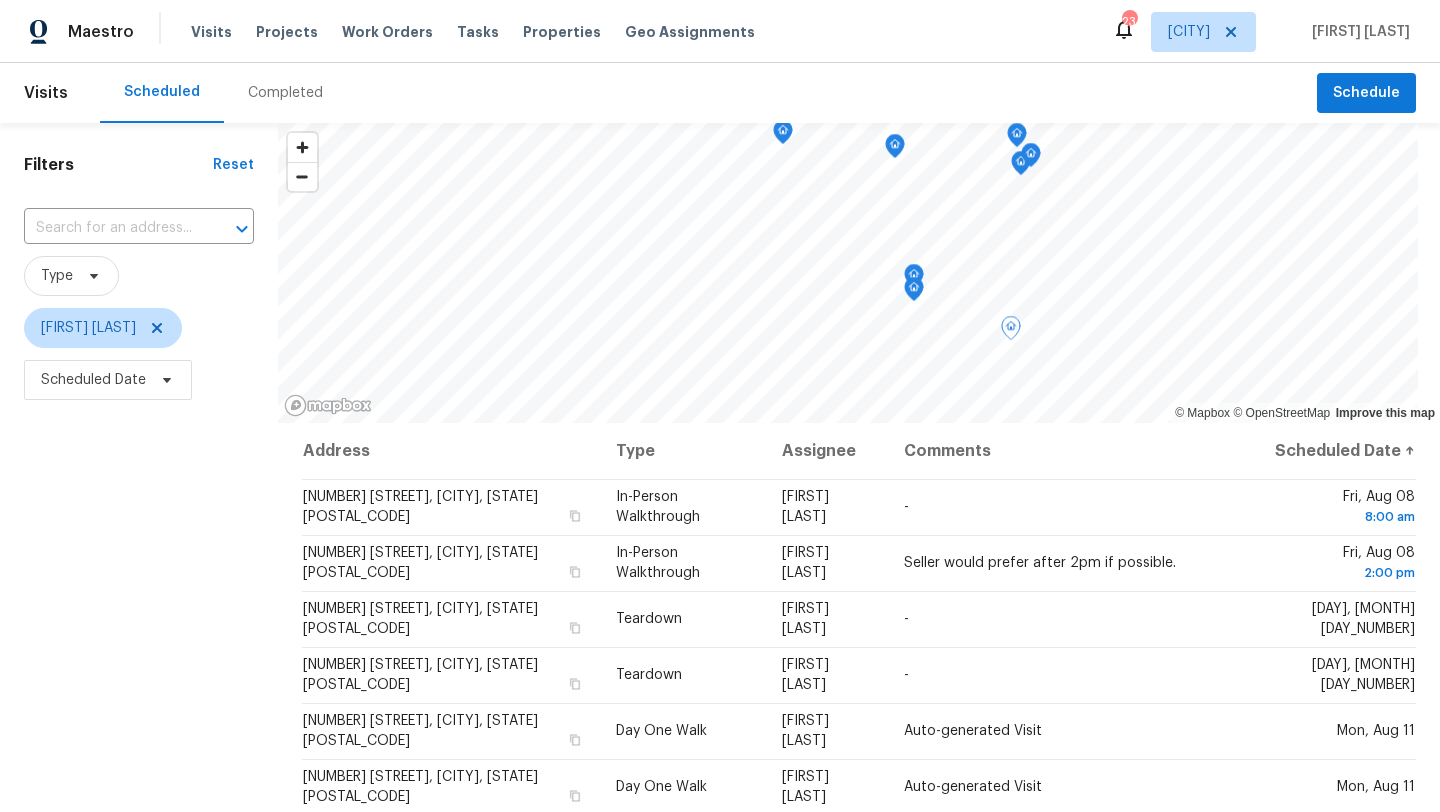 scroll, scrollTop: 0, scrollLeft: 0, axis: both 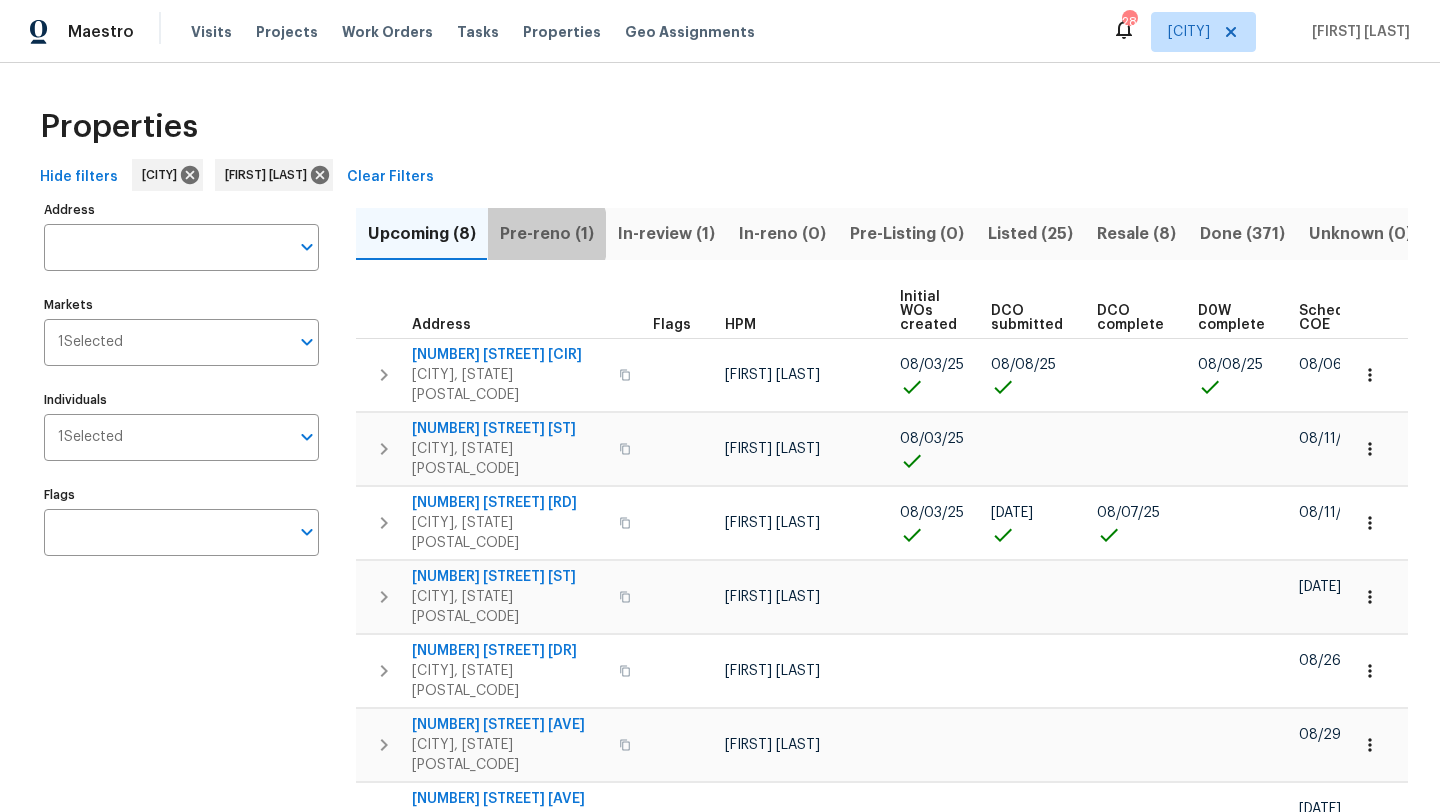 click on "Pre-reno (1)" at bounding box center [547, 234] 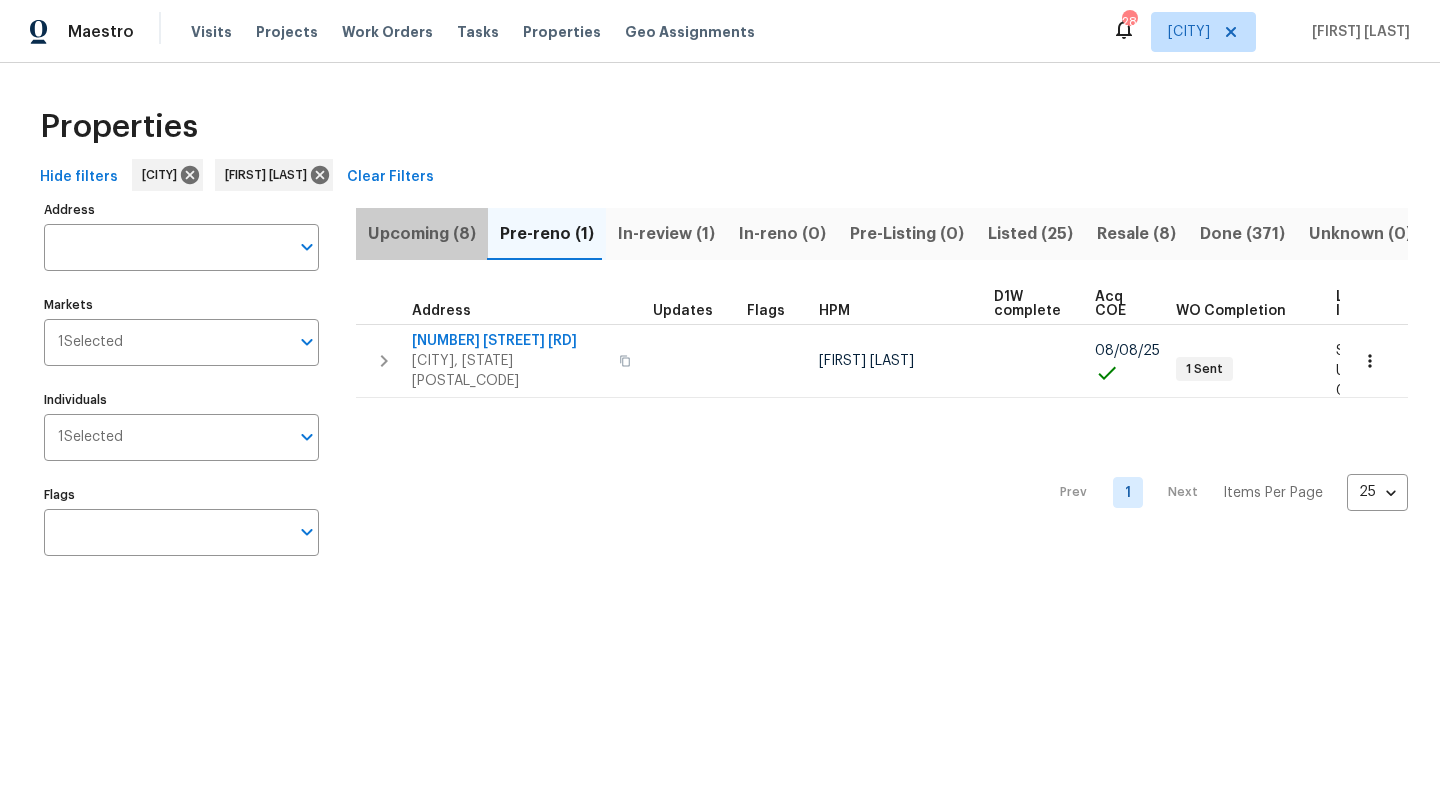 click on "Upcoming (8)" at bounding box center (422, 234) 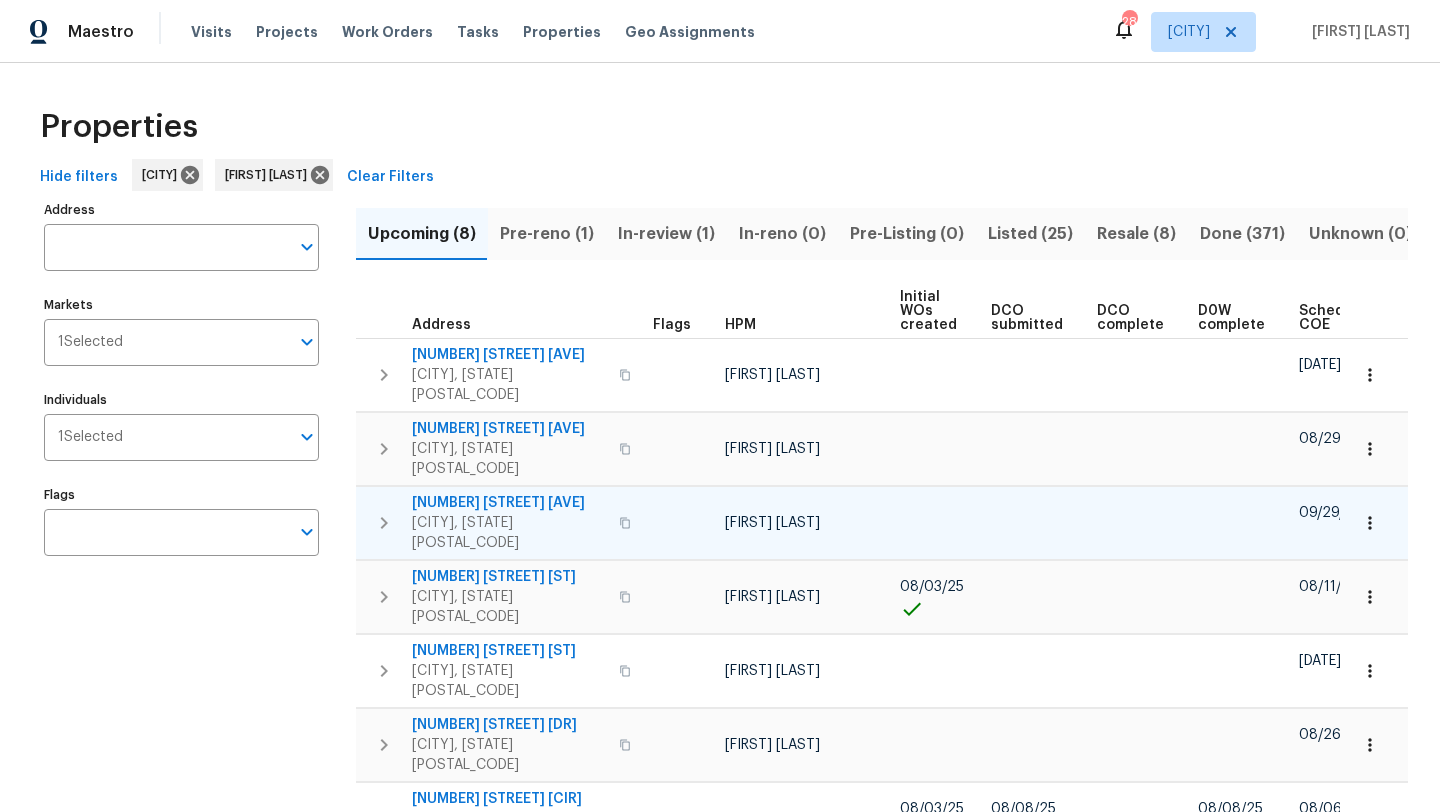 scroll, scrollTop: 70, scrollLeft: 0, axis: vertical 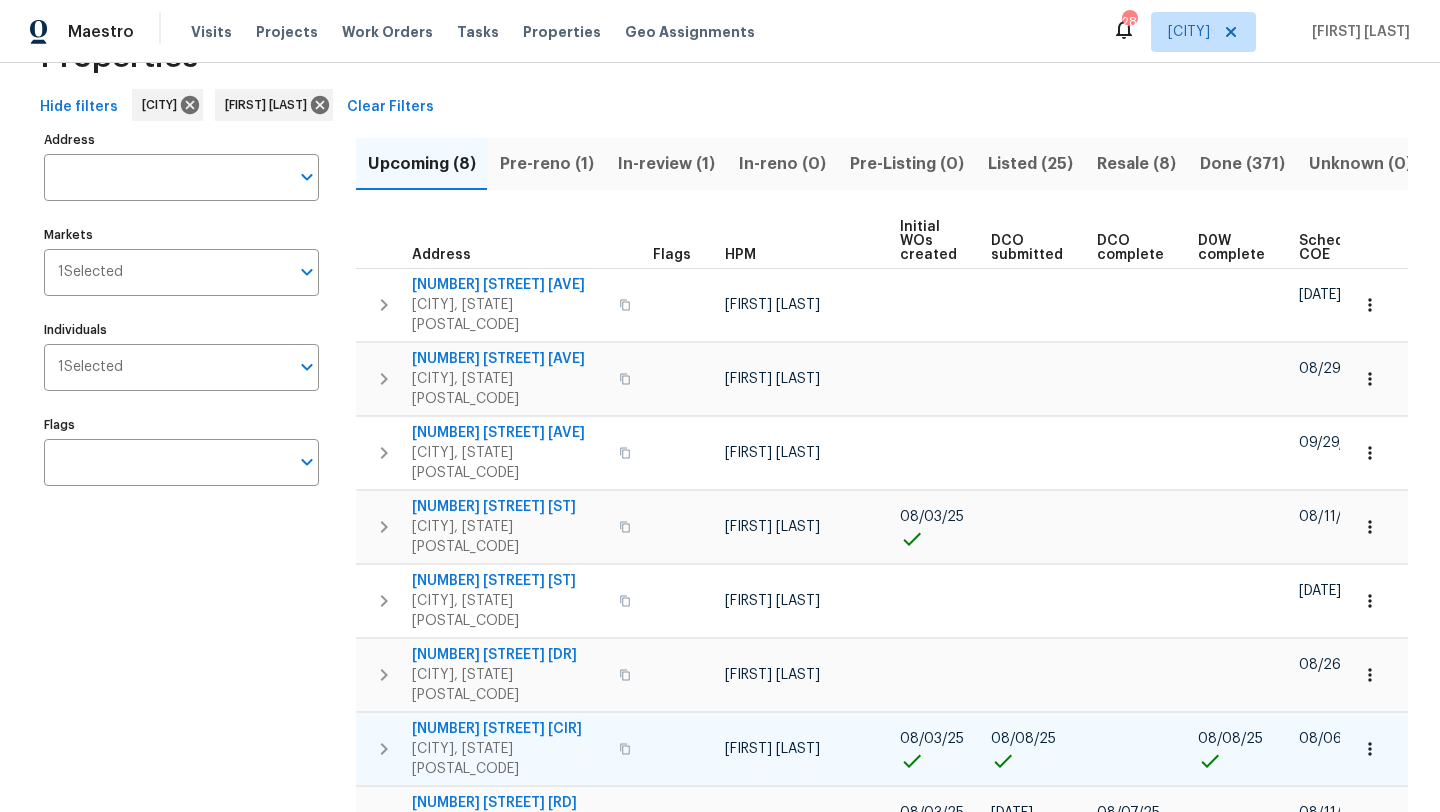 click on "[NUMBER] [STREET]" at bounding box center (509, 729) 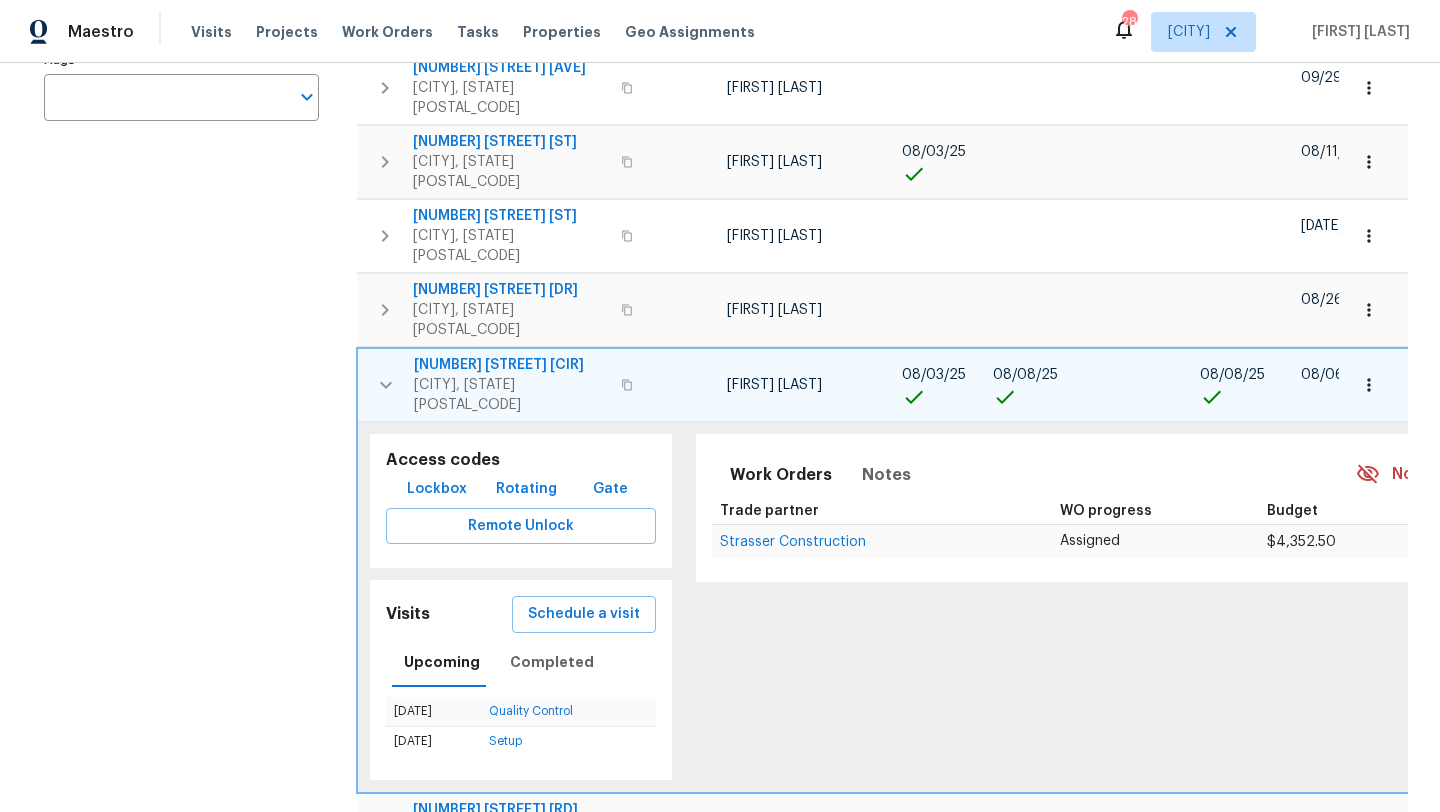 scroll, scrollTop: 438, scrollLeft: 0, axis: vertical 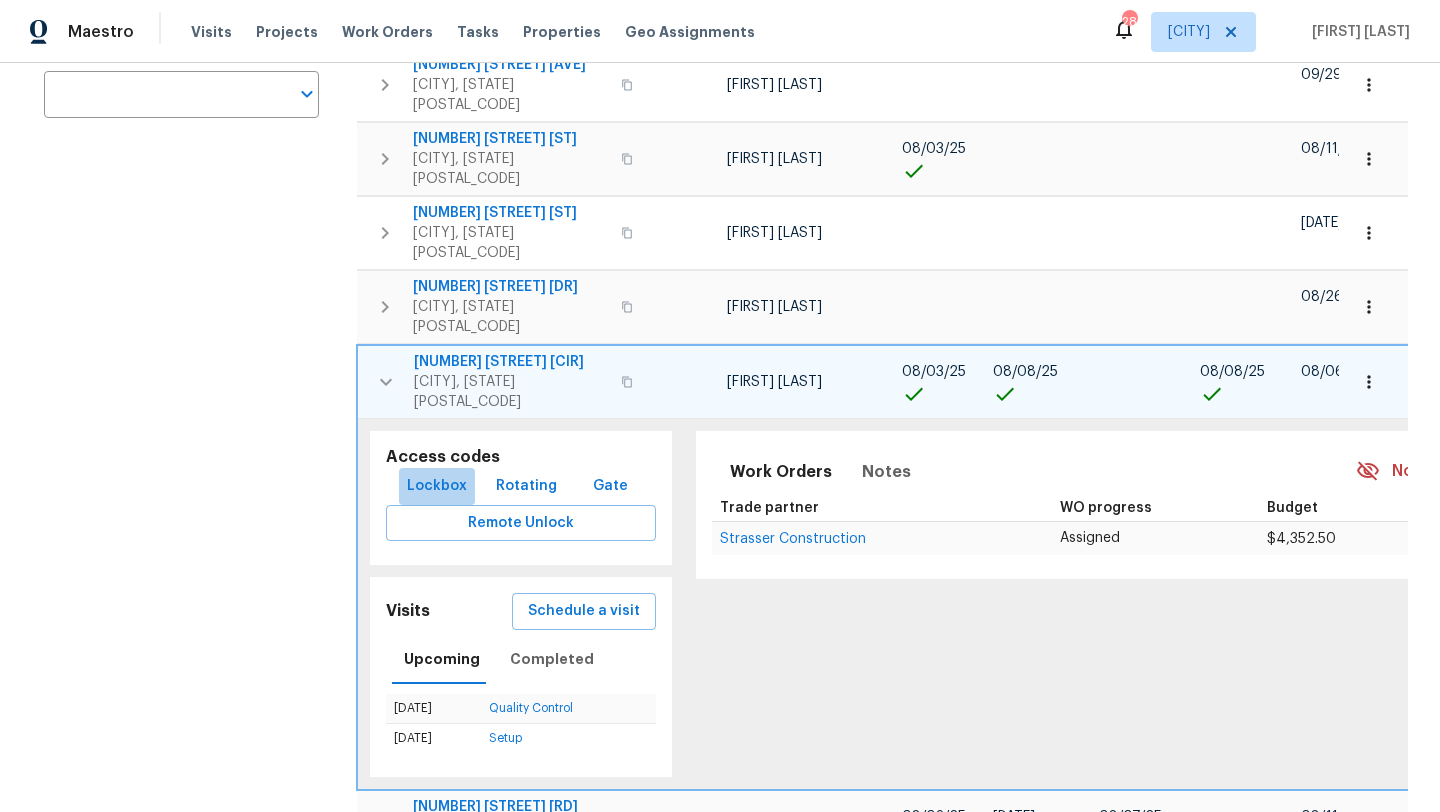 click on "Lockbox" at bounding box center (437, 486) 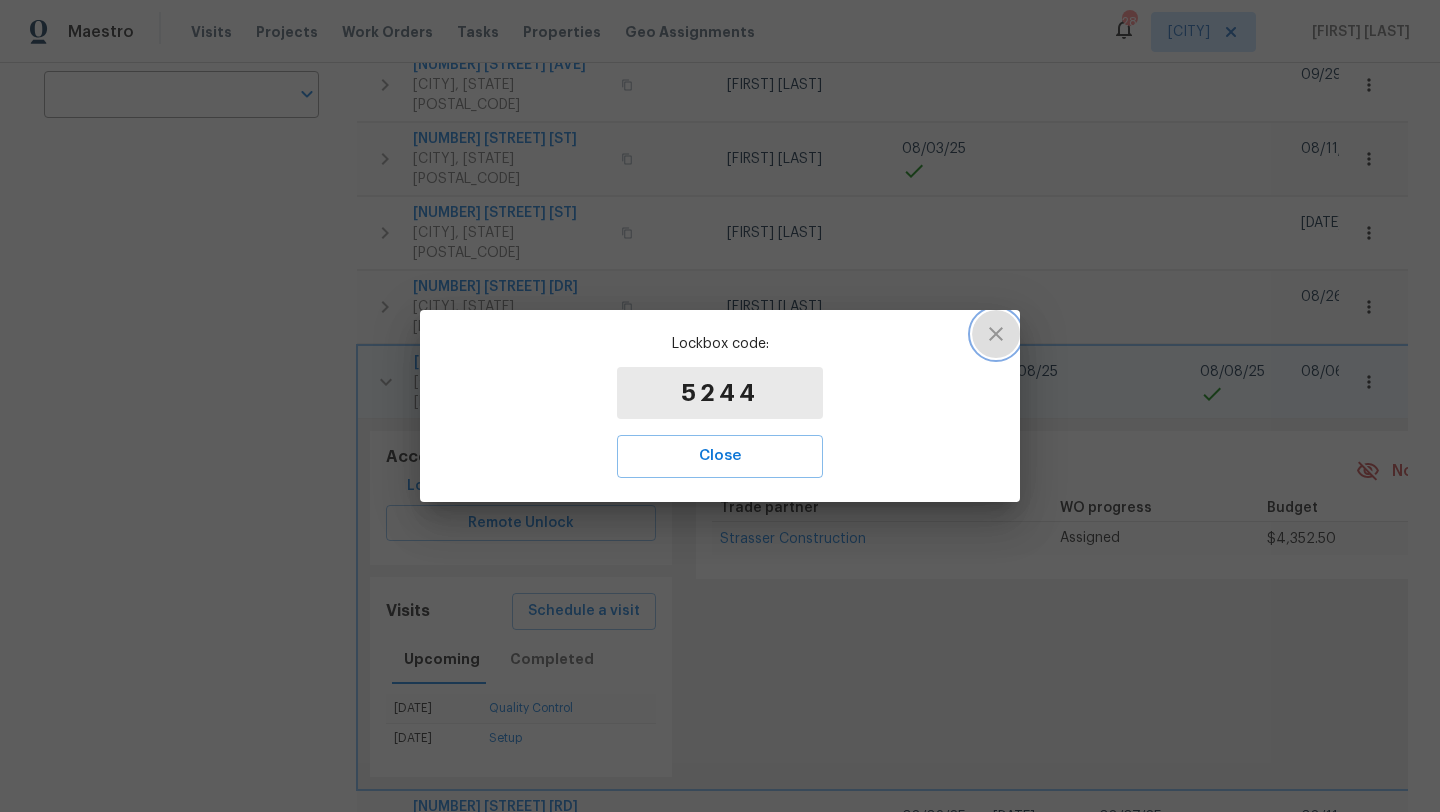 click 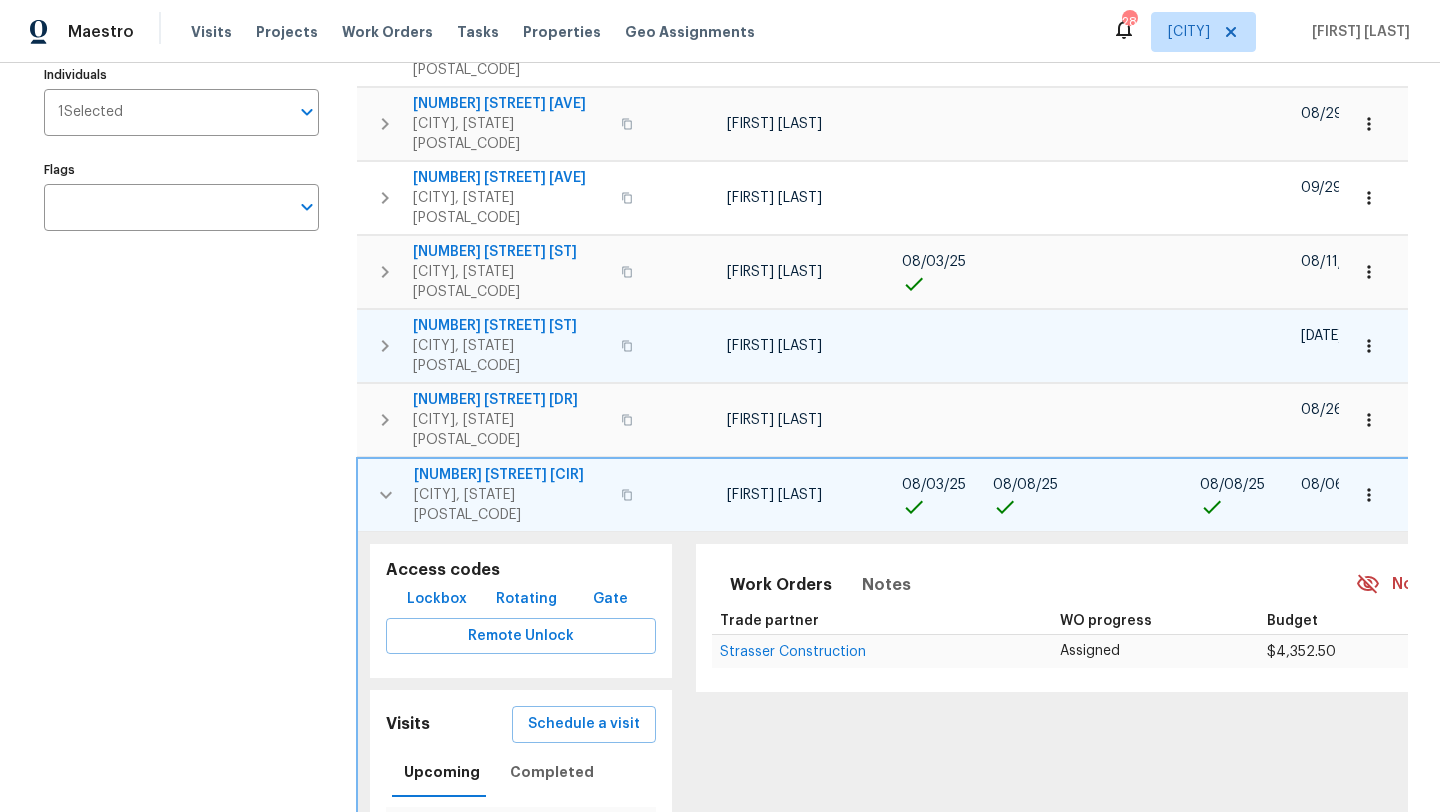 scroll, scrollTop: 0, scrollLeft: 0, axis: both 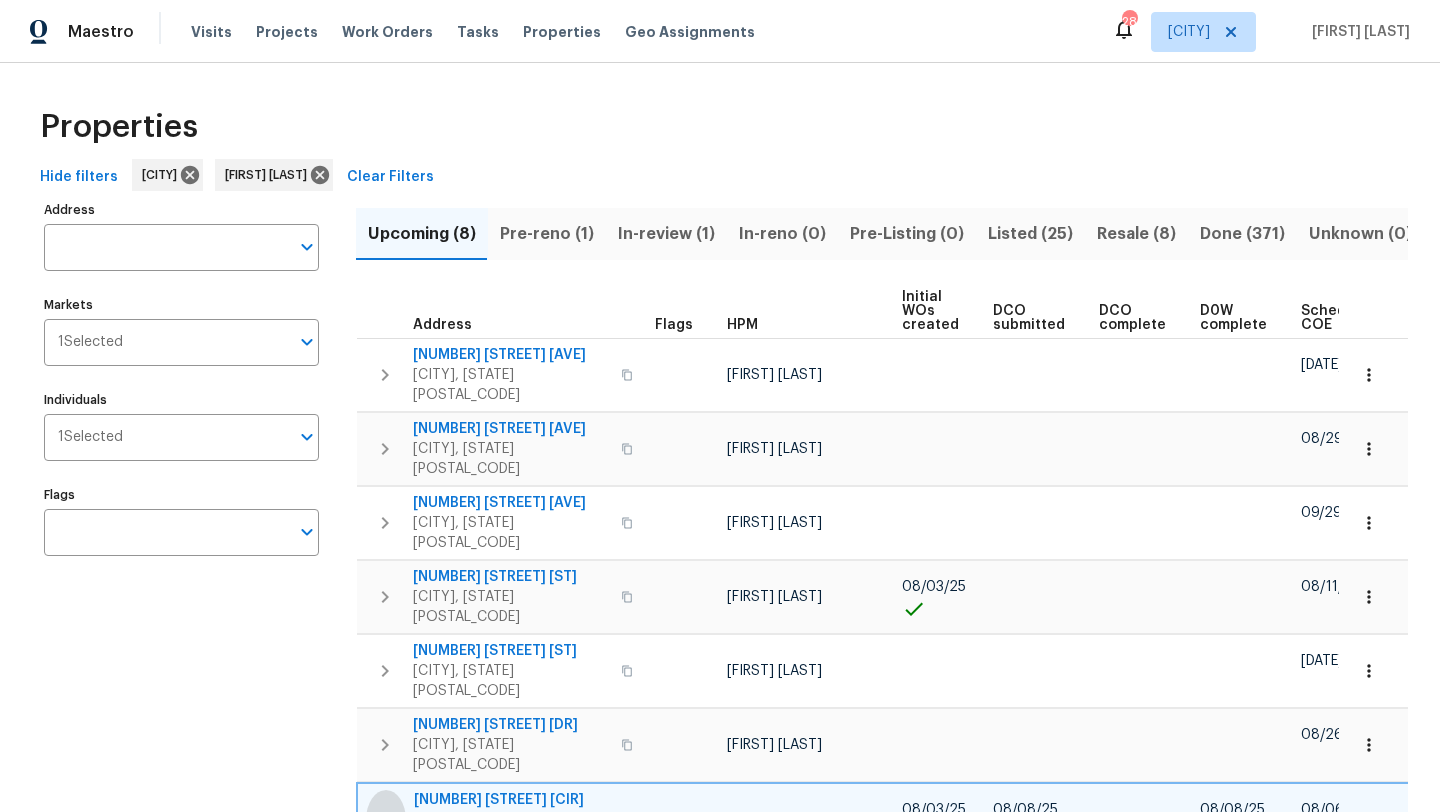click 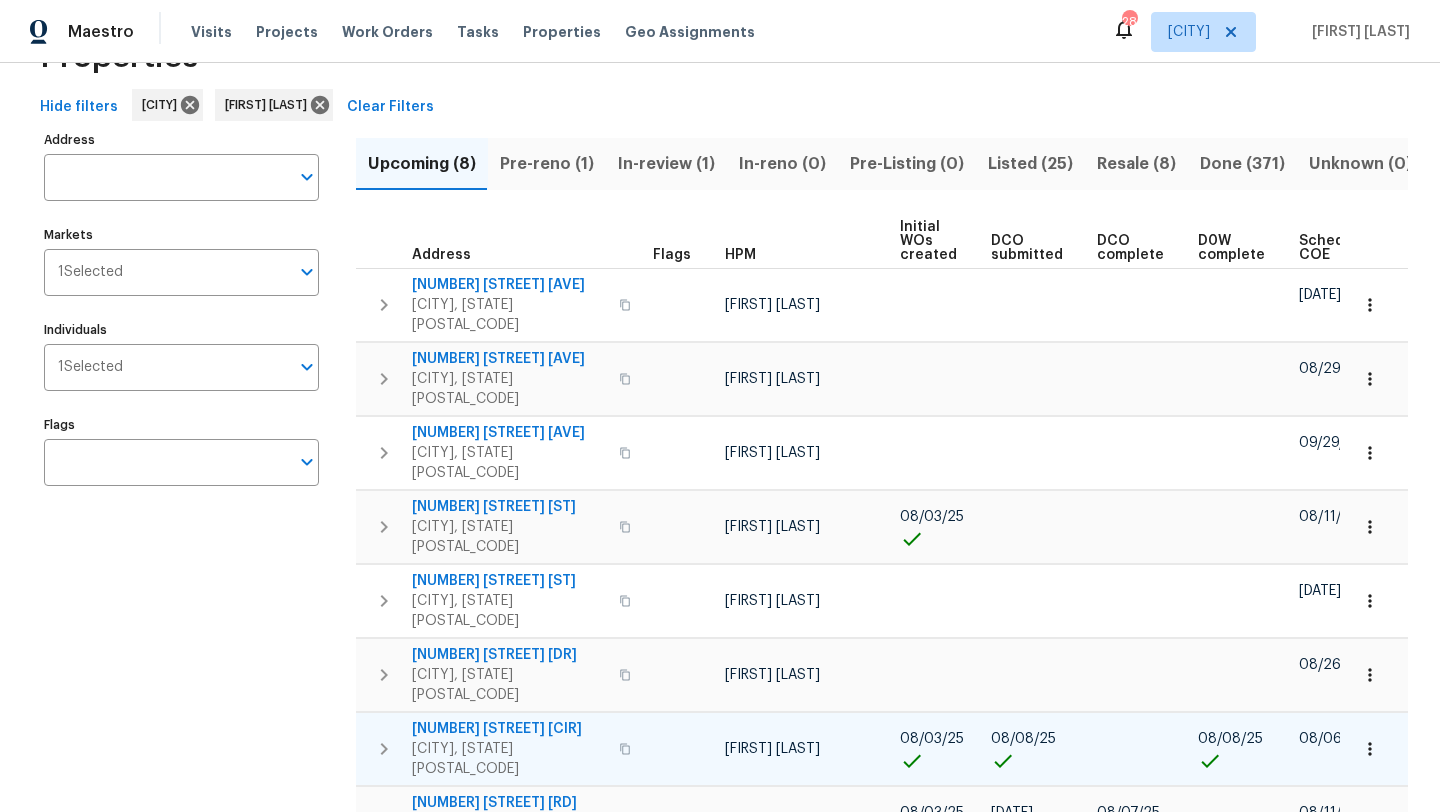 scroll, scrollTop: 0, scrollLeft: 0, axis: both 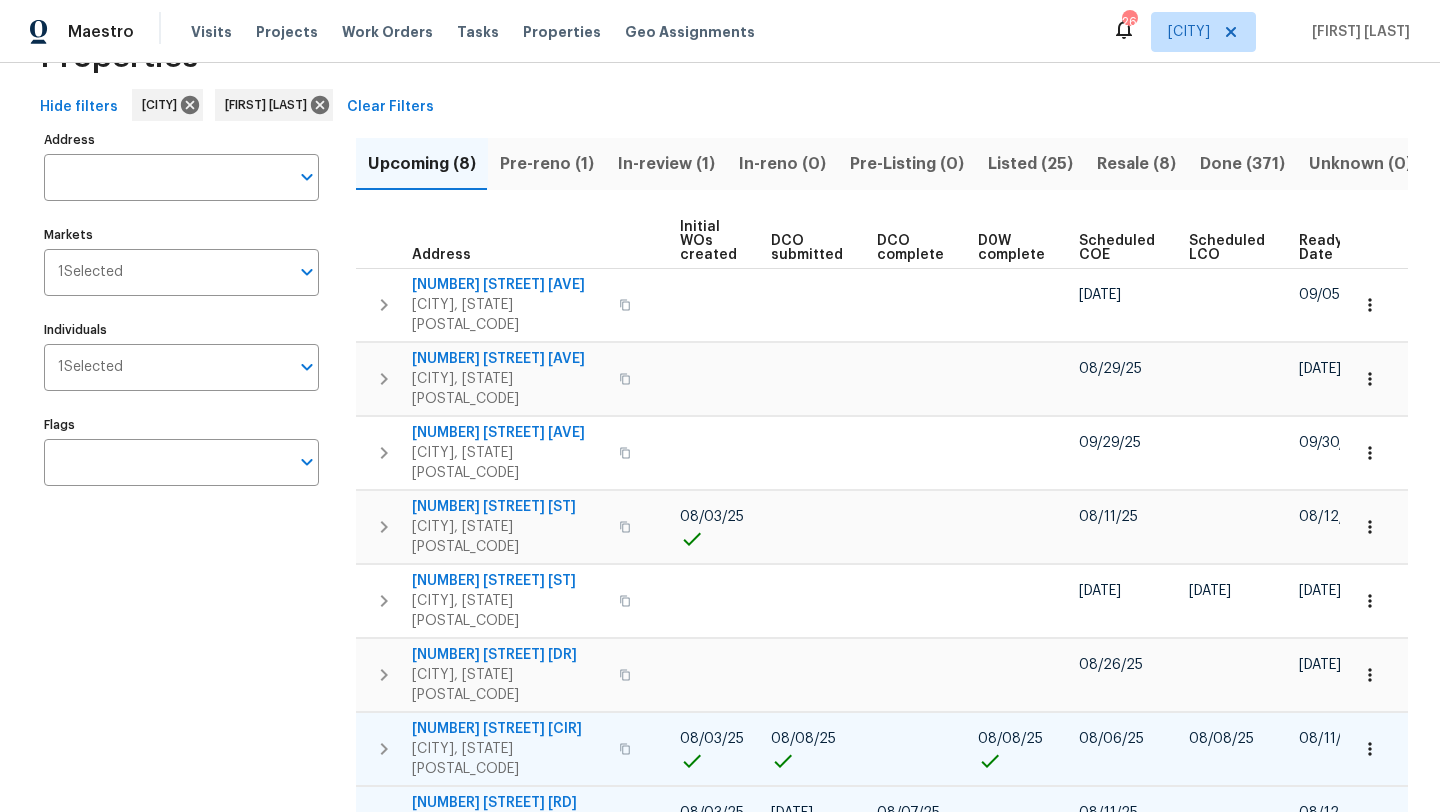 click on "1295 E Leaf Rd" at bounding box center [509, 803] 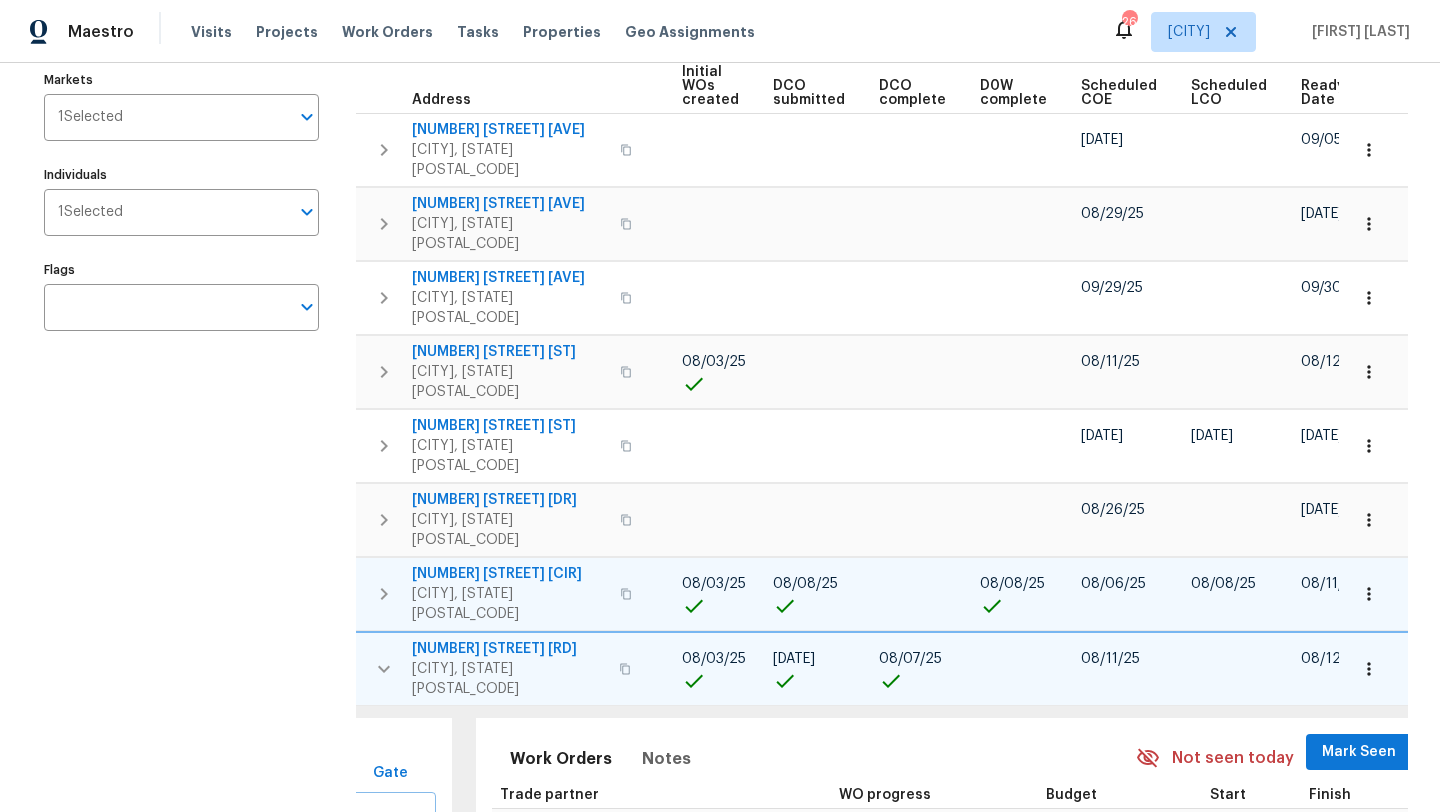 scroll, scrollTop: 331, scrollLeft: 0, axis: vertical 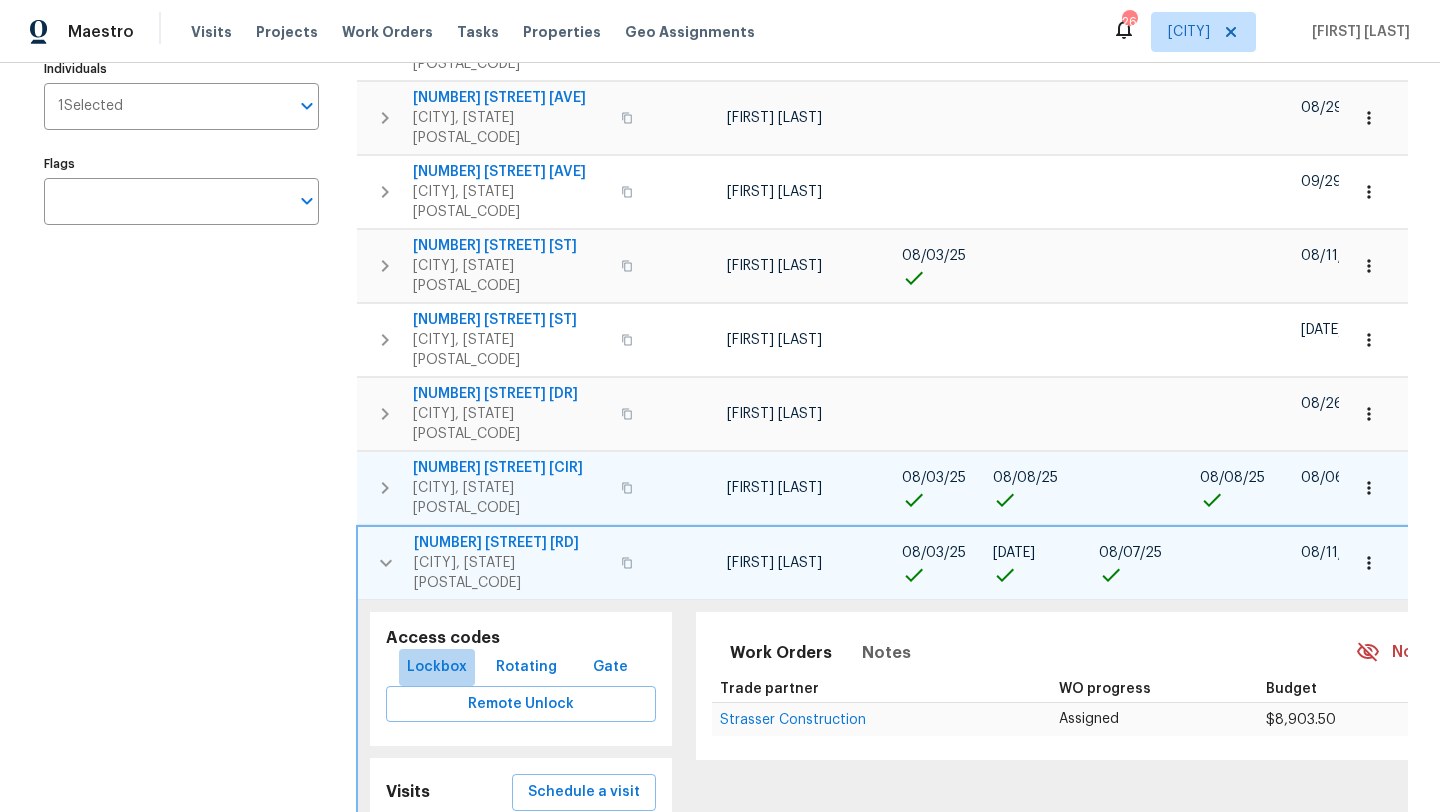 click on "Lockbox" at bounding box center (437, 667) 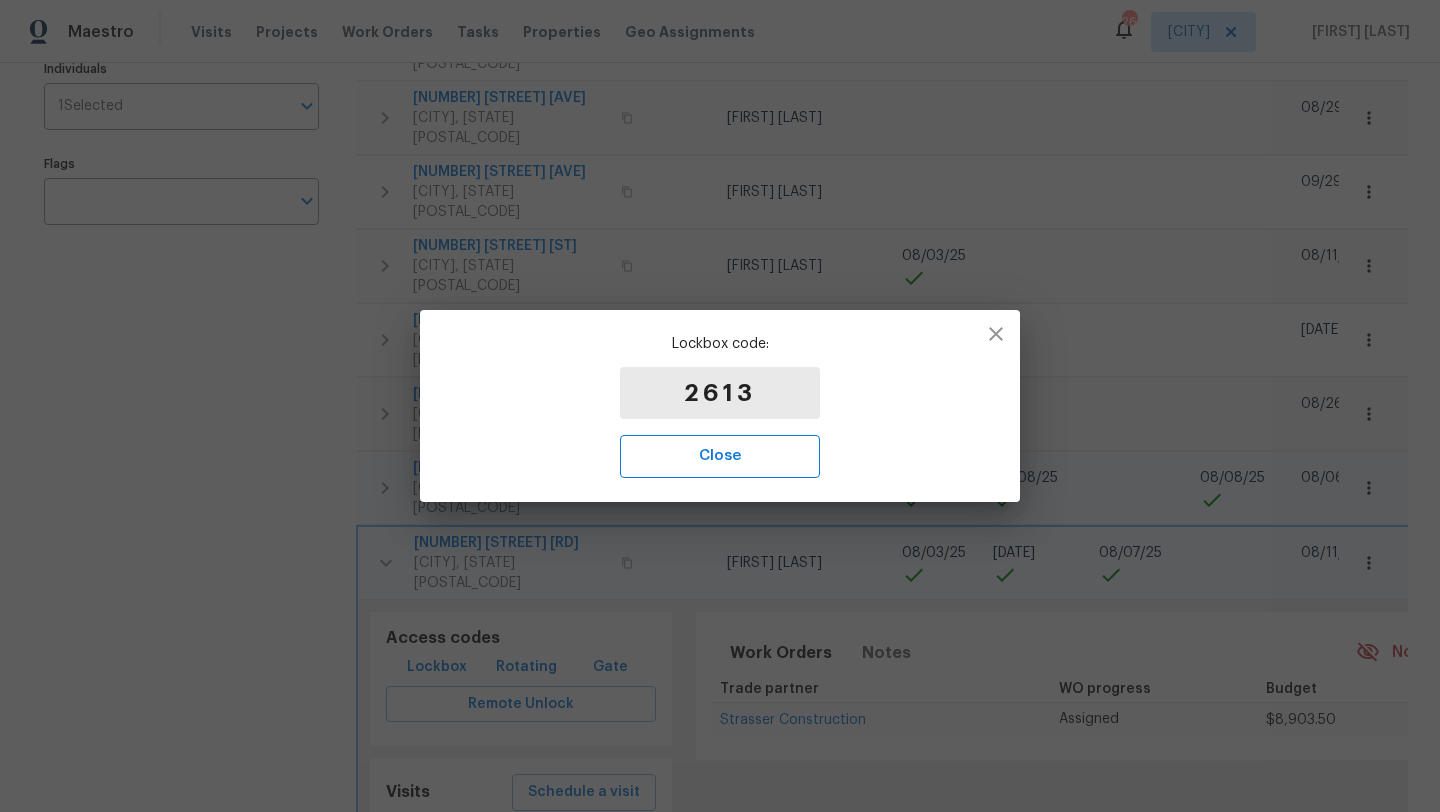 click on "Close" at bounding box center [720, 456] 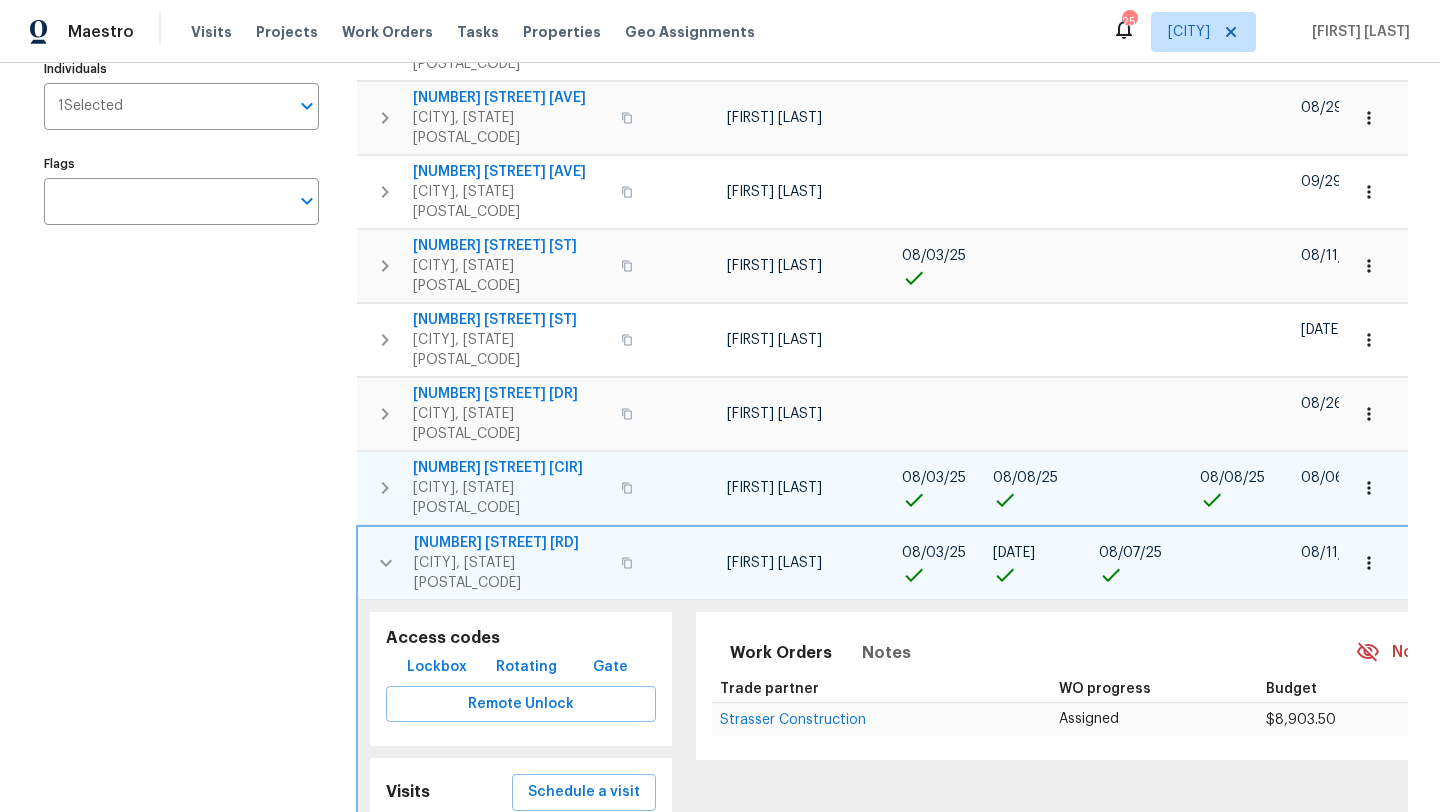 click 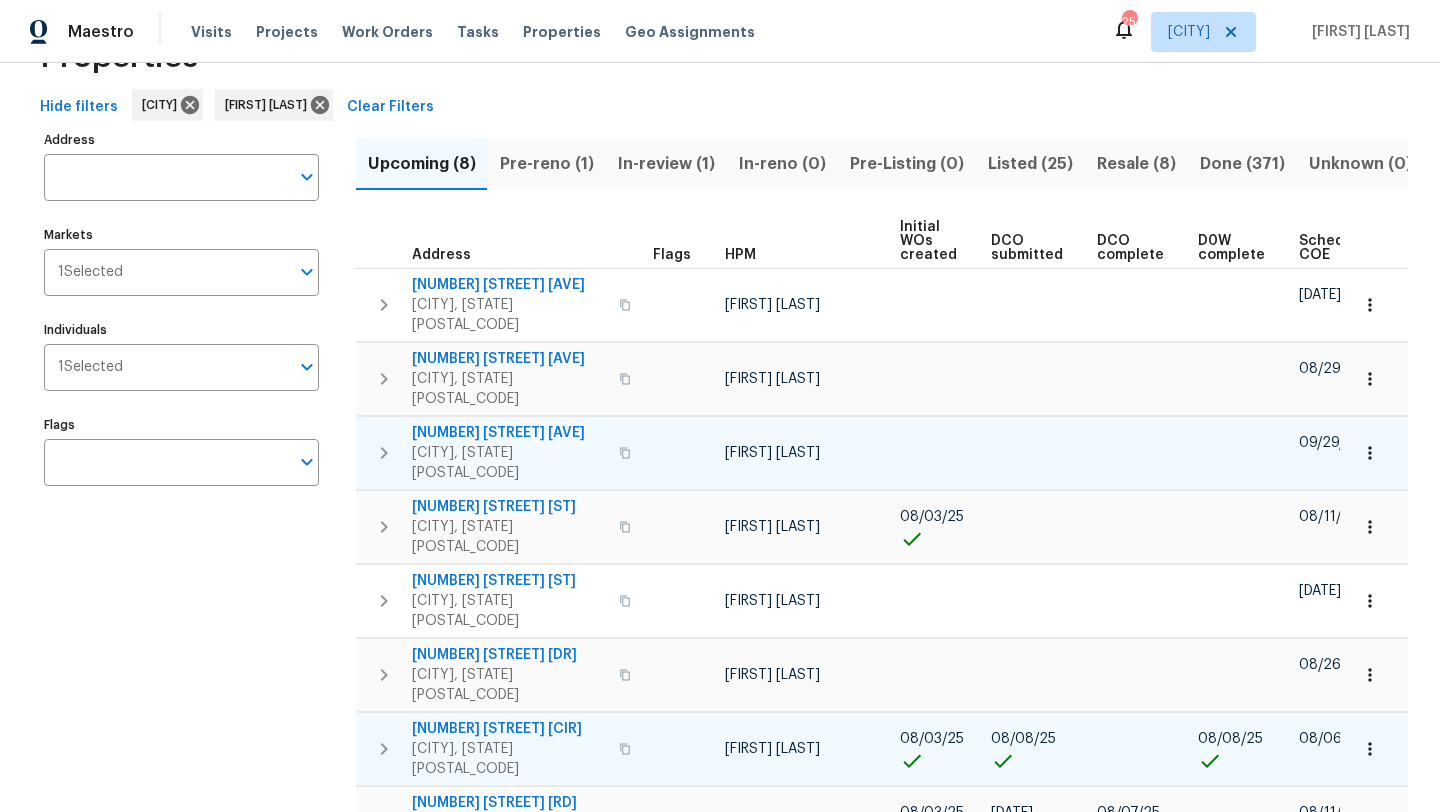 scroll, scrollTop: 57, scrollLeft: 0, axis: vertical 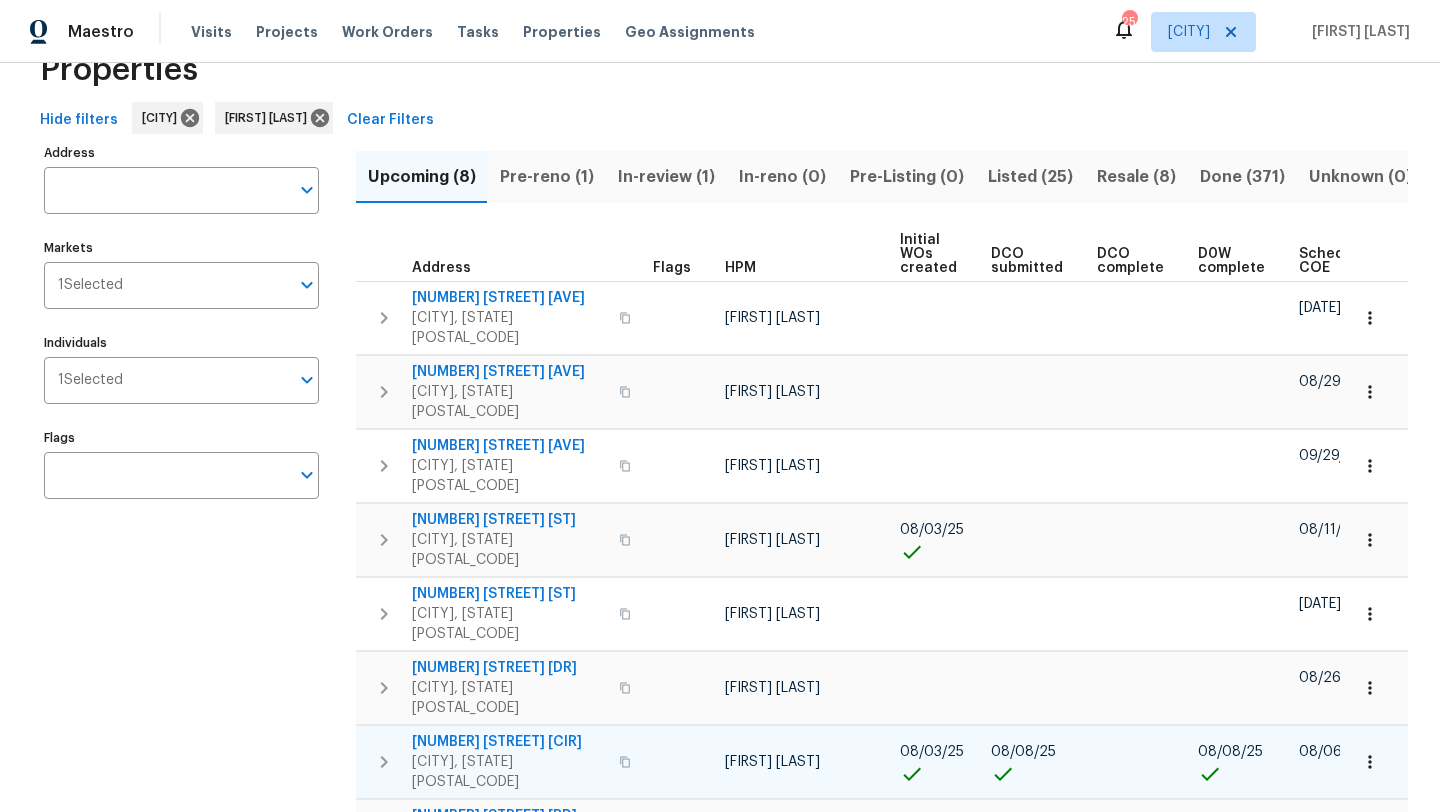 click on "Pre-reno (1)" at bounding box center [547, 177] 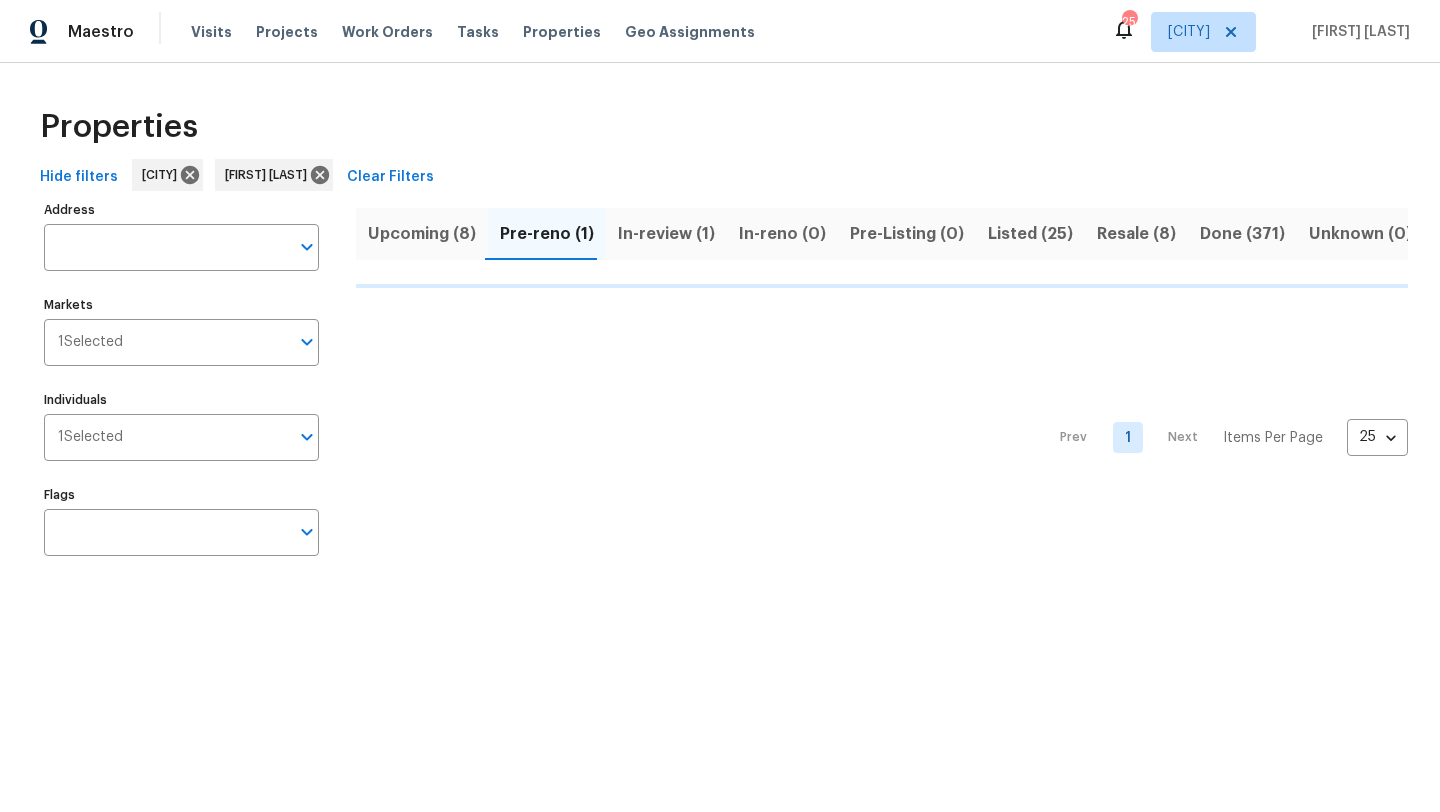 scroll, scrollTop: 0, scrollLeft: 0, axis: both 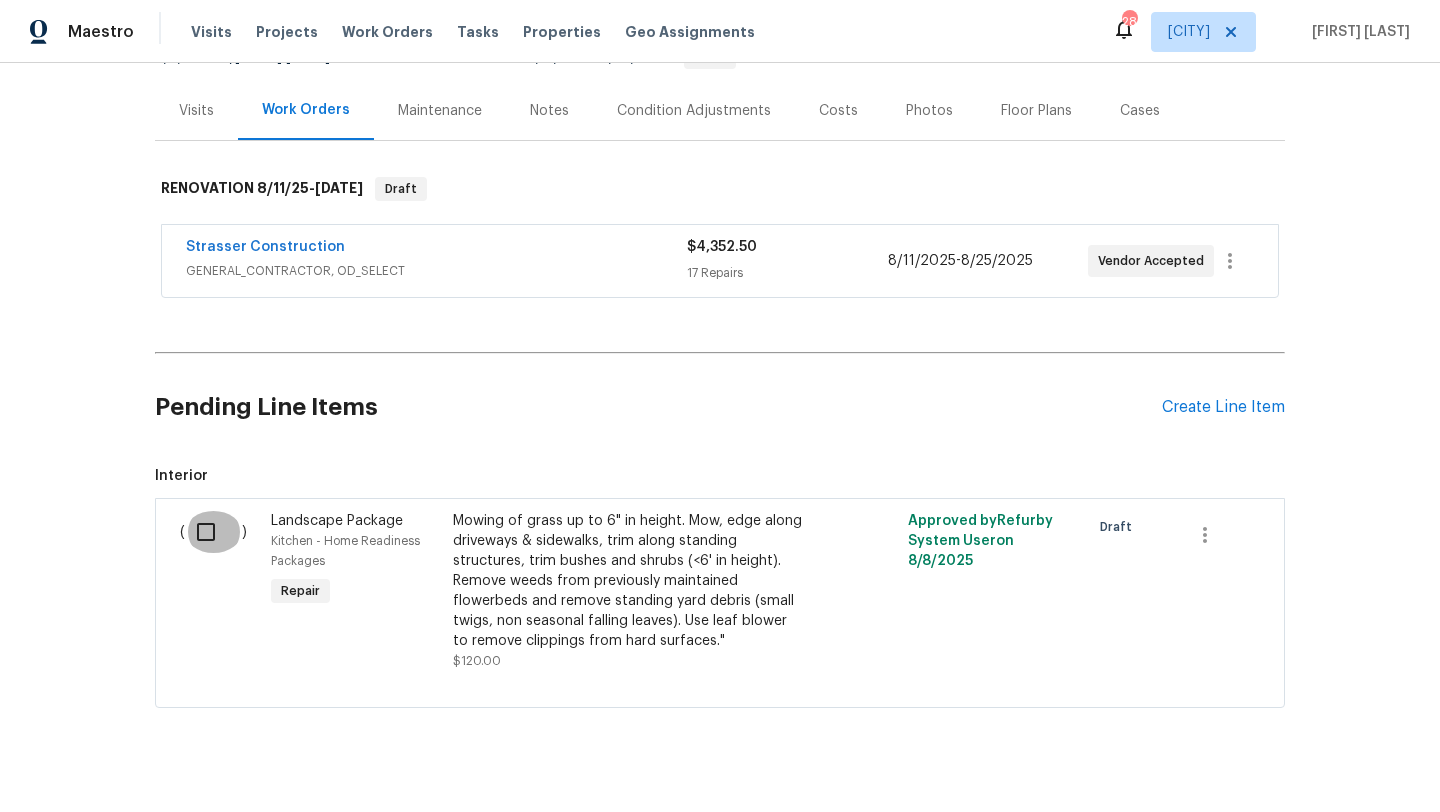 click at bounding box center [213, 532] 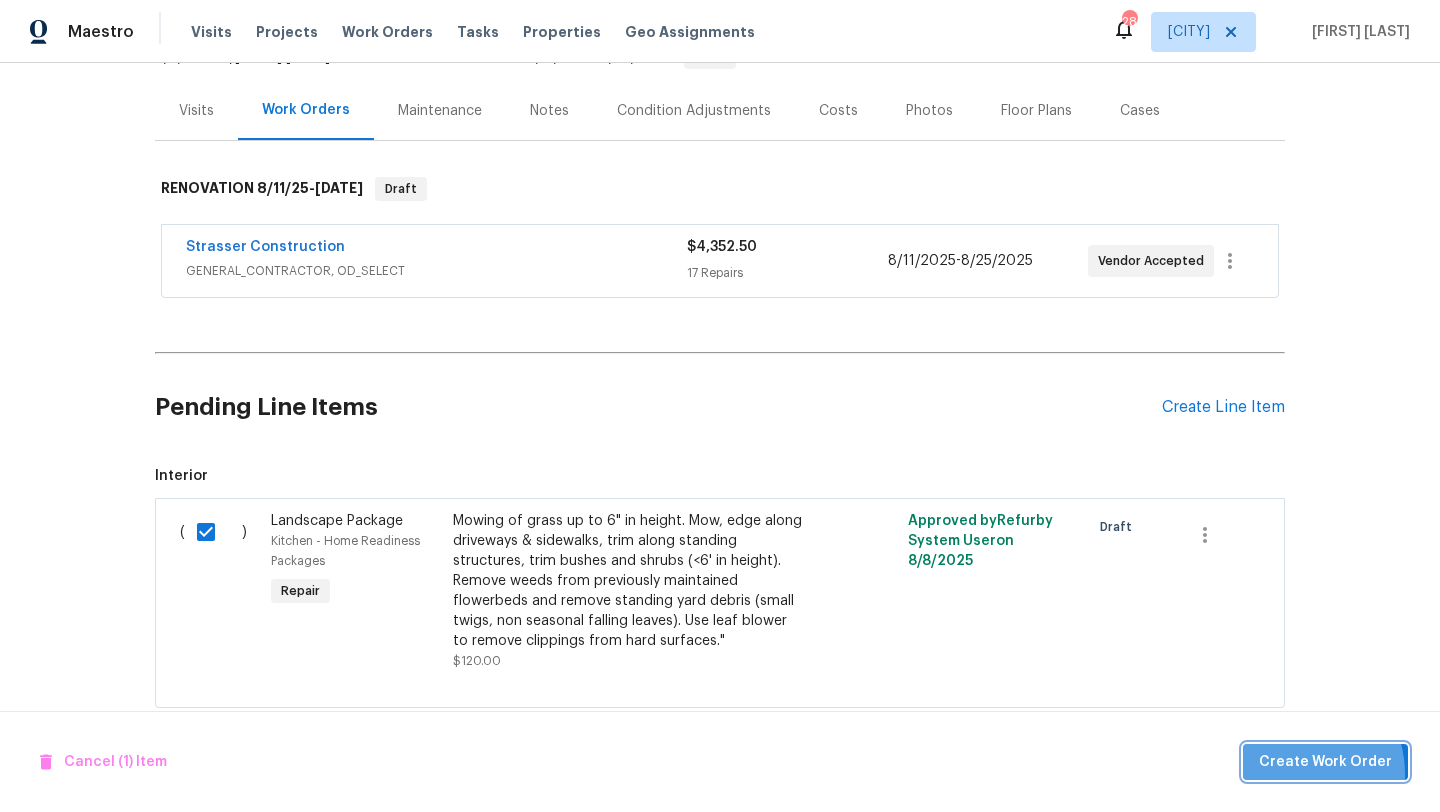 click on "Create Work Order" at bounding box center (1325, 762) 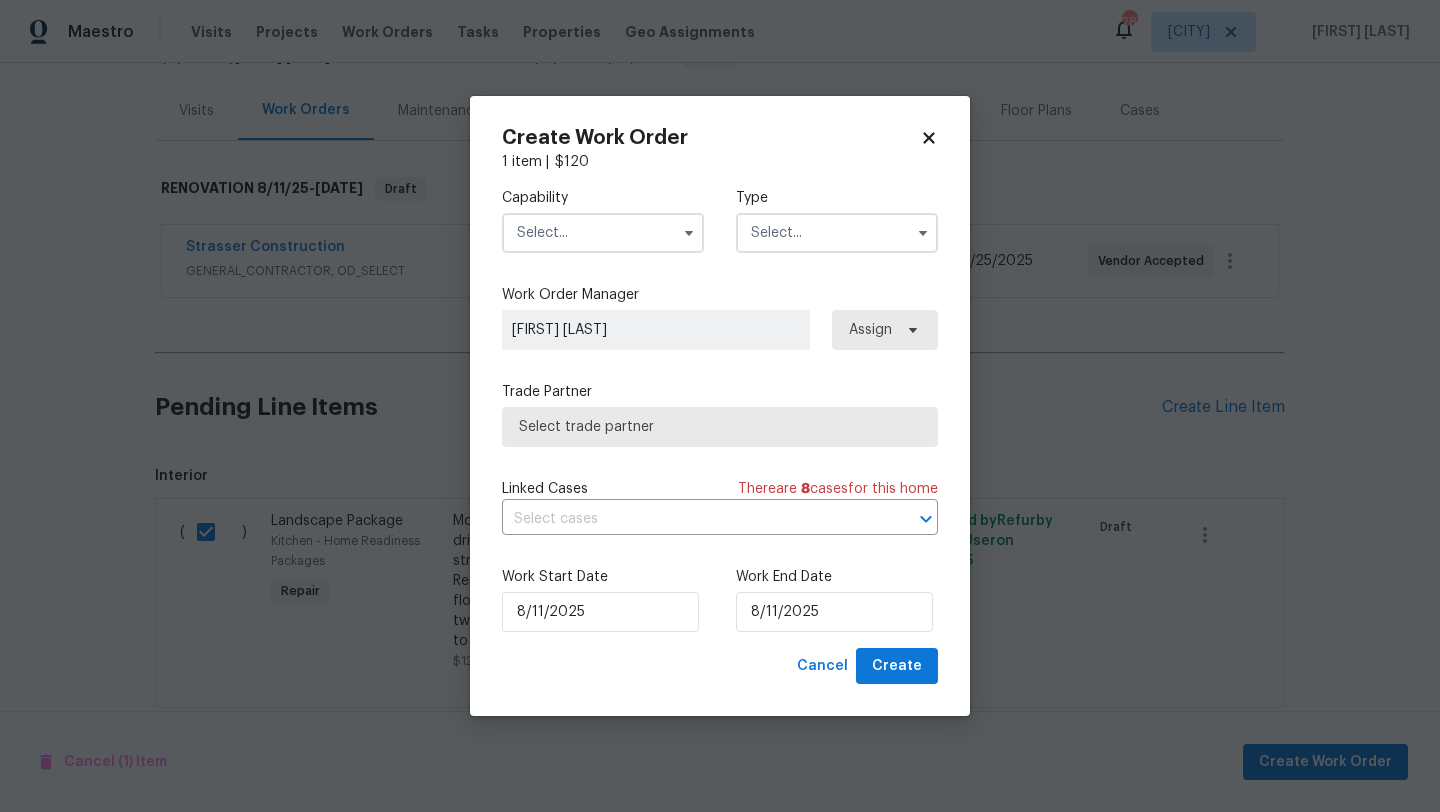 click at bounding box center (603, 233) 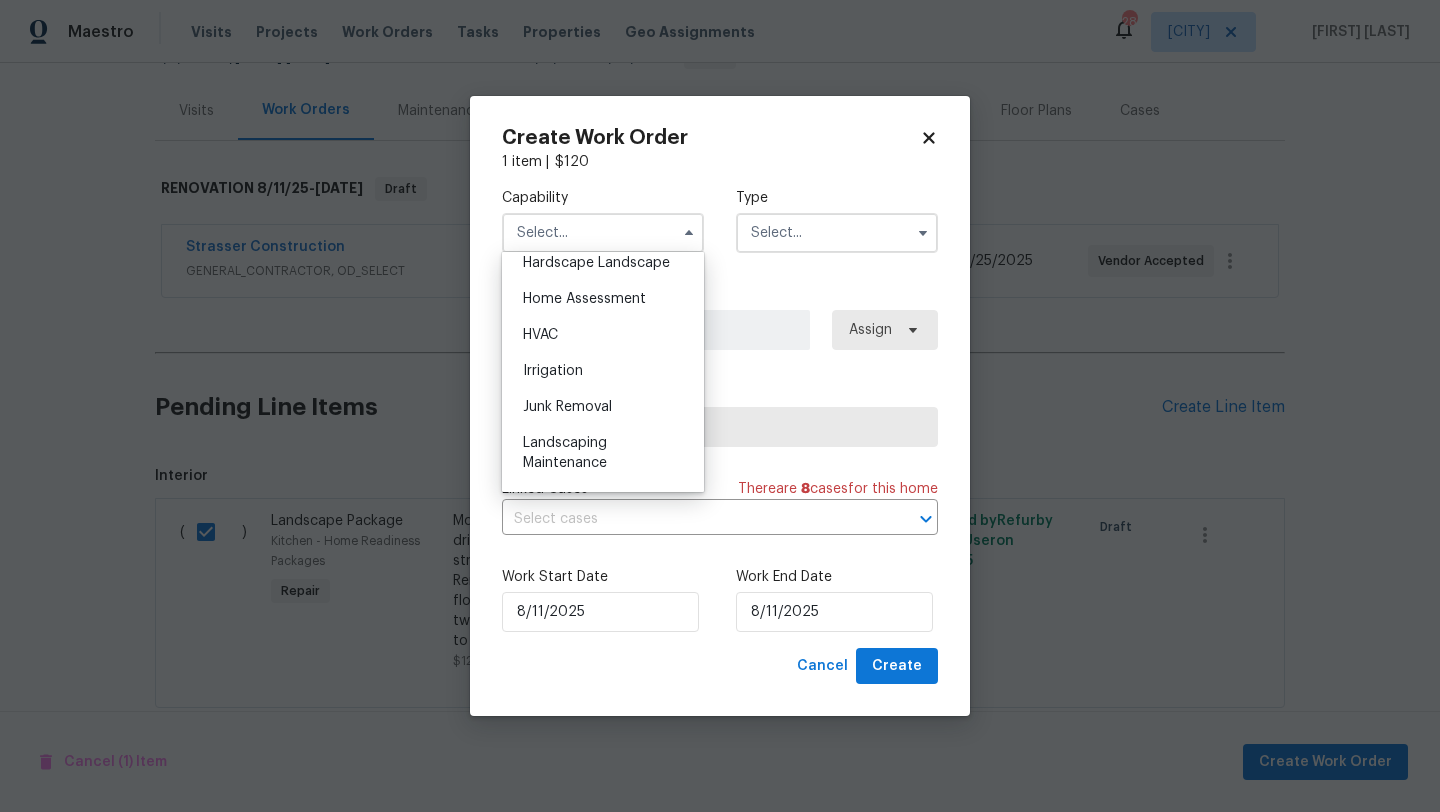 scroll, scrollTop: 1174, scrollLeft: 0, axis: vertical 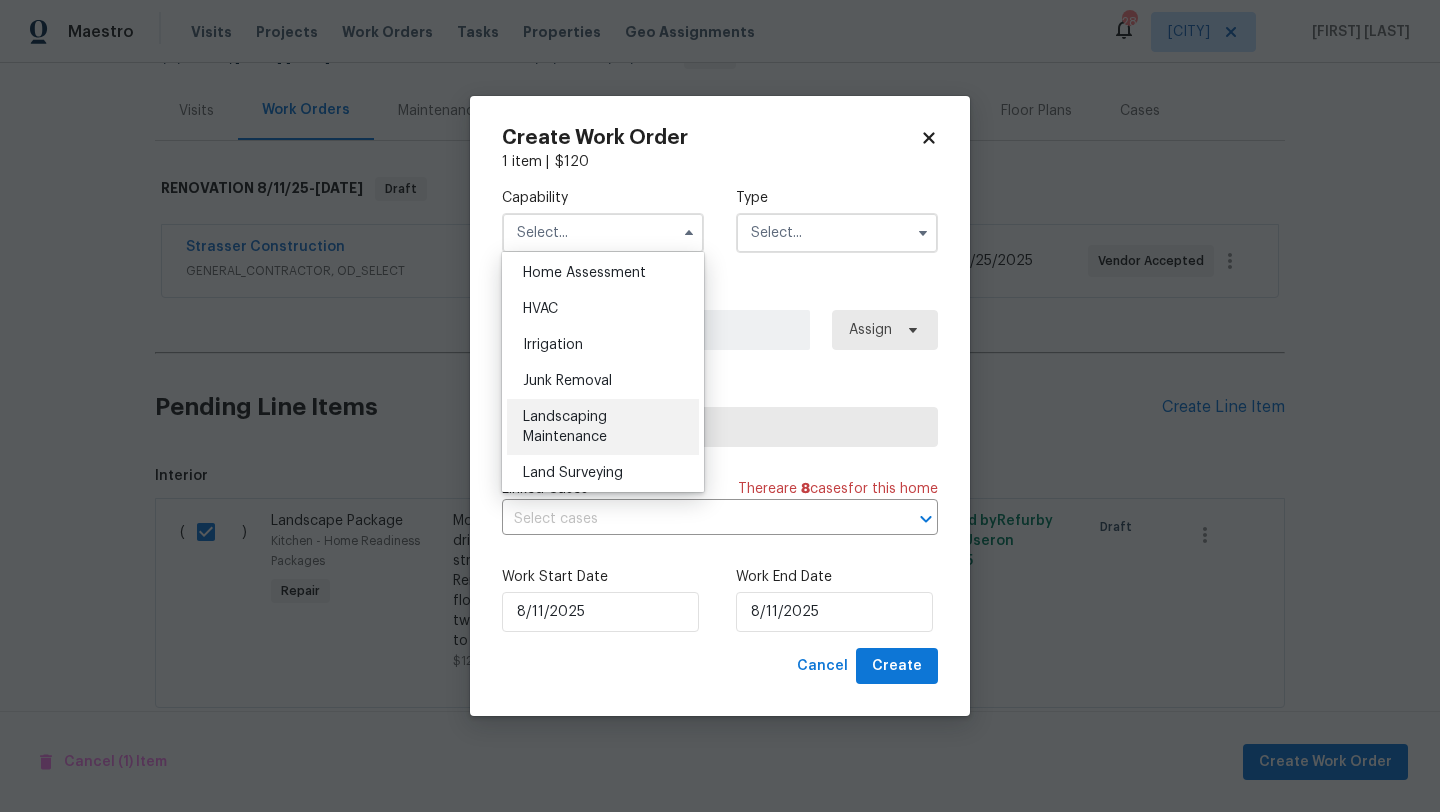 click on "Landscaping Maintenance" at bounding box center (603, 427) 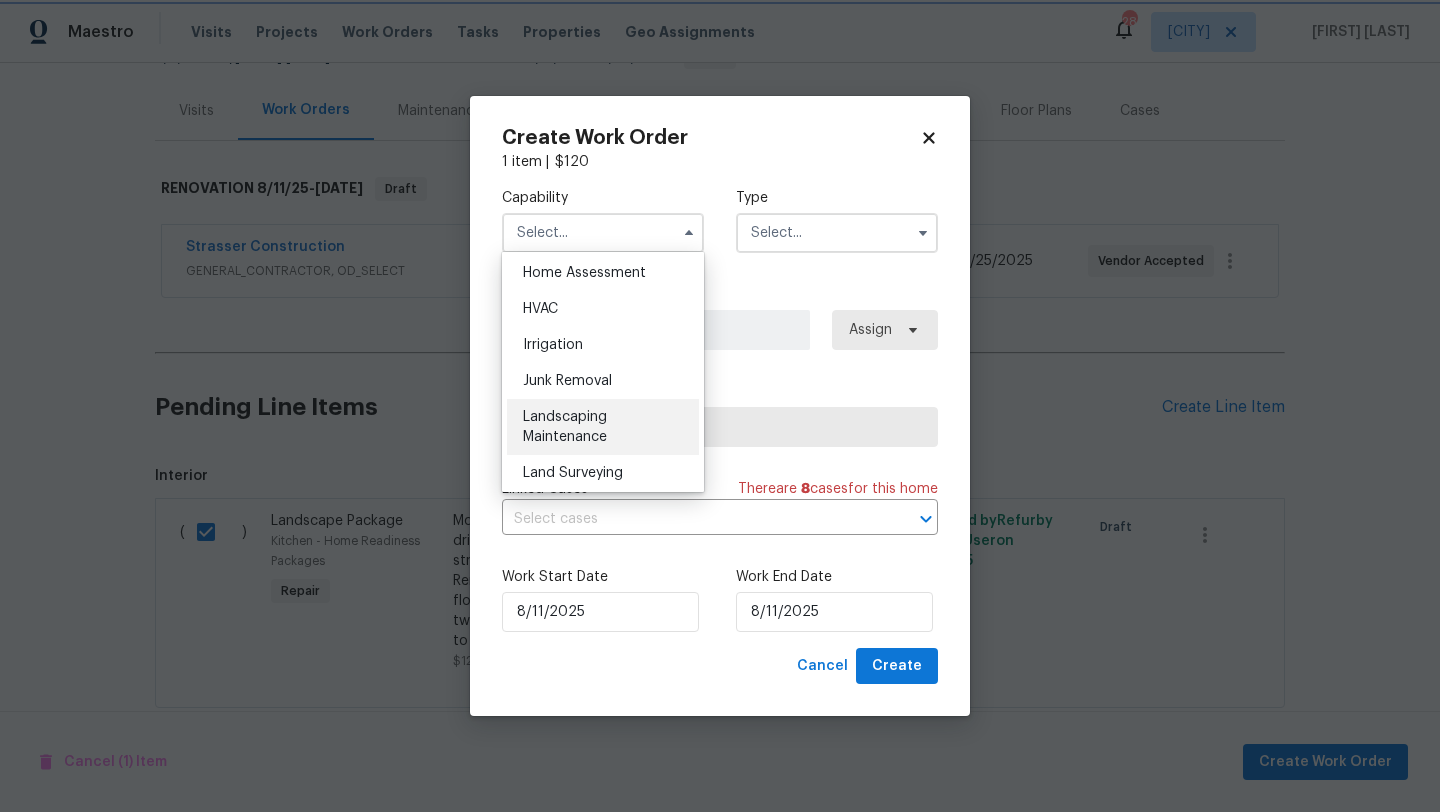 type on "Landscaping Maintenance" 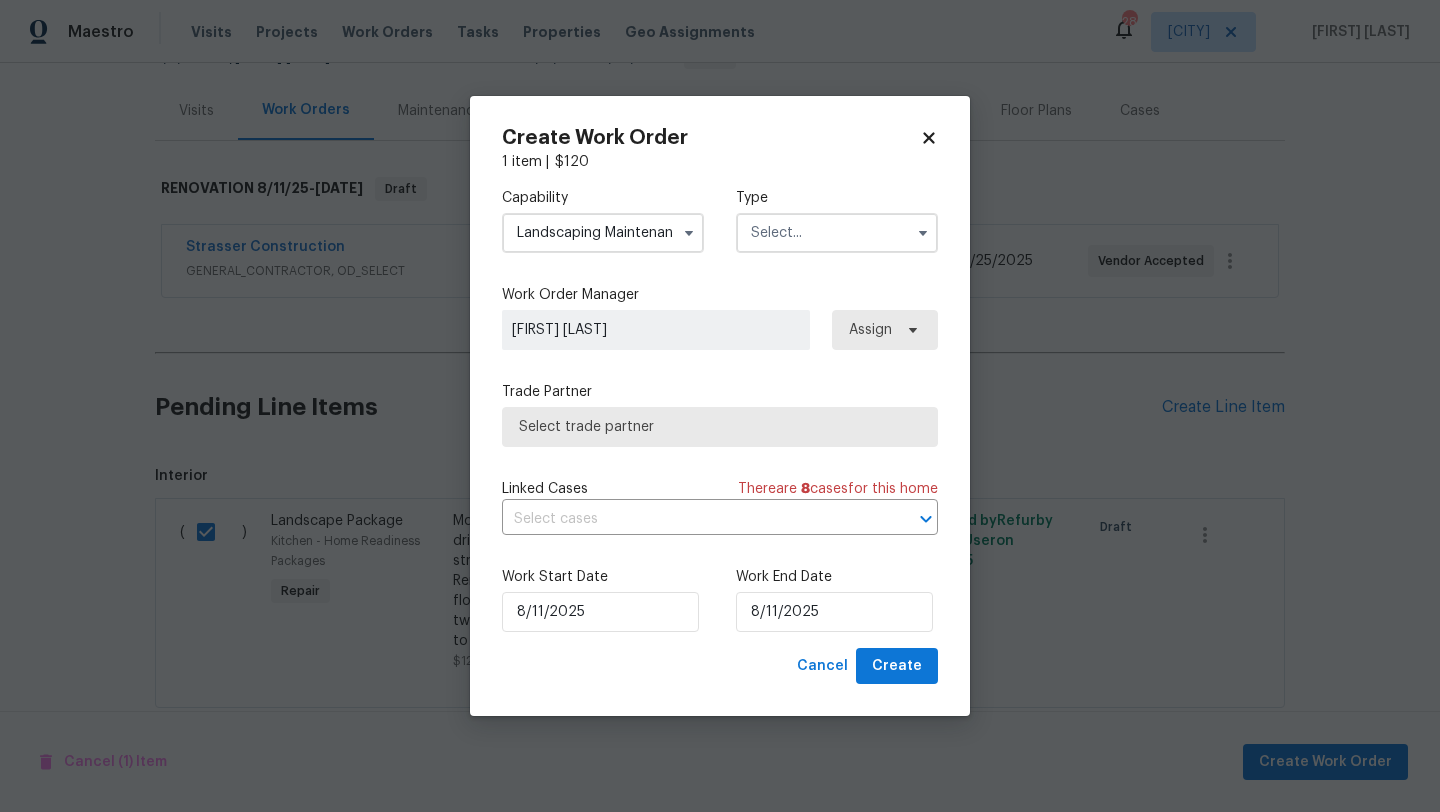click at bounding box center [837, 233] 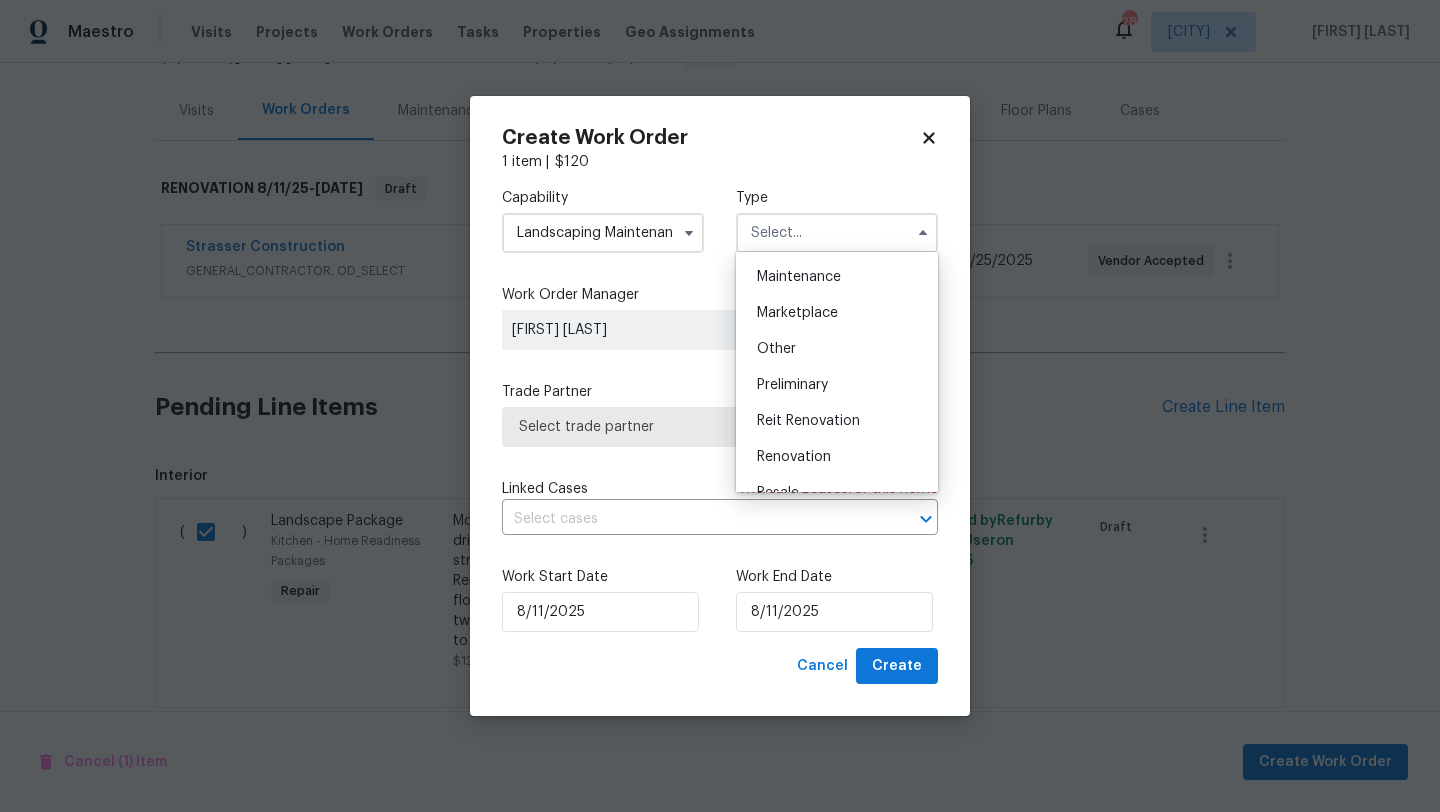scroll, scrollTop: 454, scrollLeft: 0, axis: vertical 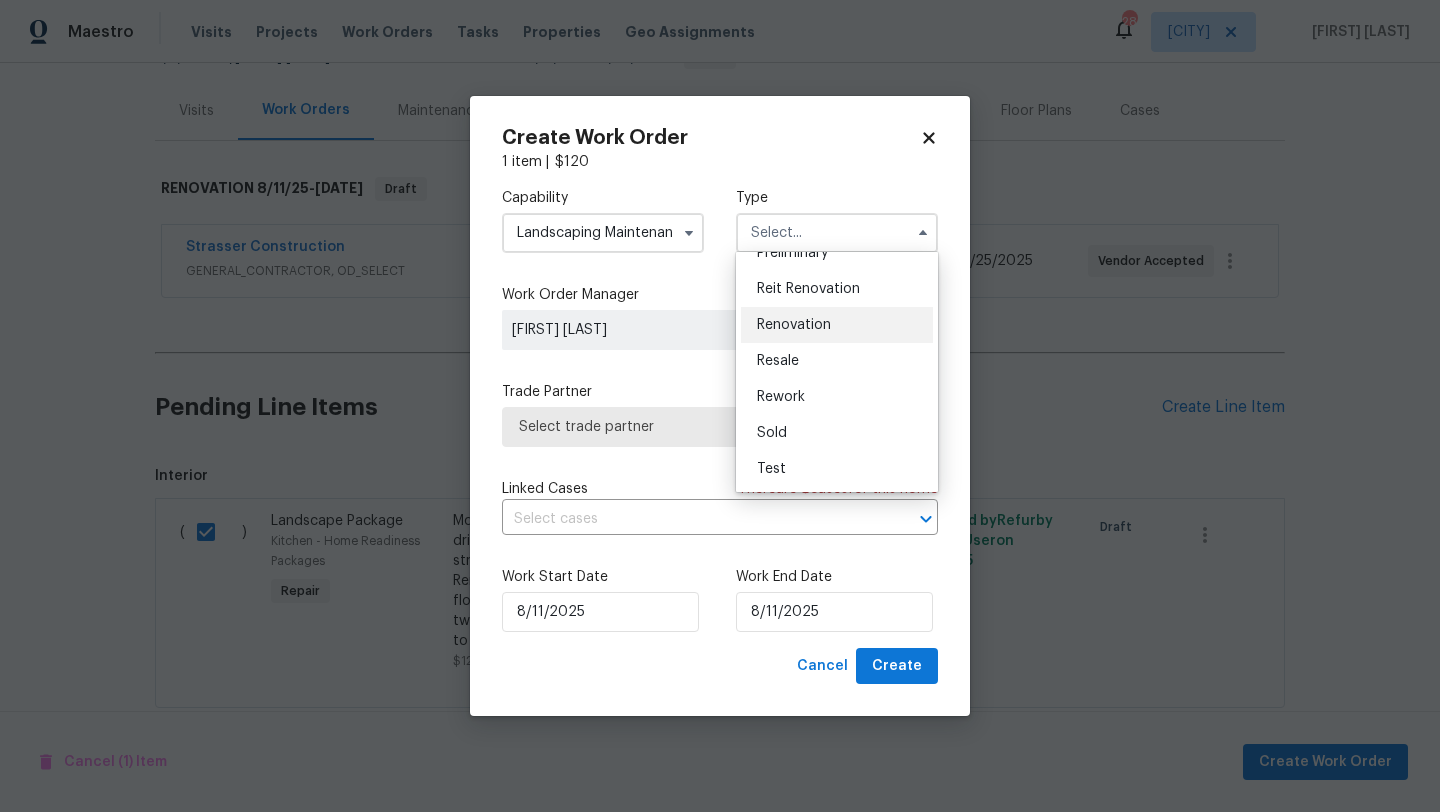 click on "Renovation" at bounding box center (794, 325) 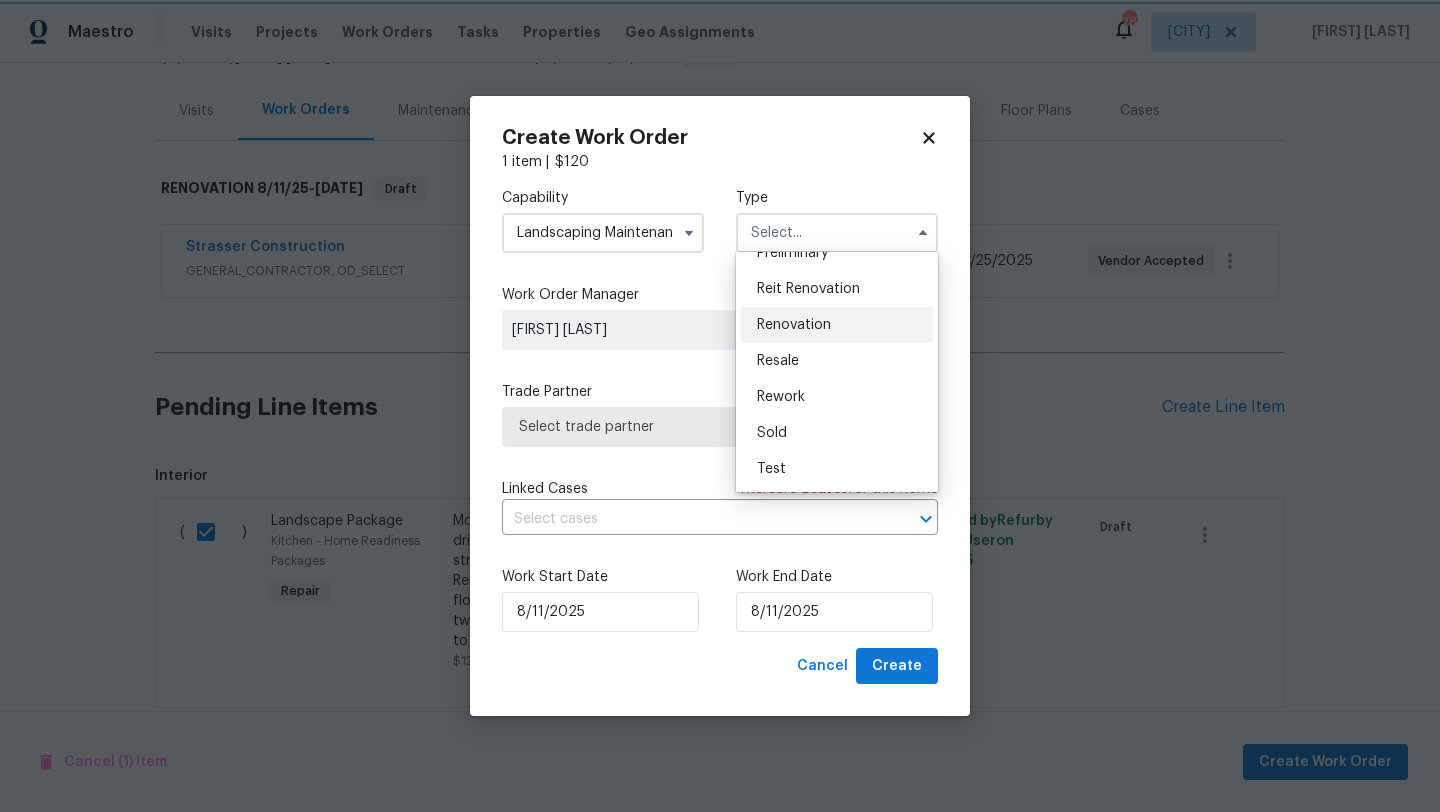 type on "Renovation" 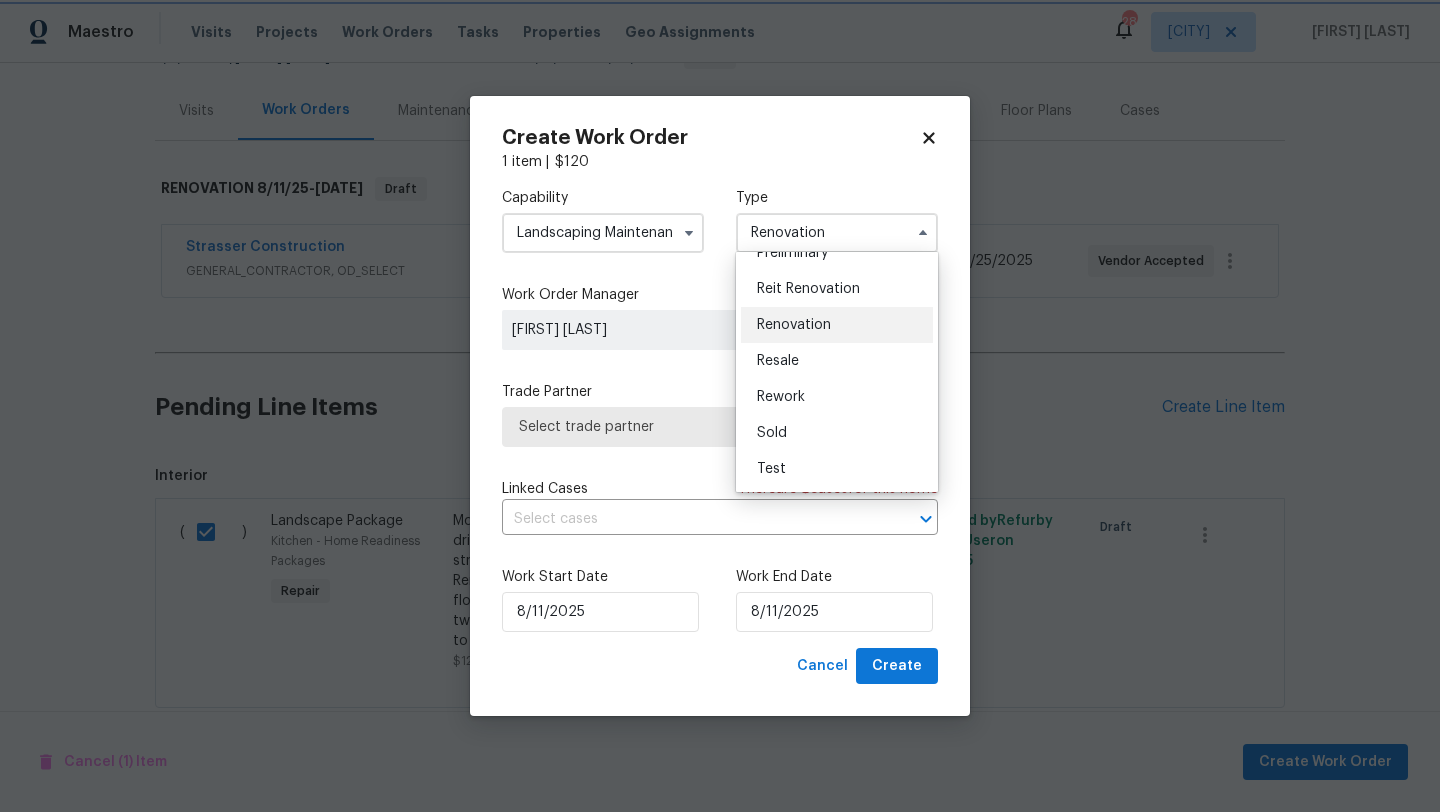 scroll, scrollTop: 0, scrollLeft: 0, axis: both 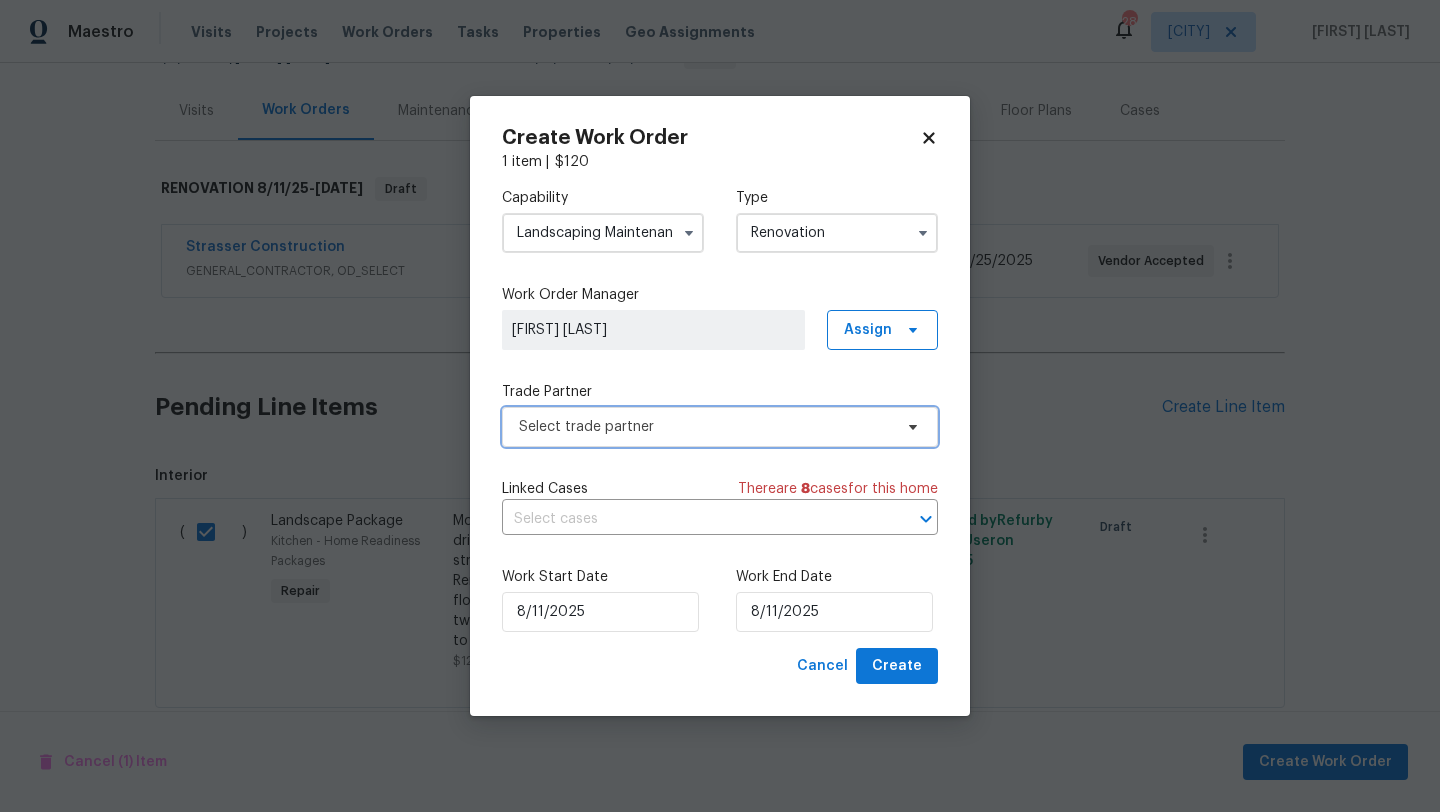 click on "Select trade partner" at bounding box center (720, 427) 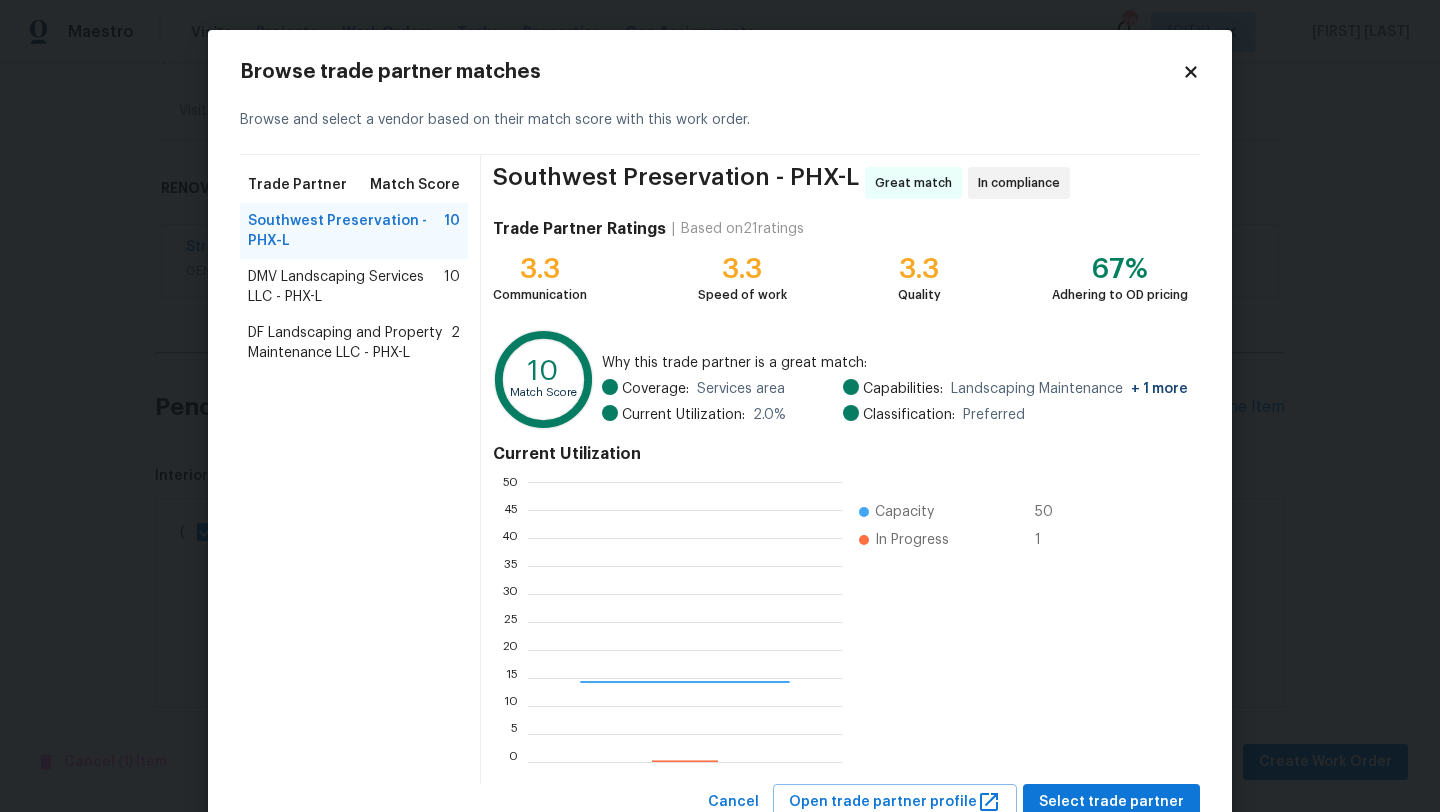 scroll, scrollTop: 2, scrollLeft: 1, axis: both 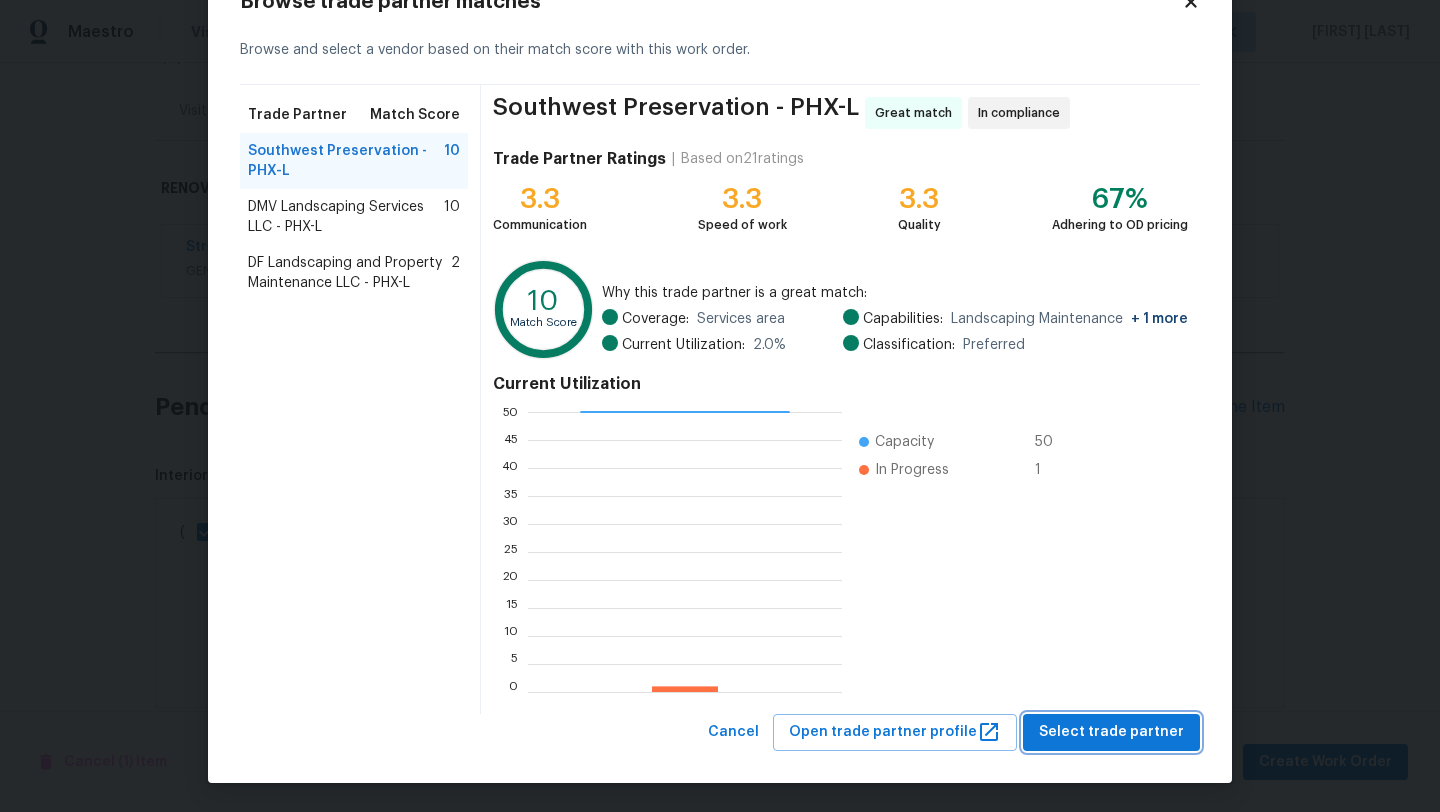 click on "Select trade partner" at bounding box center (1111, 732) 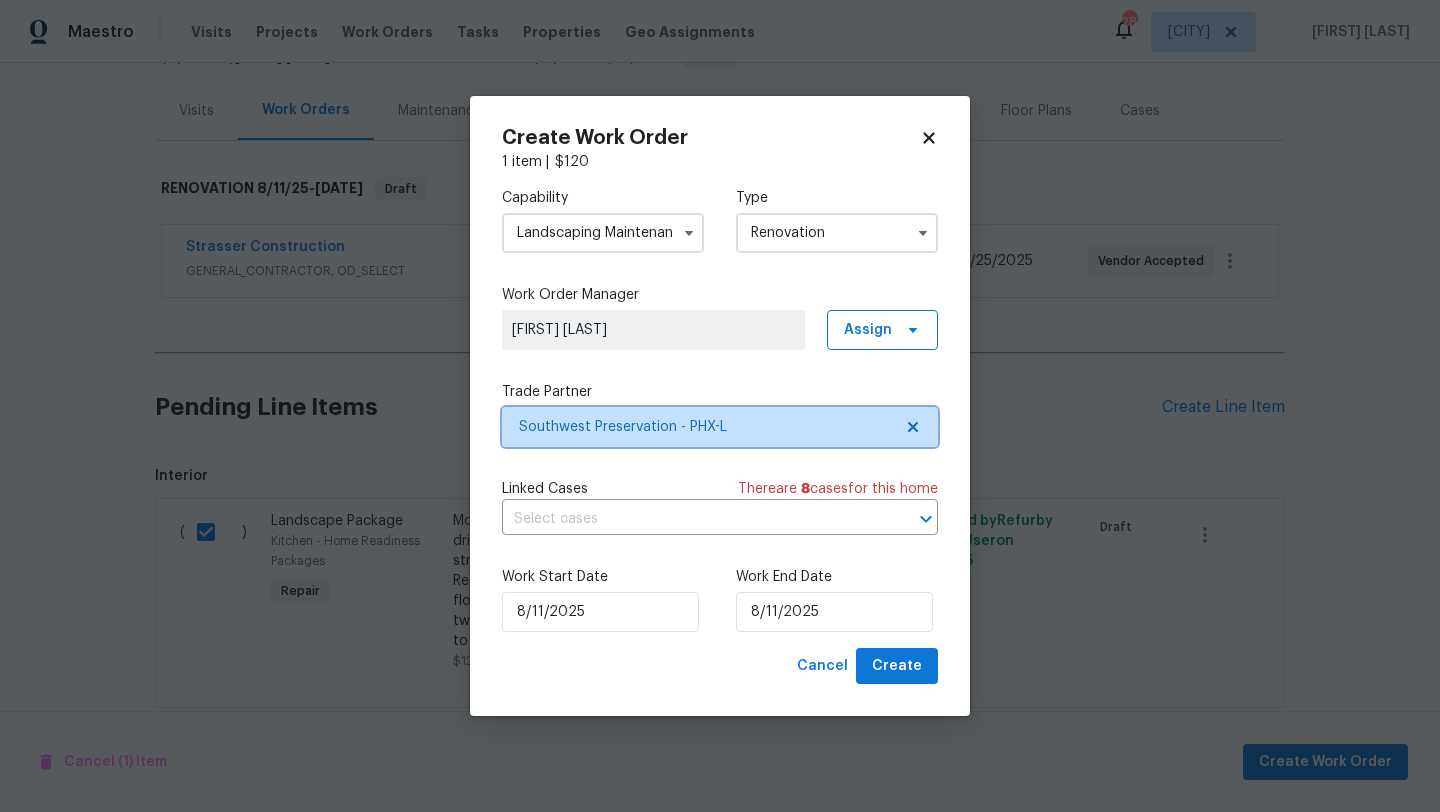 scroll, scrollTop: 0, scrollLeft: 0, axis: both 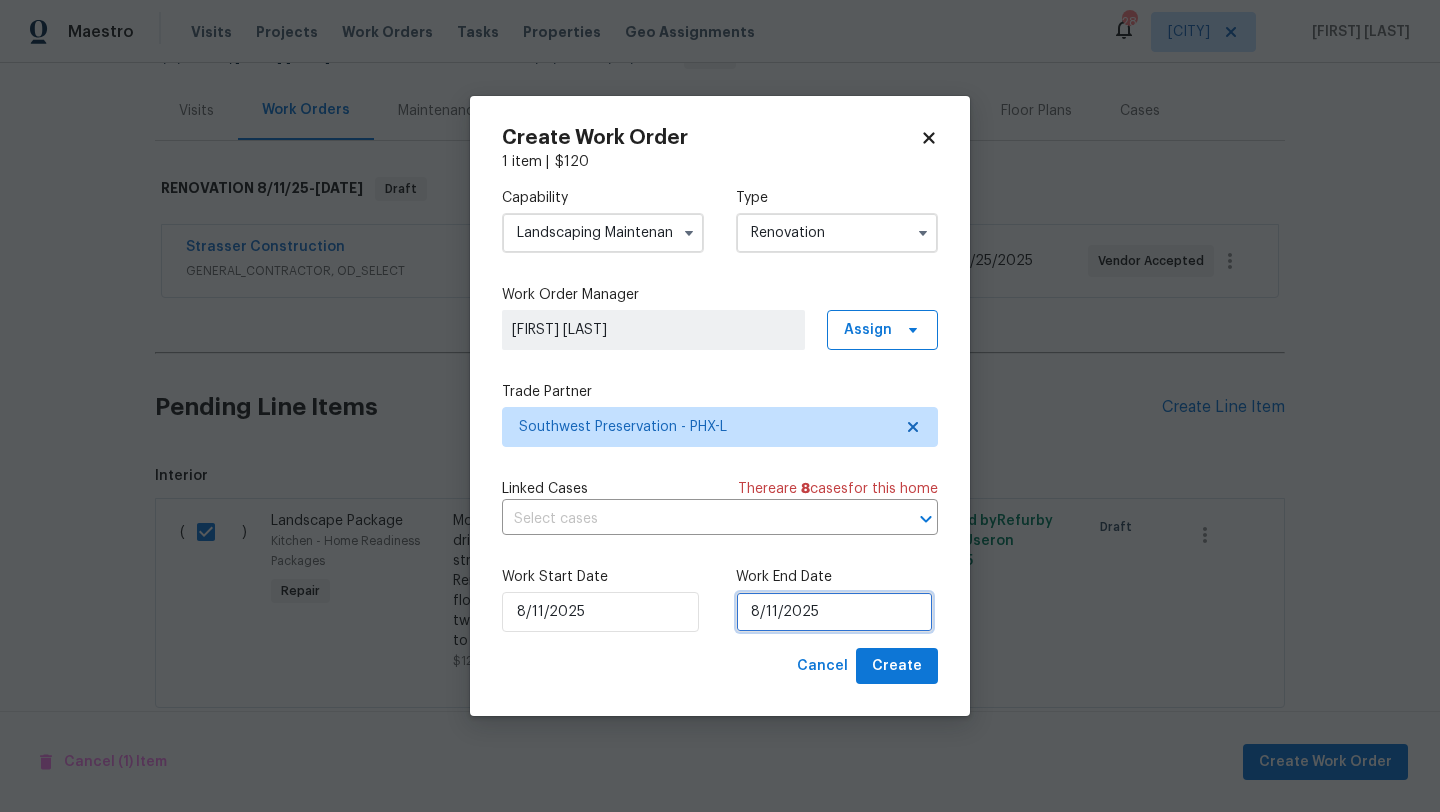 click on "8/11/2025" at bounding box center [834, 612] 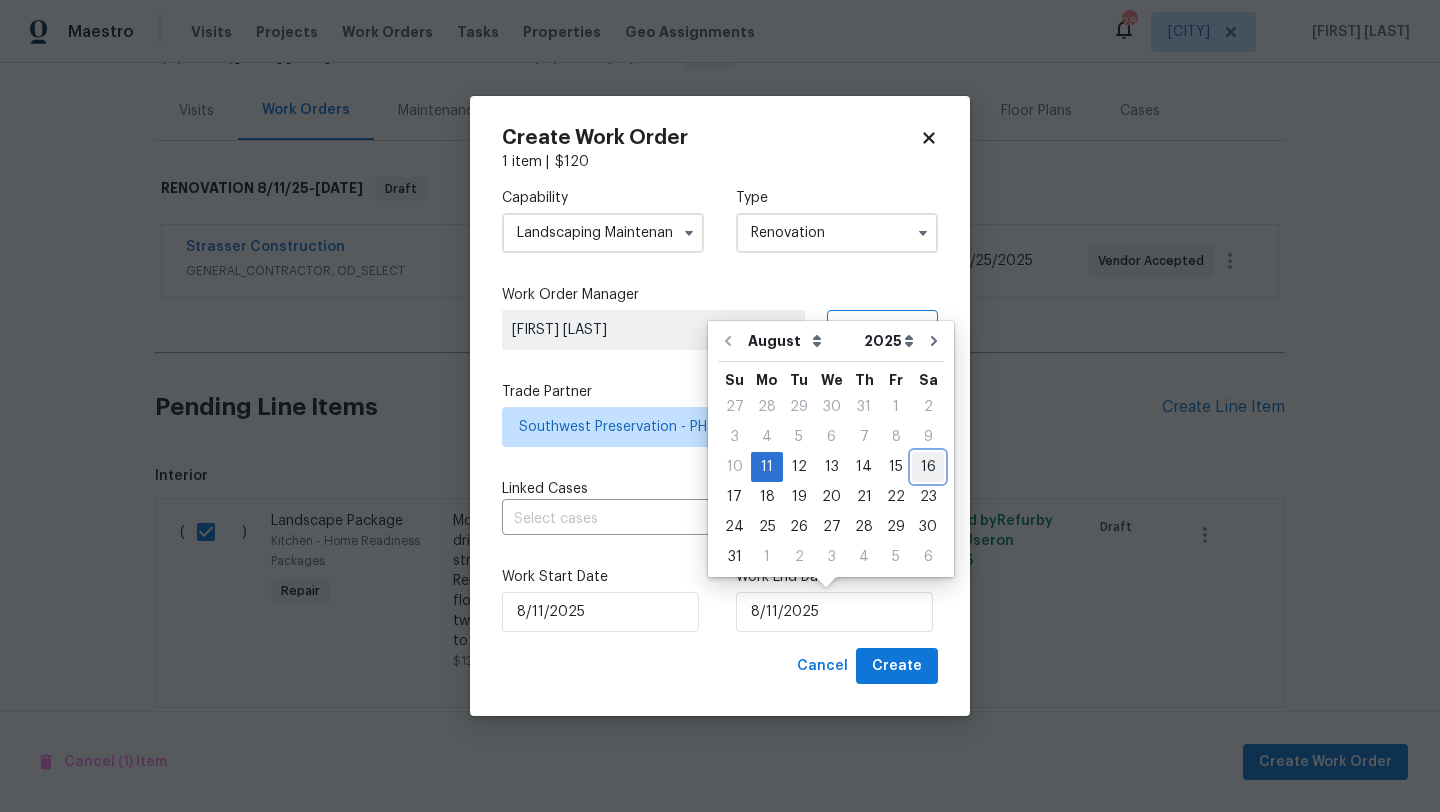 click on "16" at bounding box center (928, 467) 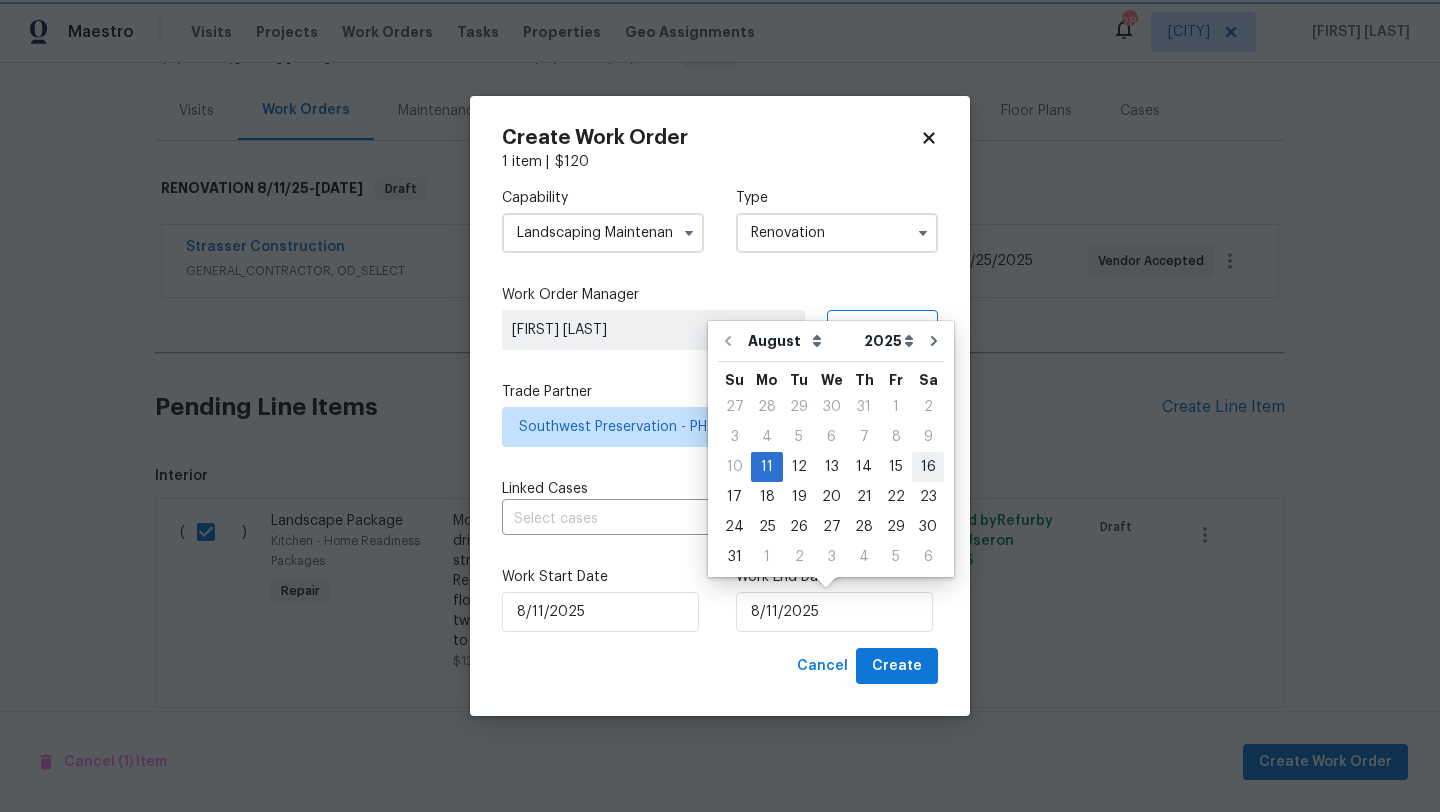 type on "8/16/2025" 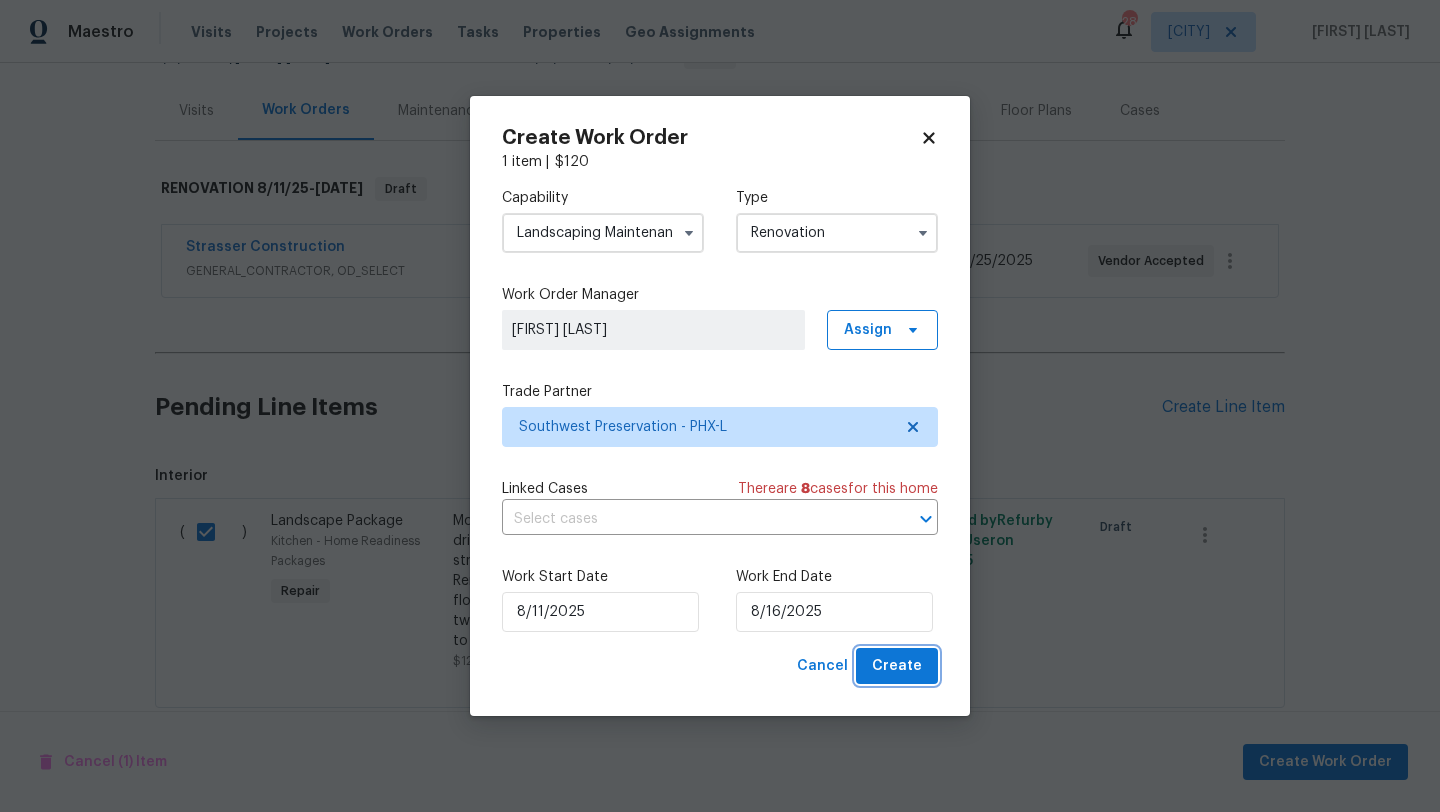 click on "Create" at bounding box center [897, 666] 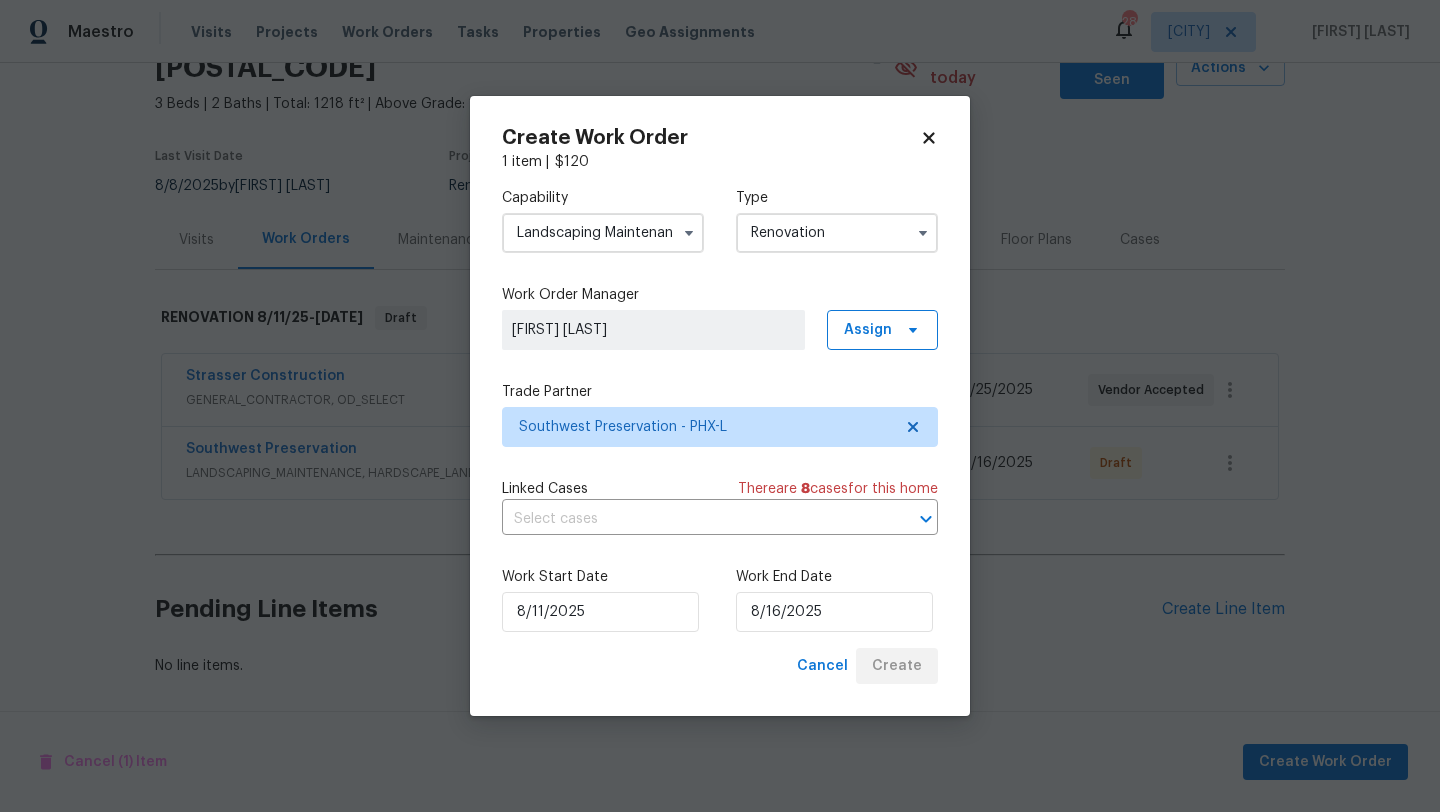 scroll, scrollTop: 93, scrollLeft: 0, axis: vertical 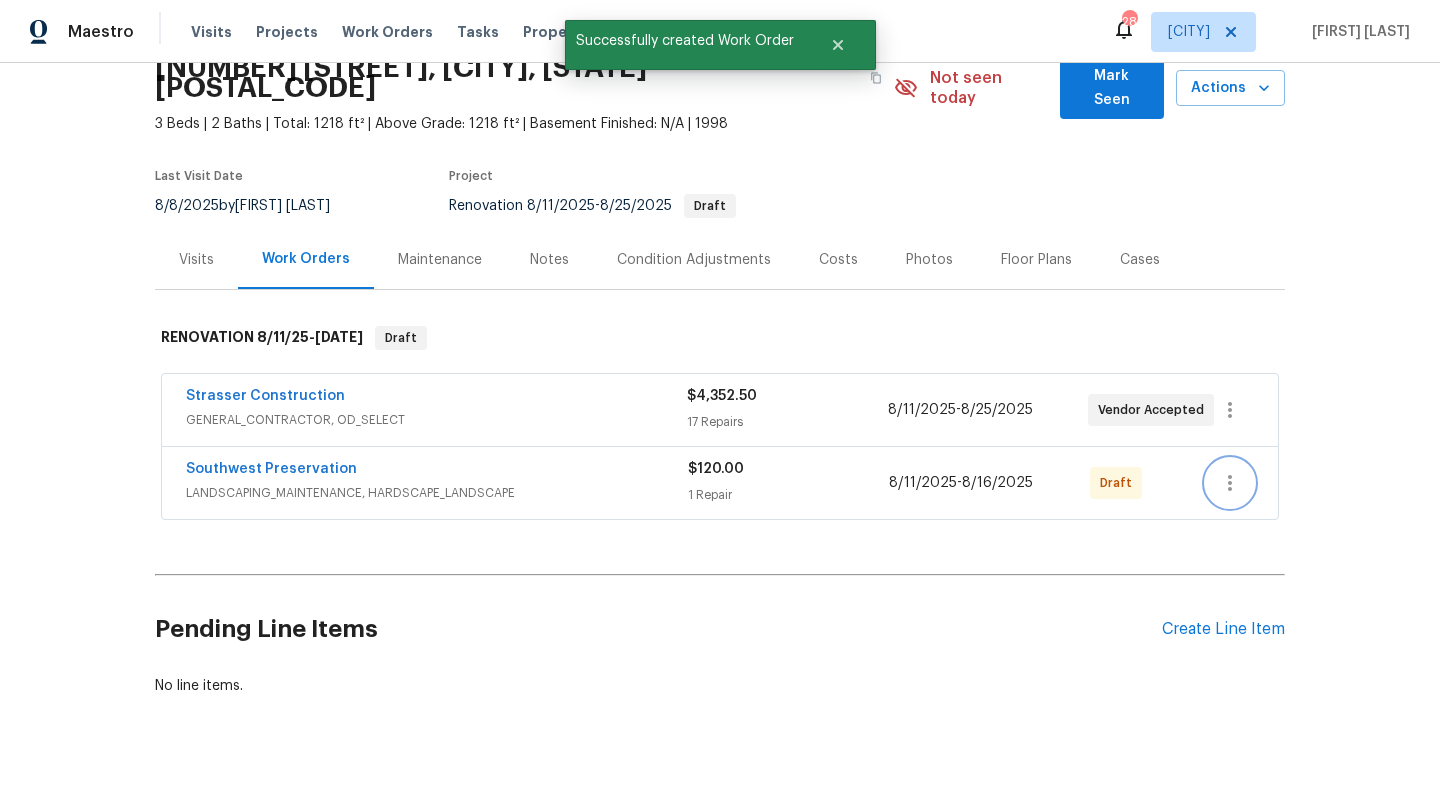 click 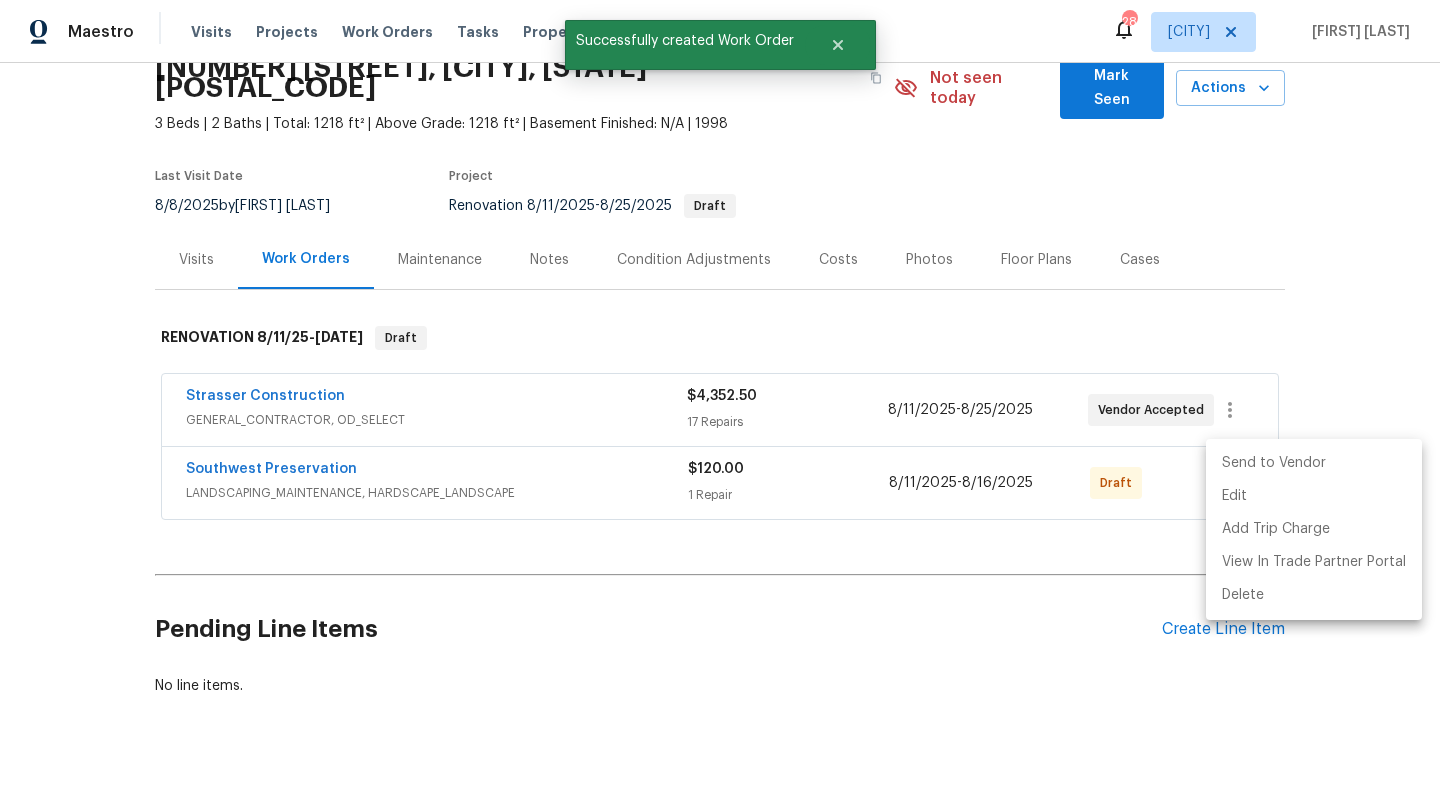 click on "Send to Vendor" at bounding box center (1314, 463) 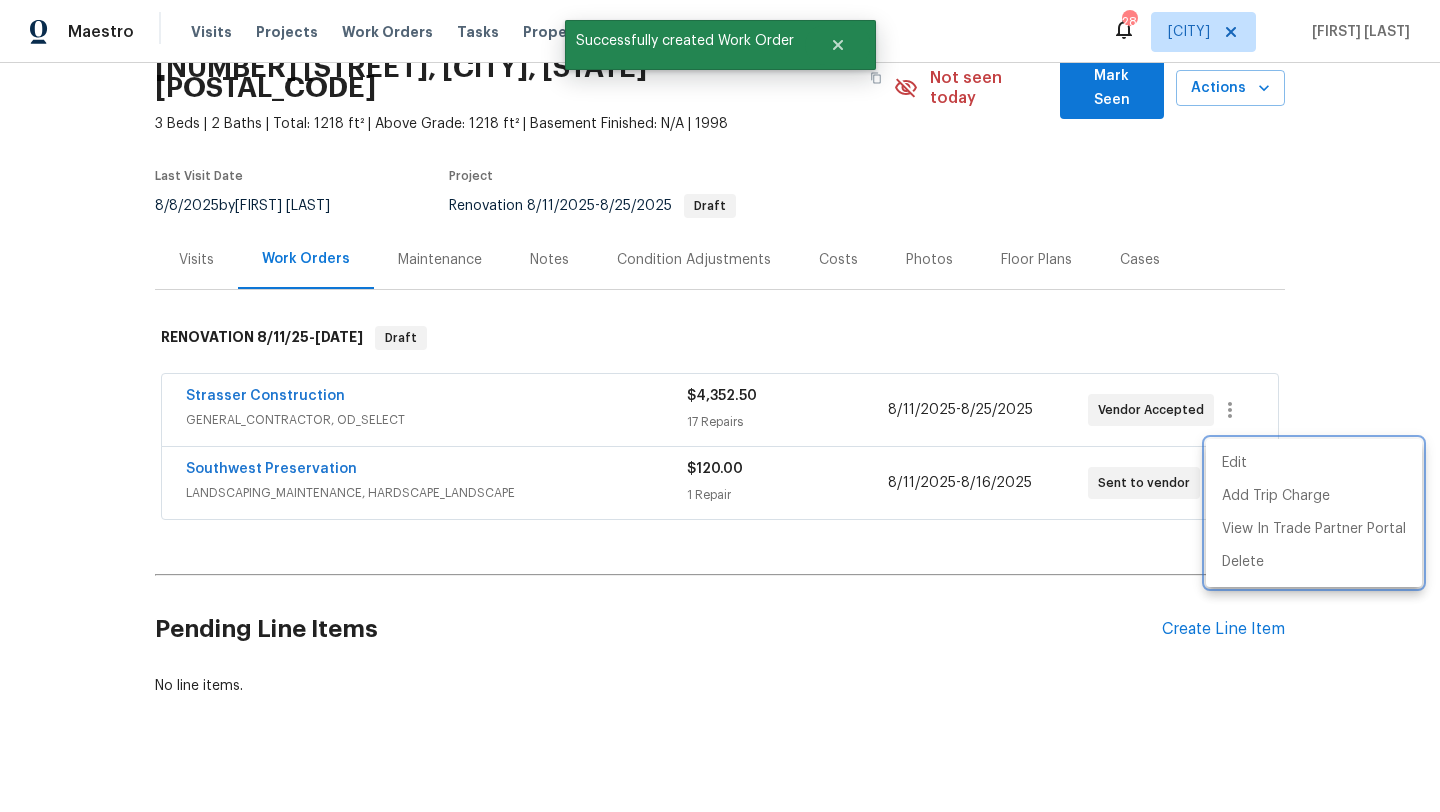 click at bounding box center [720, 406] 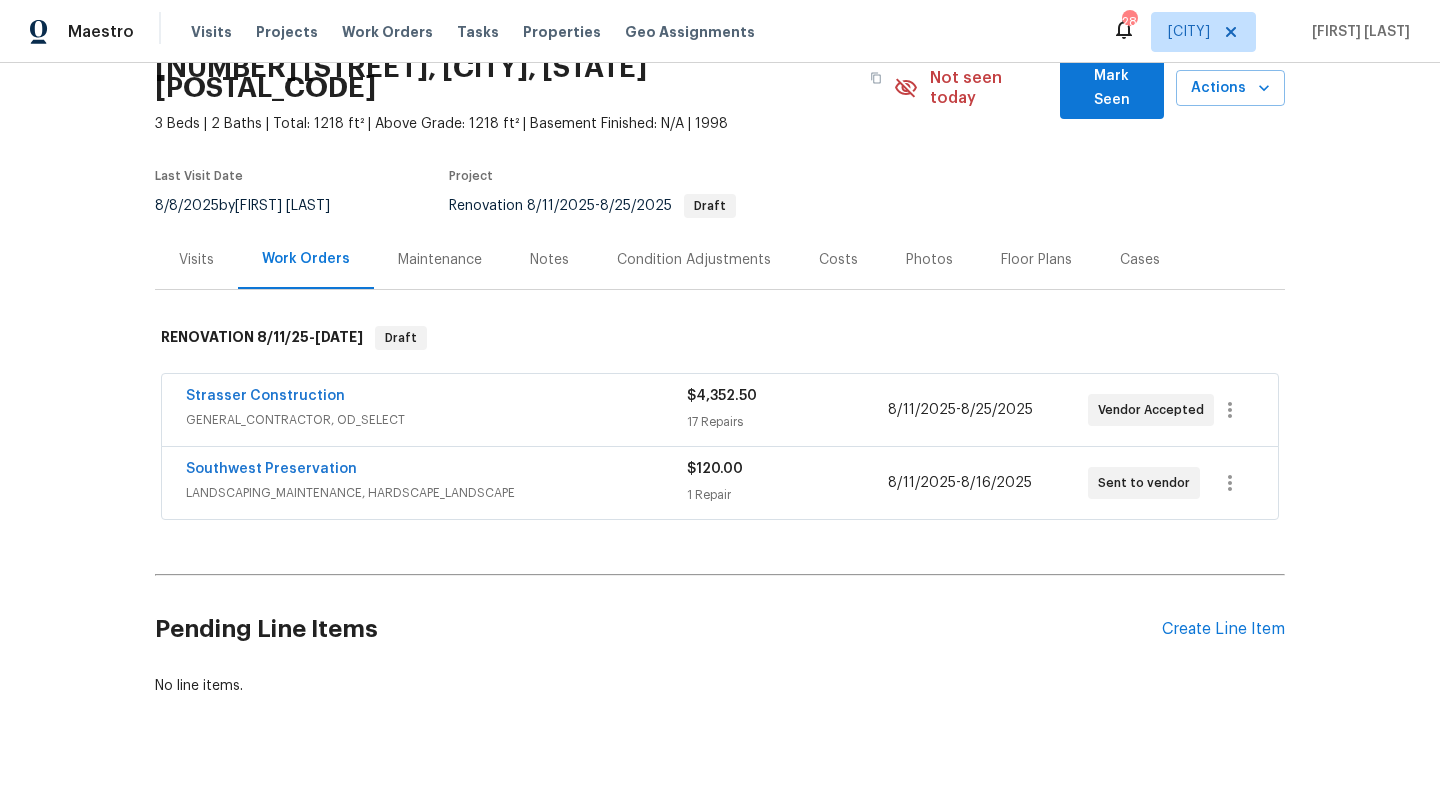 click on "Costs" at bounding box center [838, 260] 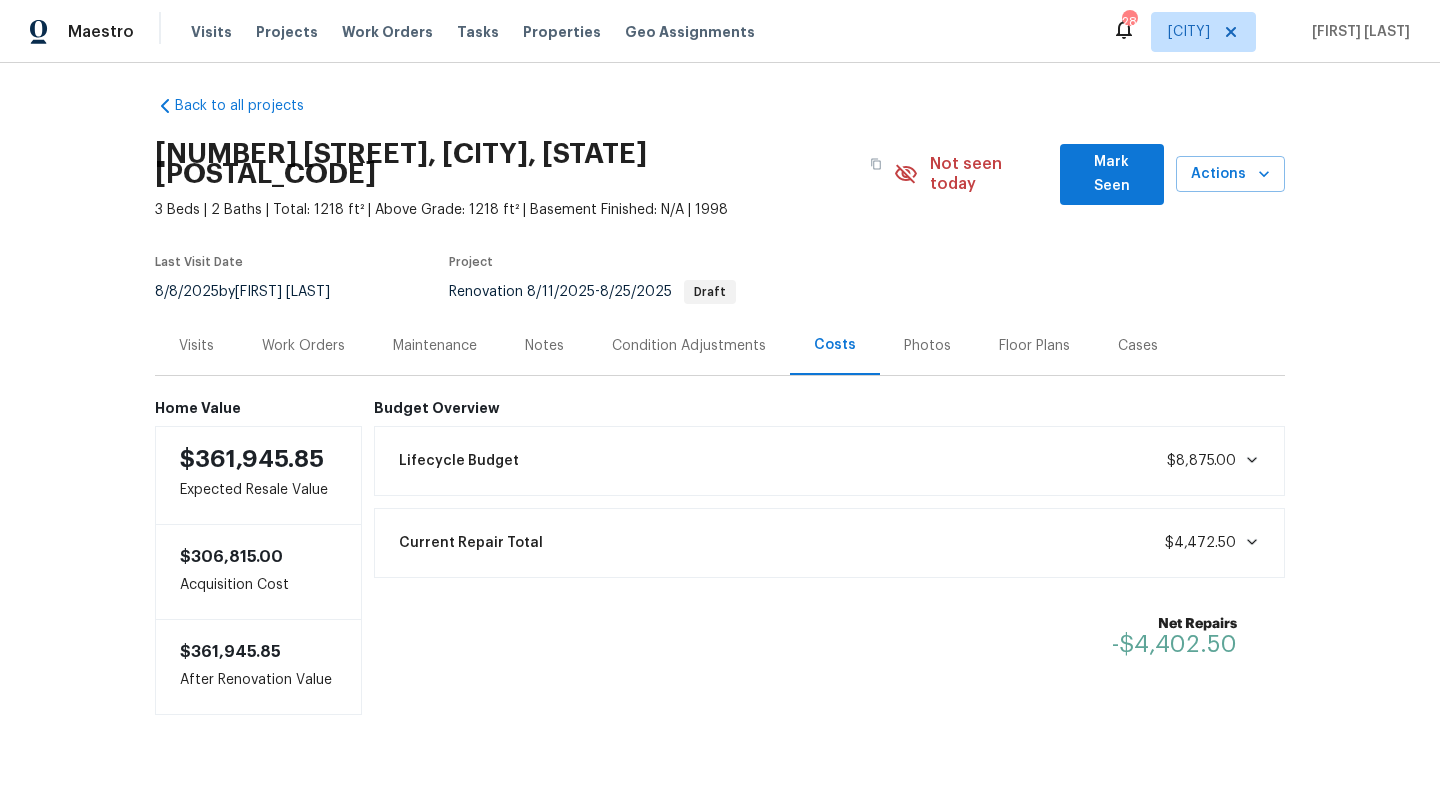 scroll, scrollTop: 11, scrollLeft: 0, axis: vertical 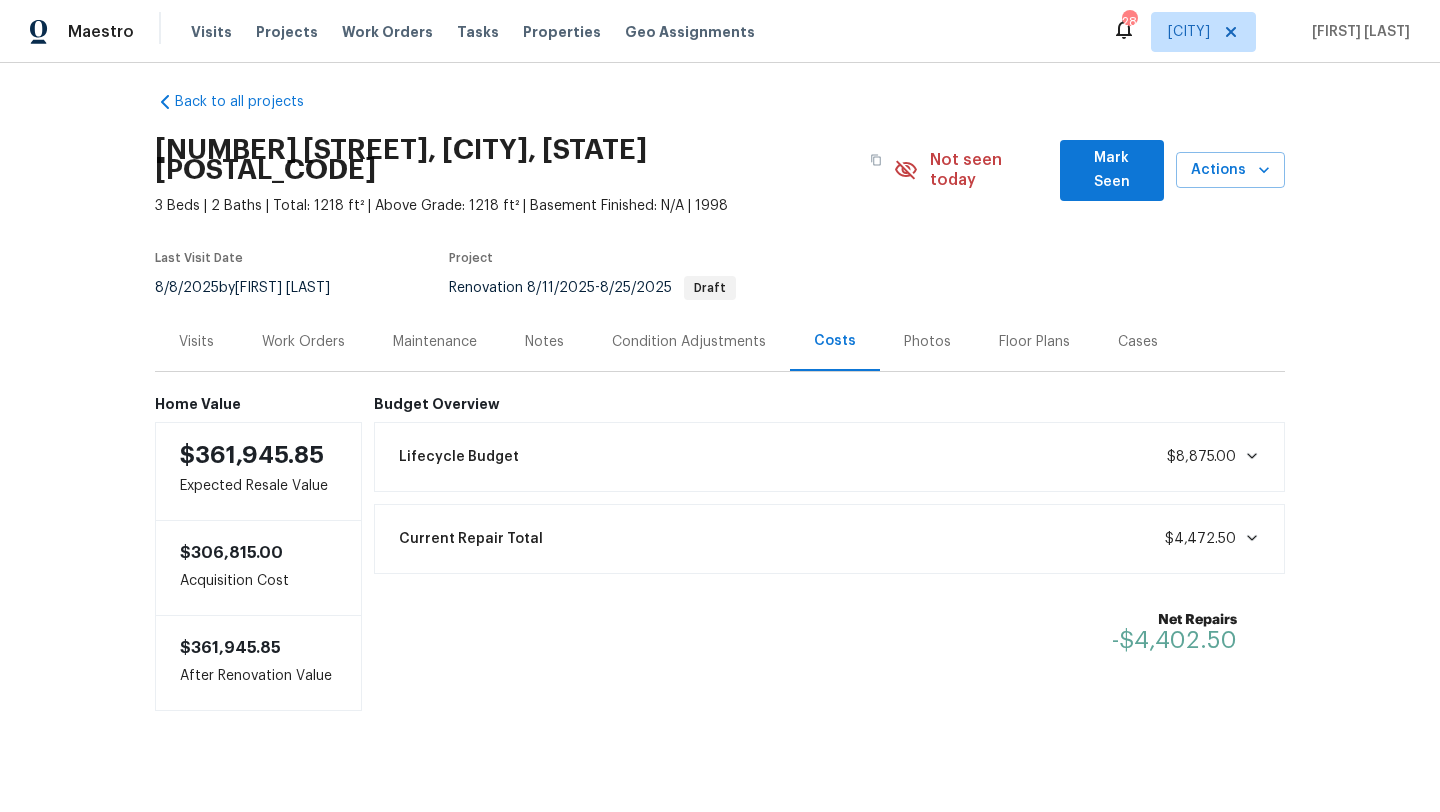 click on "Last Visit Date 8/8/2025  by  Scott Nicol   Project Renovation   8/11/2025  -  8/25/2025 Draft" at bounding box center (494, 276) 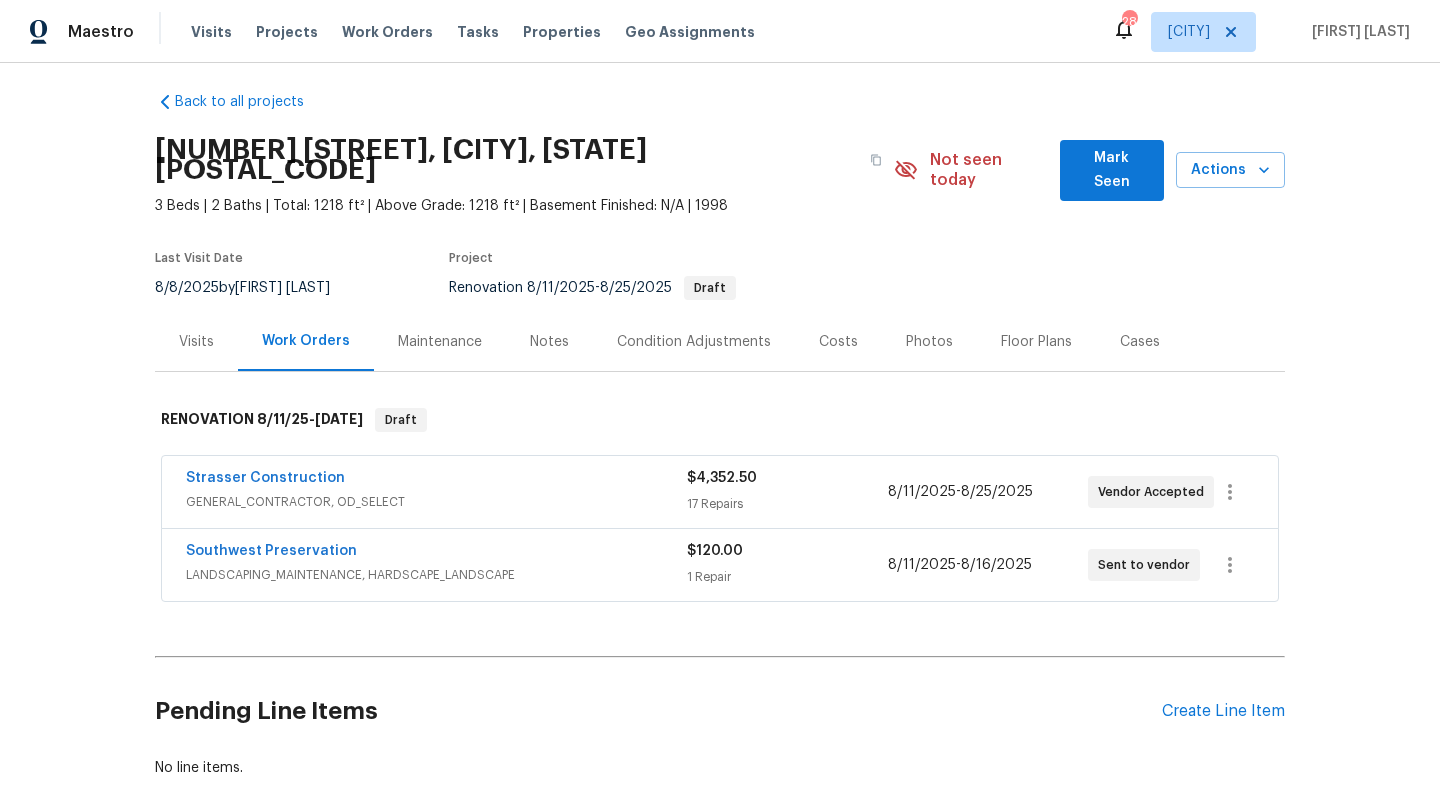 scroll, scrollTop: 93, scrollLeft: 0, axis: vertical 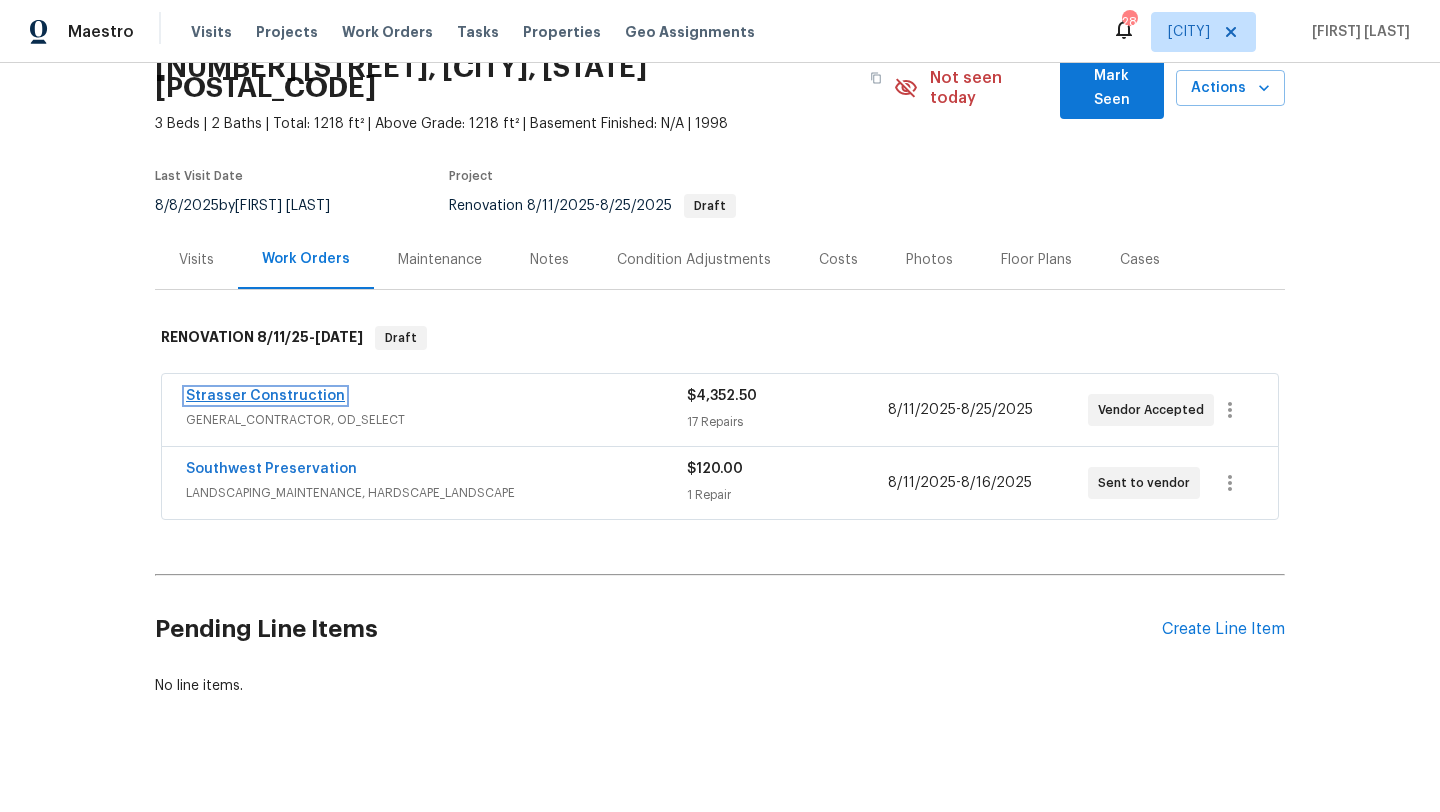 click on "Strasser Construction" at bounding box center (265, 396) 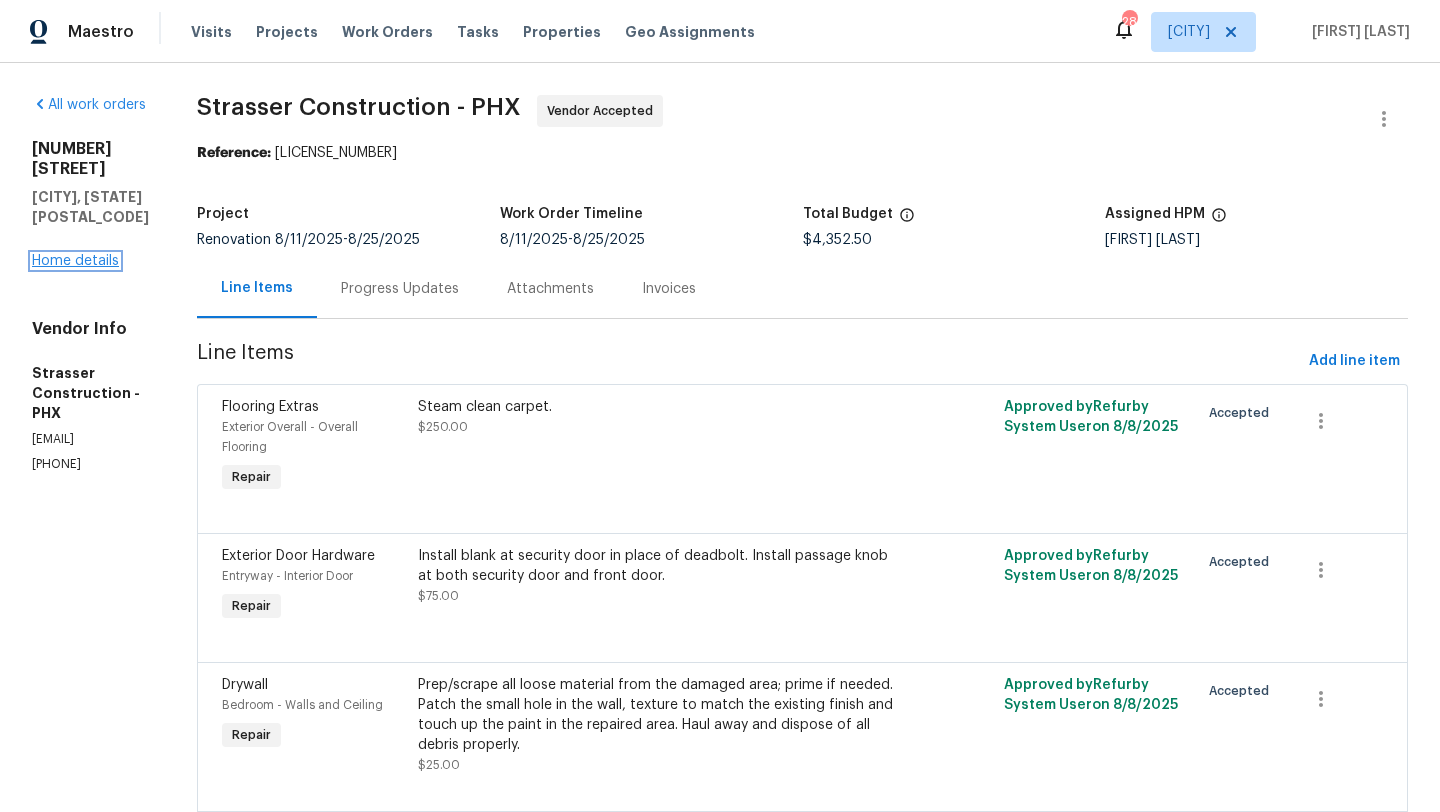 click on "Home details" at bounding box center (75, 261) 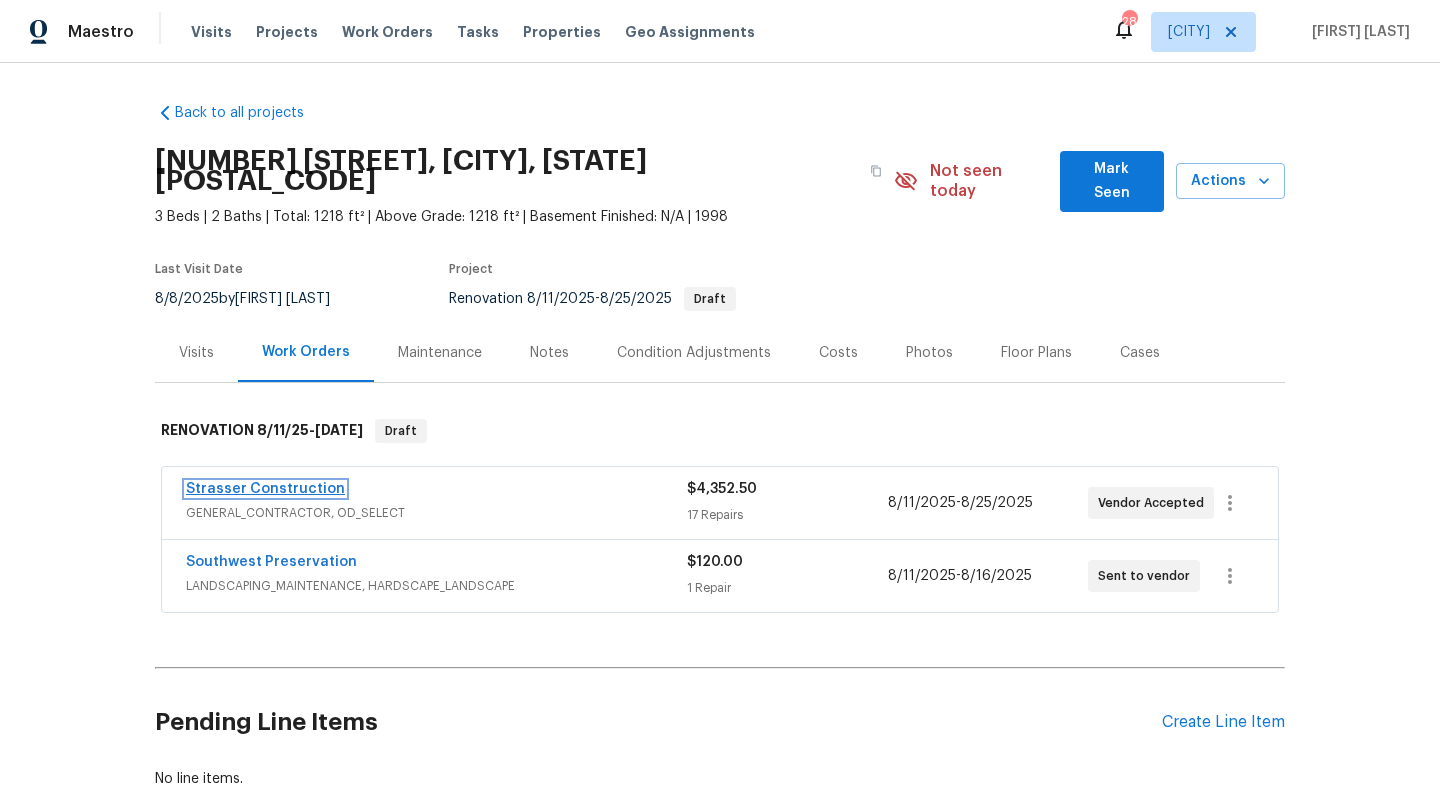 click on "Strasser Construction" at bounding box center (265, 489) 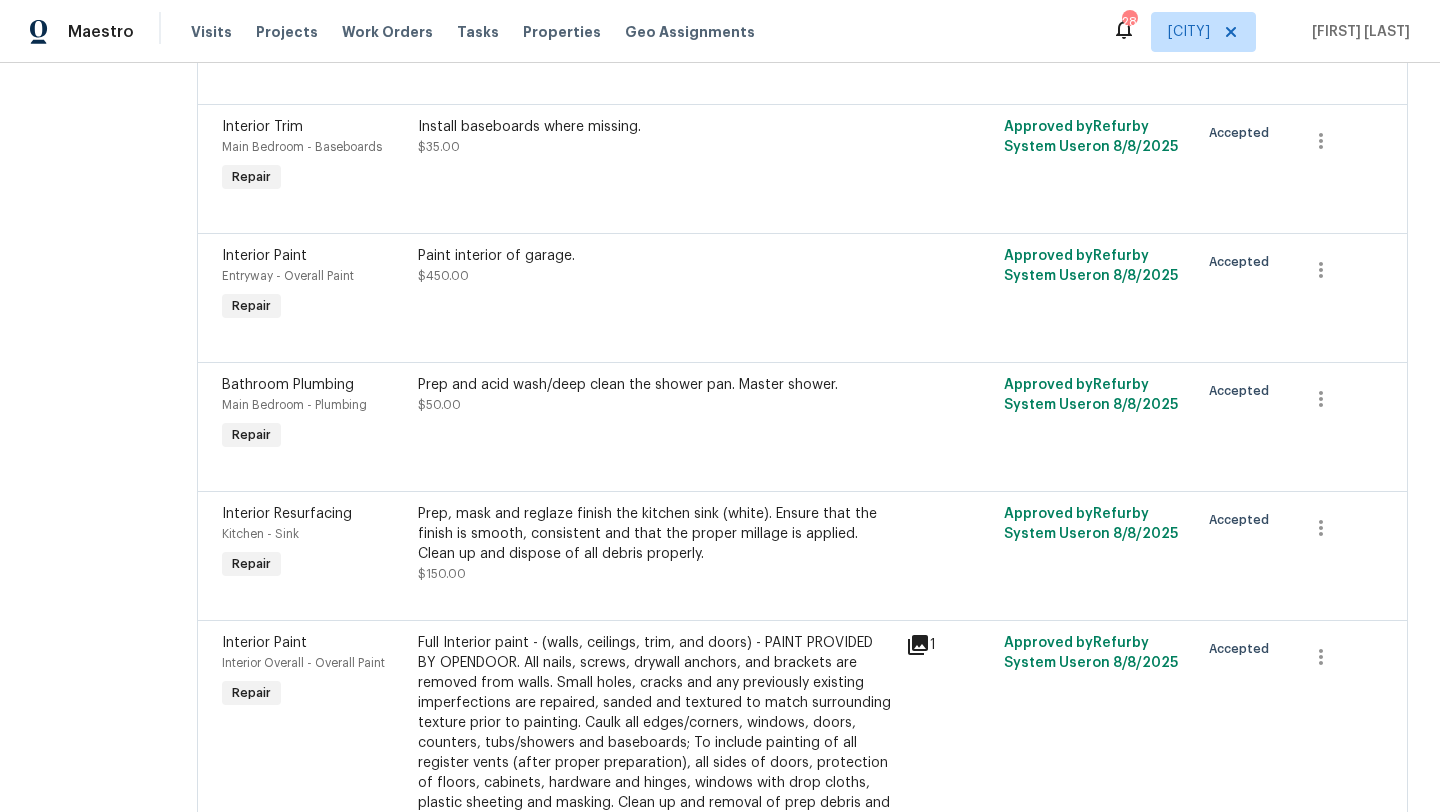 scroll, scrollTop: 1564, scrollLeft: 0, axis: vertical 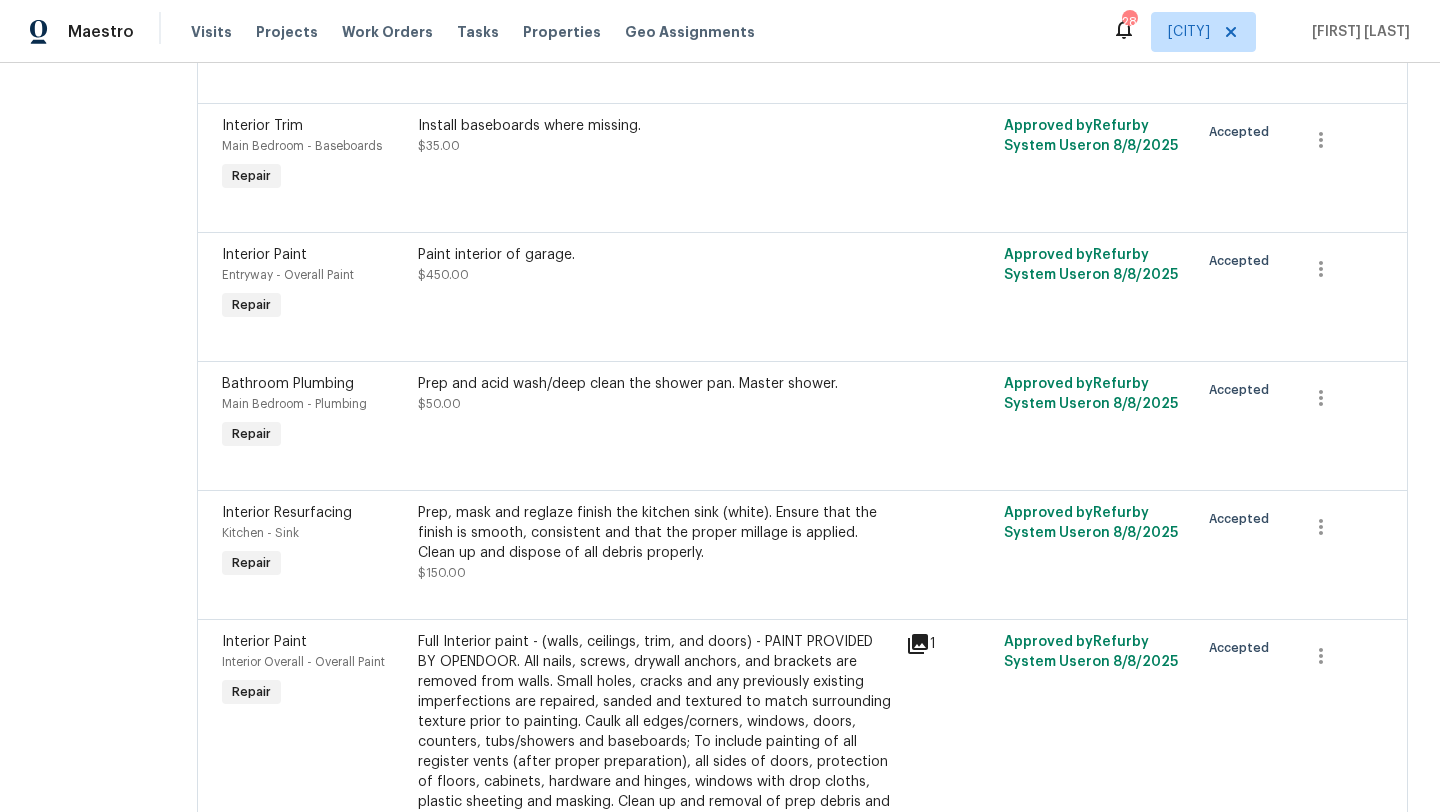 click on "Install baseboards where missing." at bounding box center [656, 126] 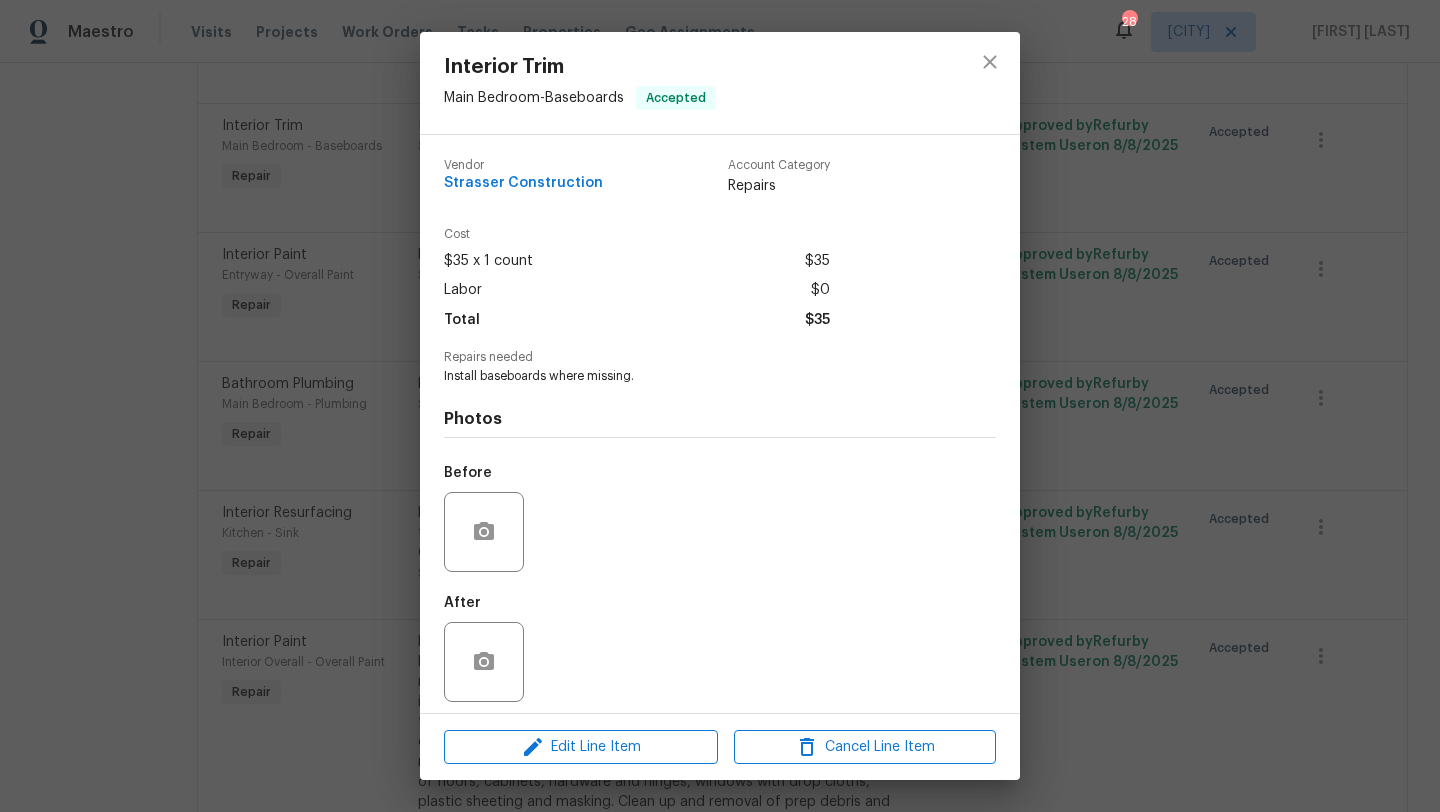 click at bounding box center [484, 532] 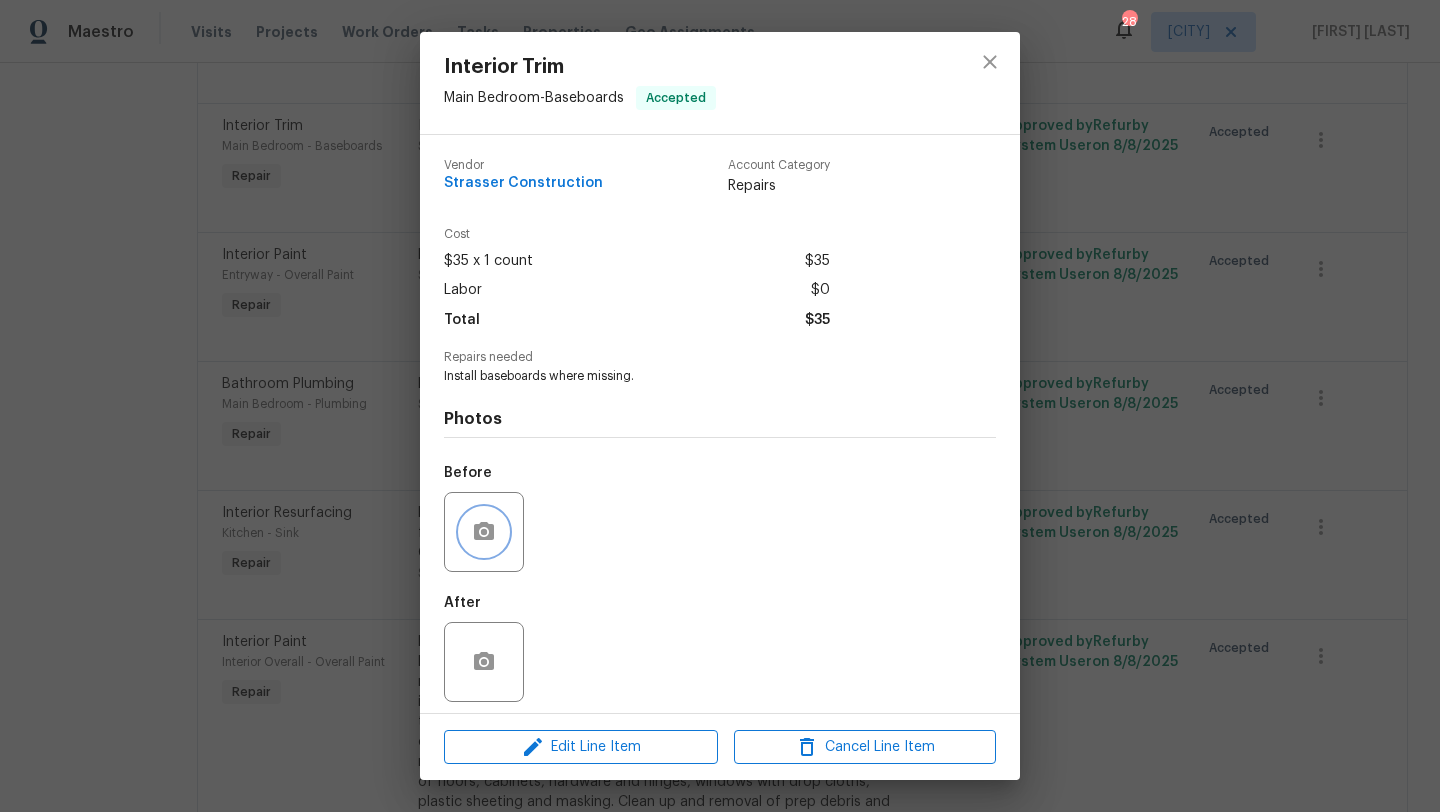 click 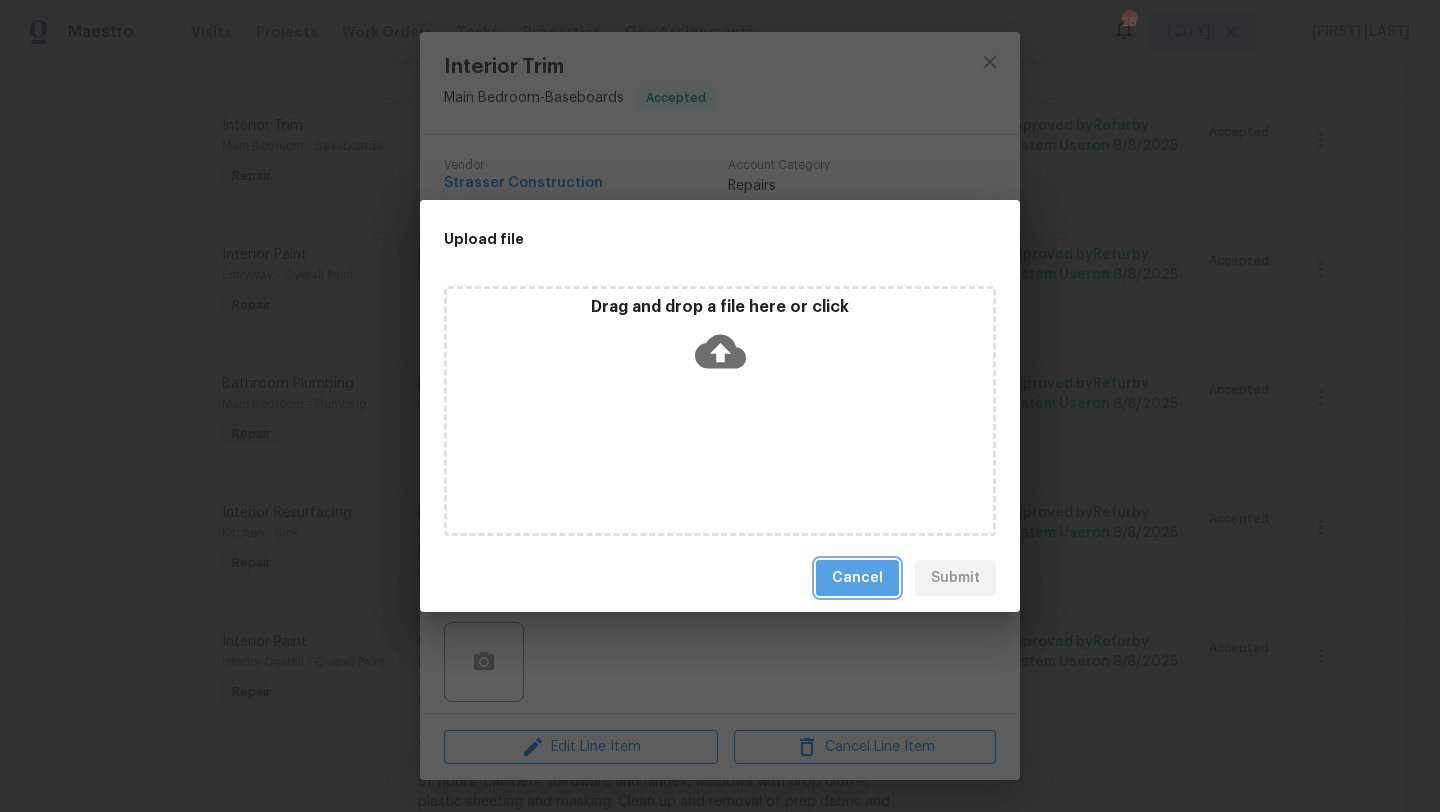 click on "Cancel" at bounding box center (857, 578) 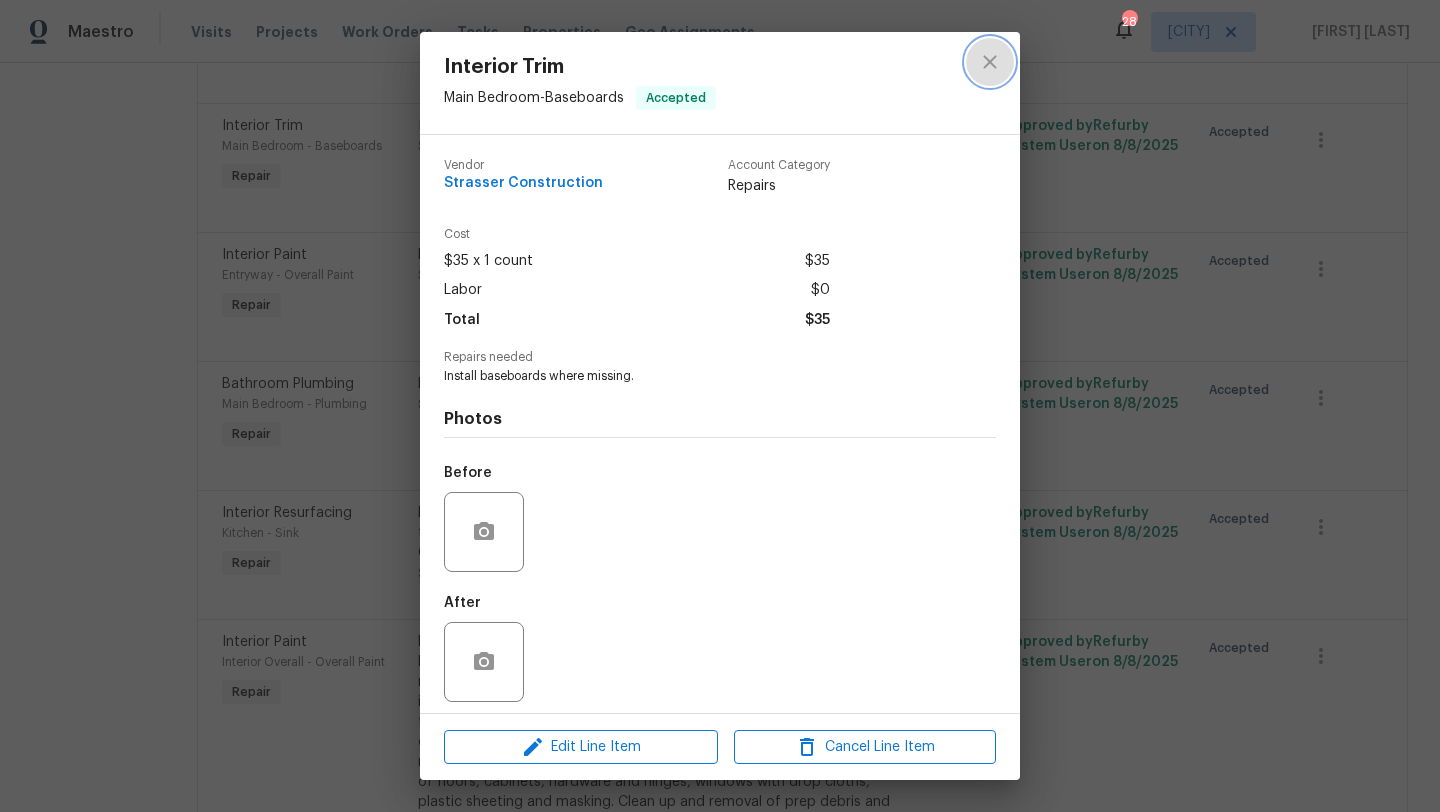 click 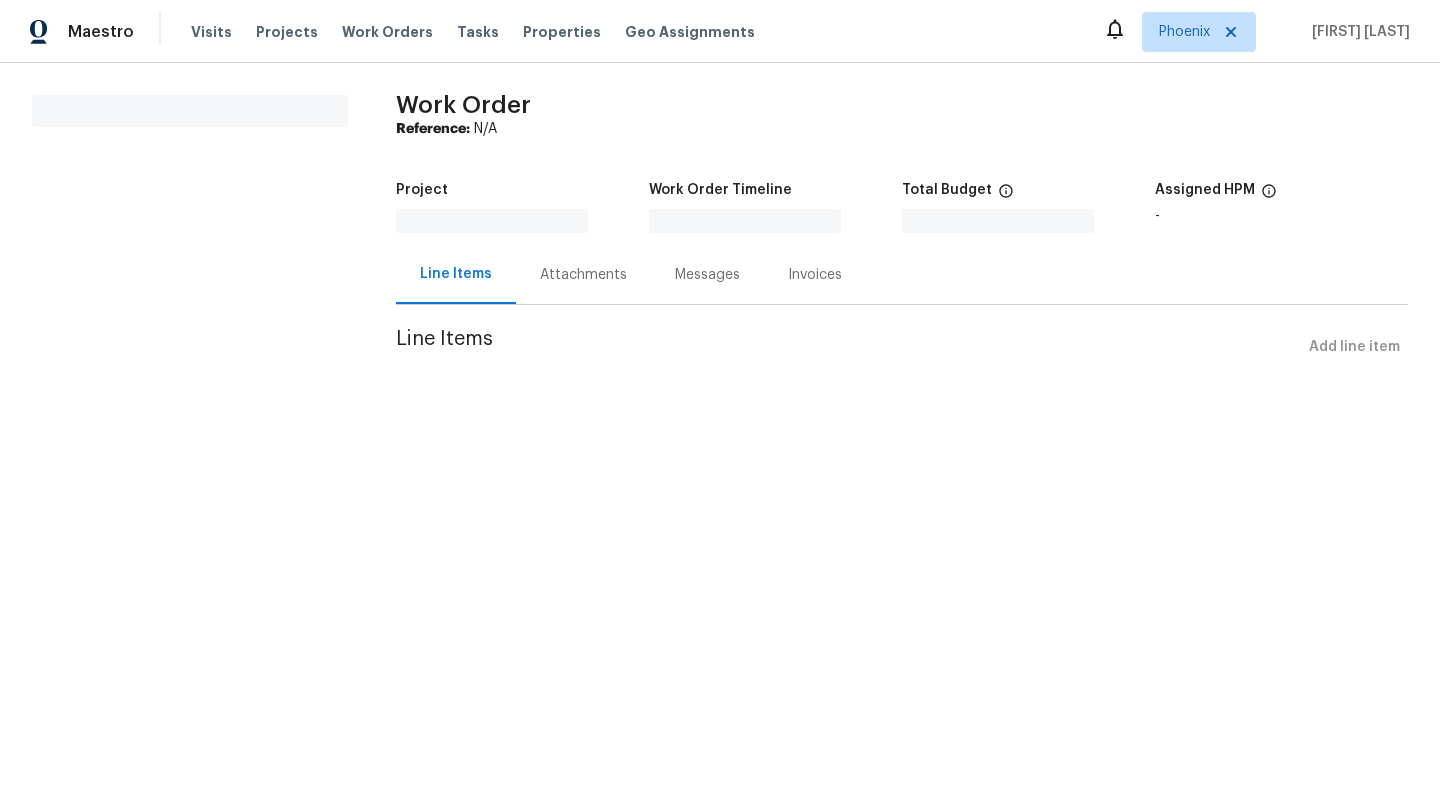 scroll, scrollTop: 0, scrollLeft: 0, axis: both 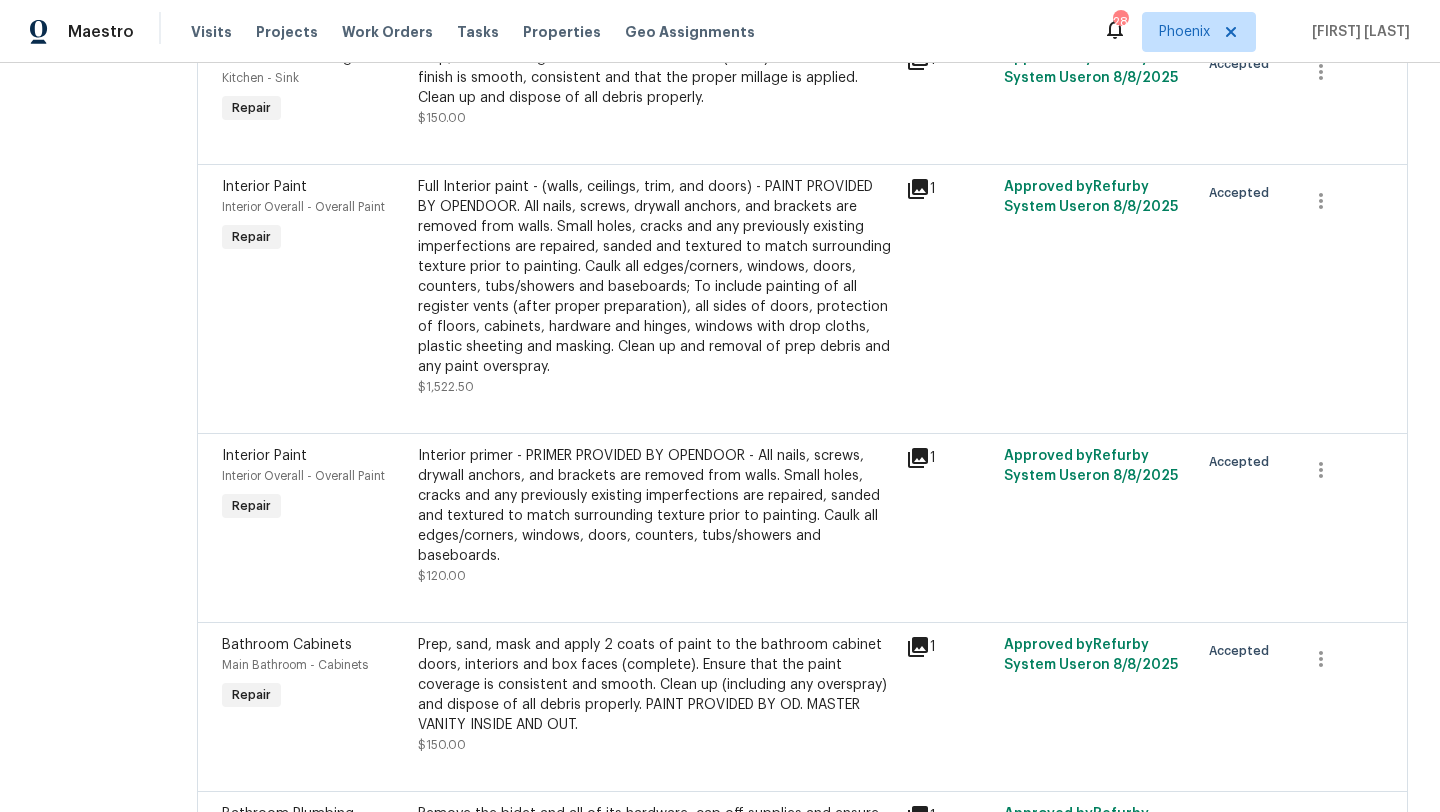 click on "Interior primer - PRIMER PROVIDED BY OPENDOOR - All nails, screws, drywall anchors, and brackets are removed from walls. Small holes, cracks and any previously existing imperfections are repaired, sanded and textured to match surrounding texture prior to painting. Caulk all edges/corners, windows, doors, counters, tubs/showers and baseboards." at bounding box center [656, 506] 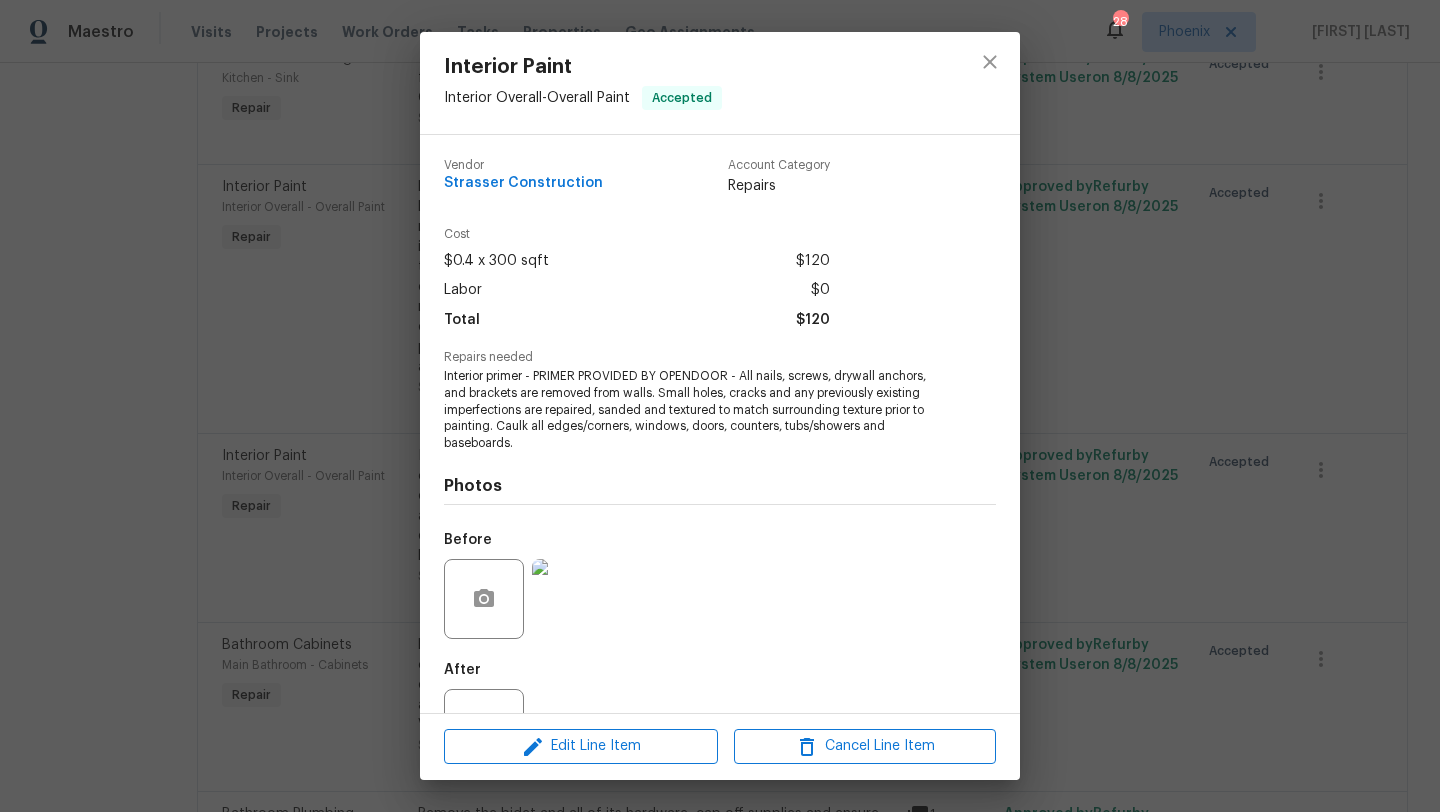 scroll, scrollTop: 76, scrollLeft: 0, axis: vertical 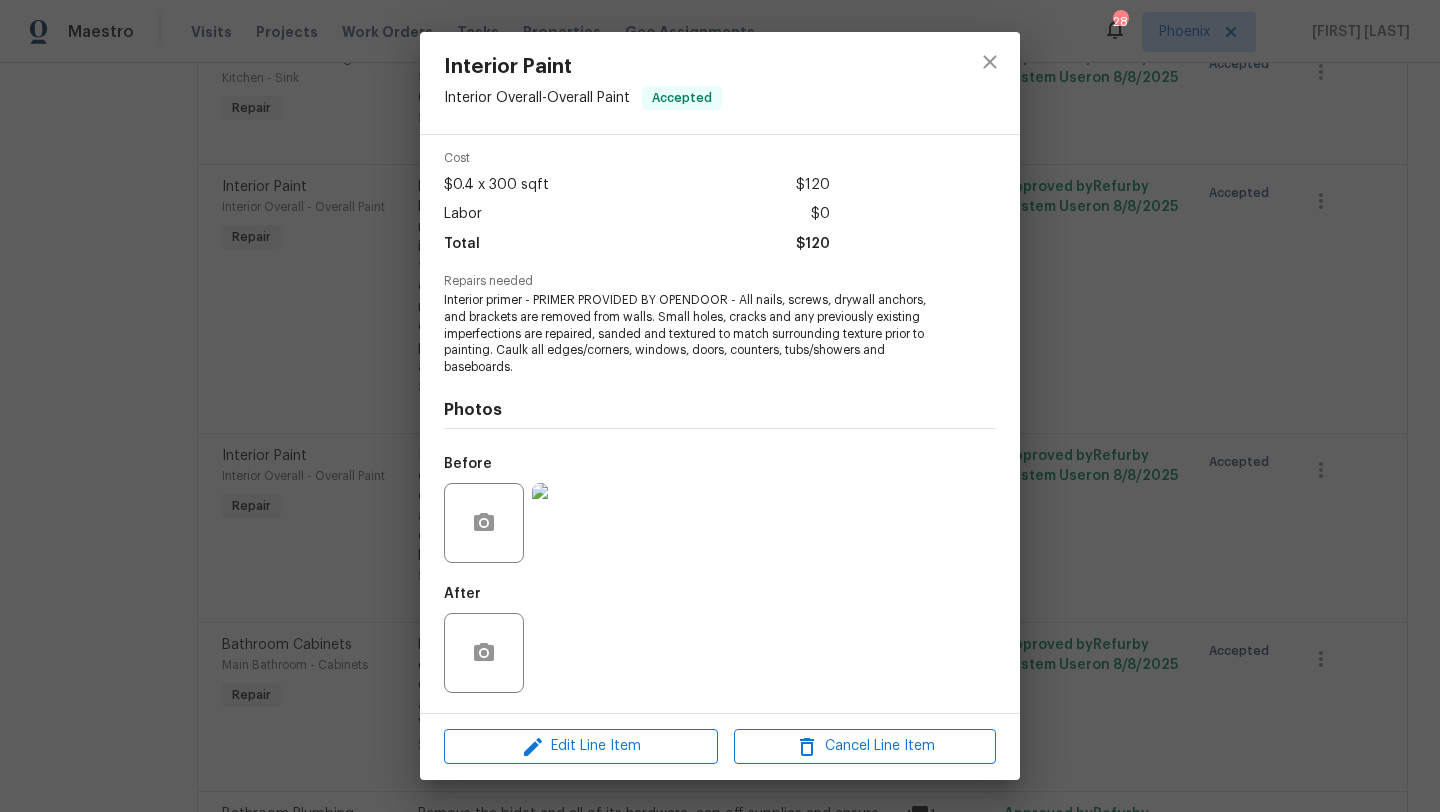 click at bounding box center [572, 523] 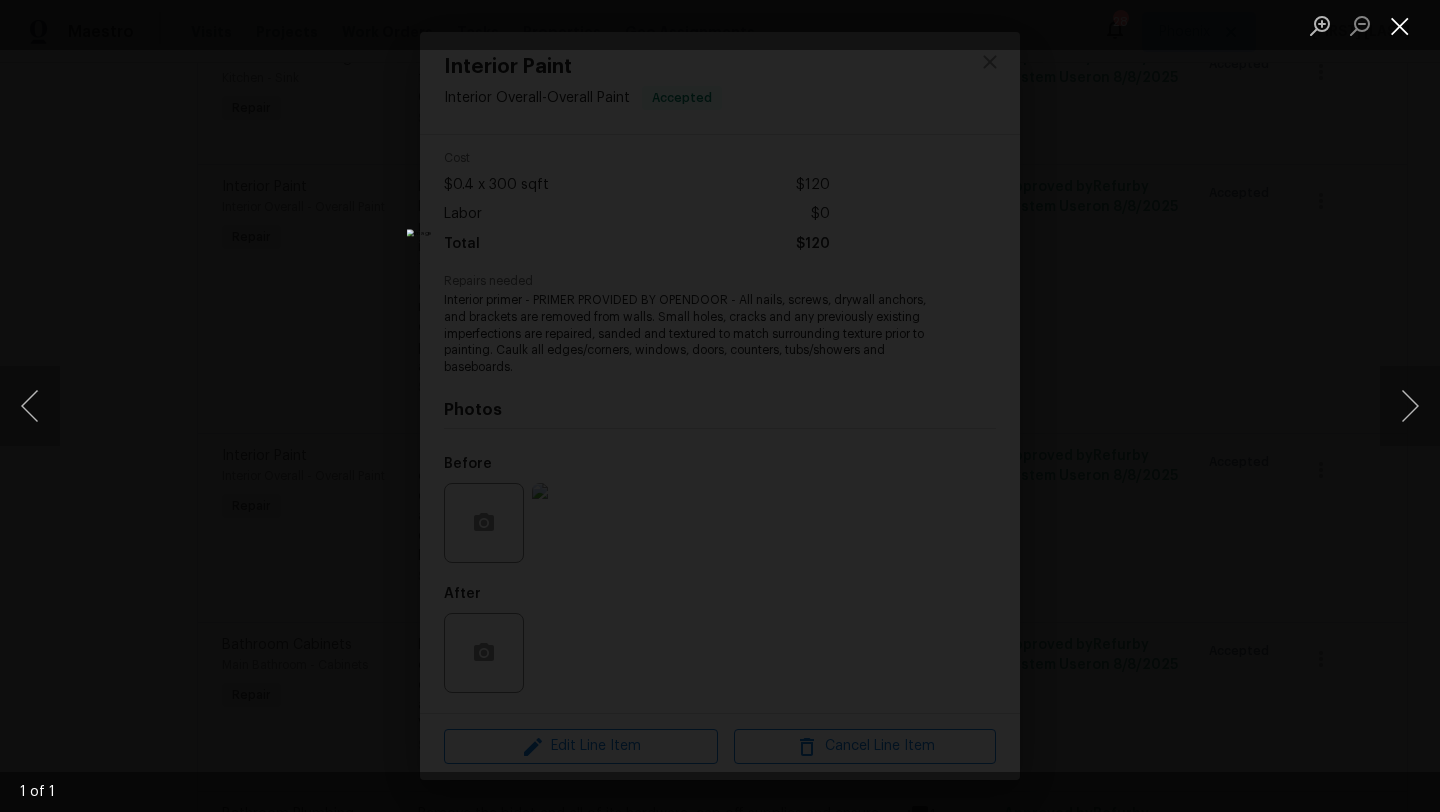 click at bounding box center [1400, 25] 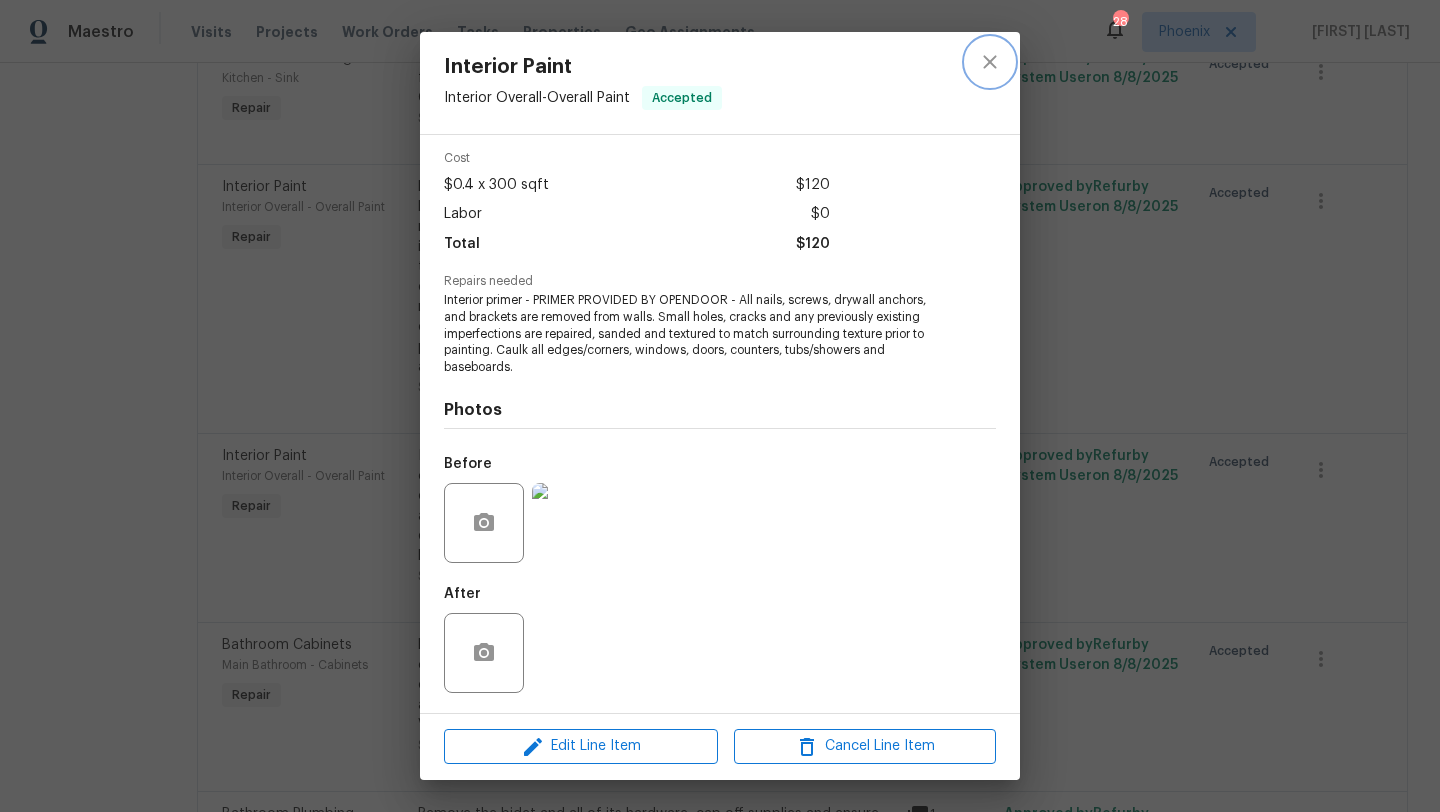 click 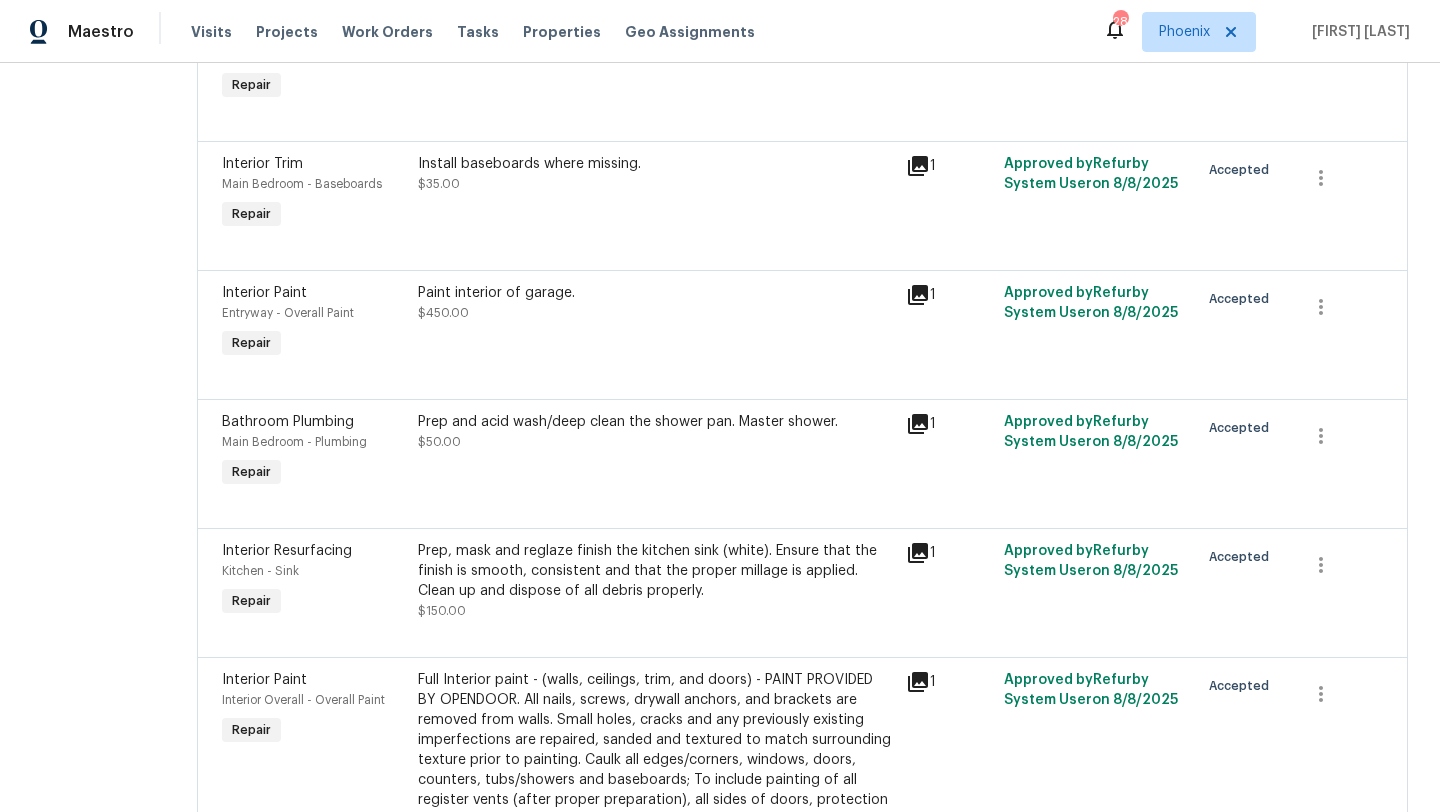 scroll, scrollTop: 1422, scrollLeft: 0, axis: vertical 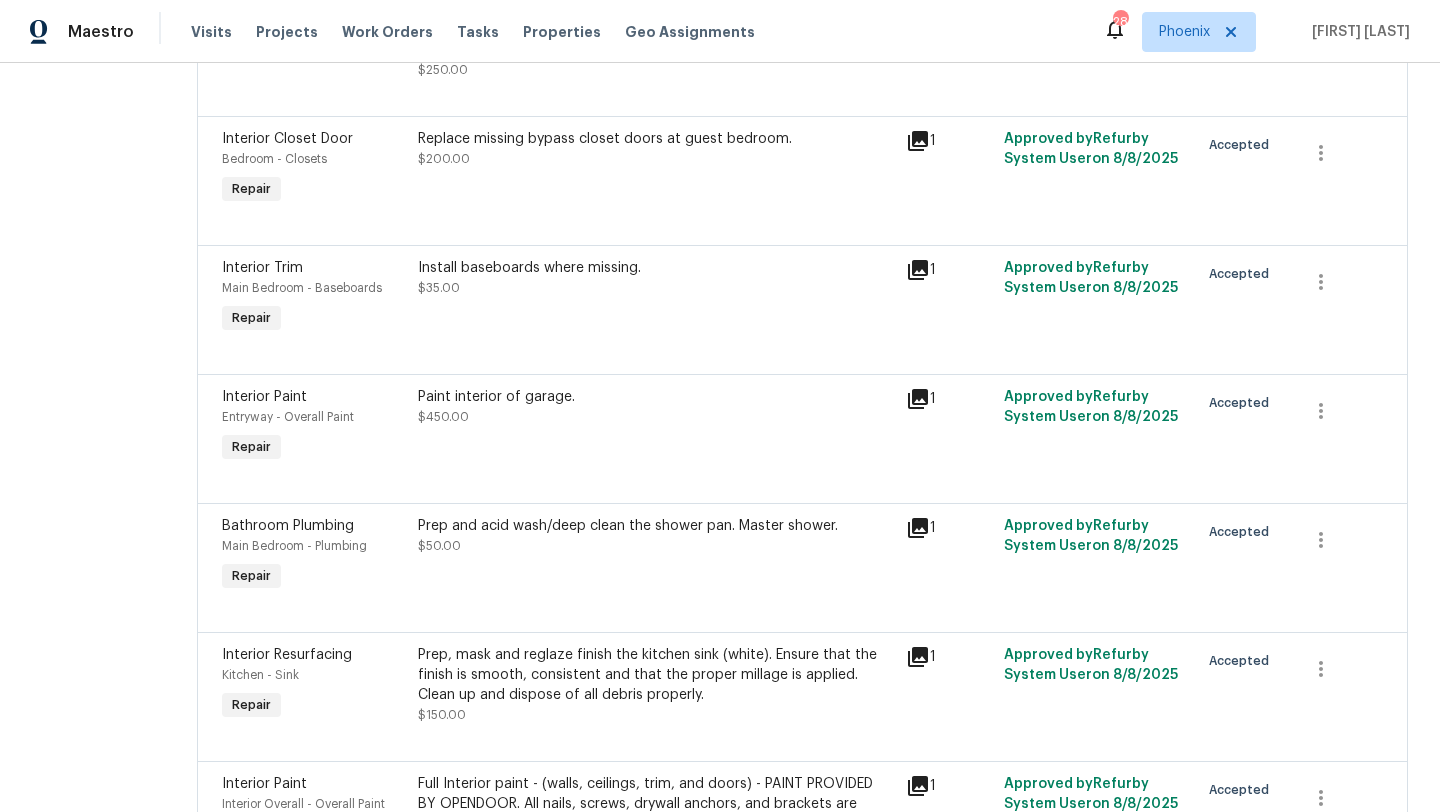 click on "Install baseboards where missing." at bounding box center [656, 268] 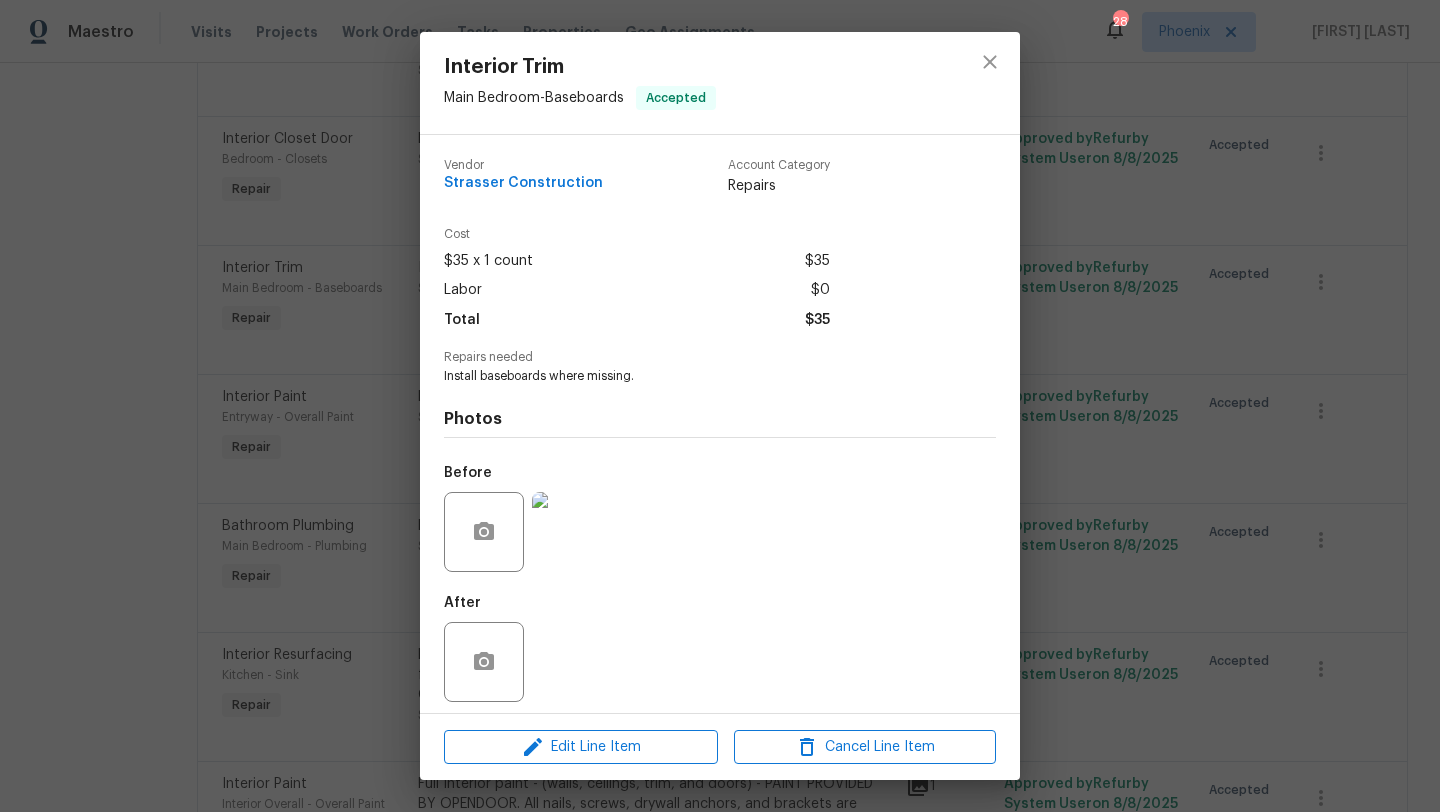 scroll, scrollTop: 9, scrollLeft: 0, axis: vertical 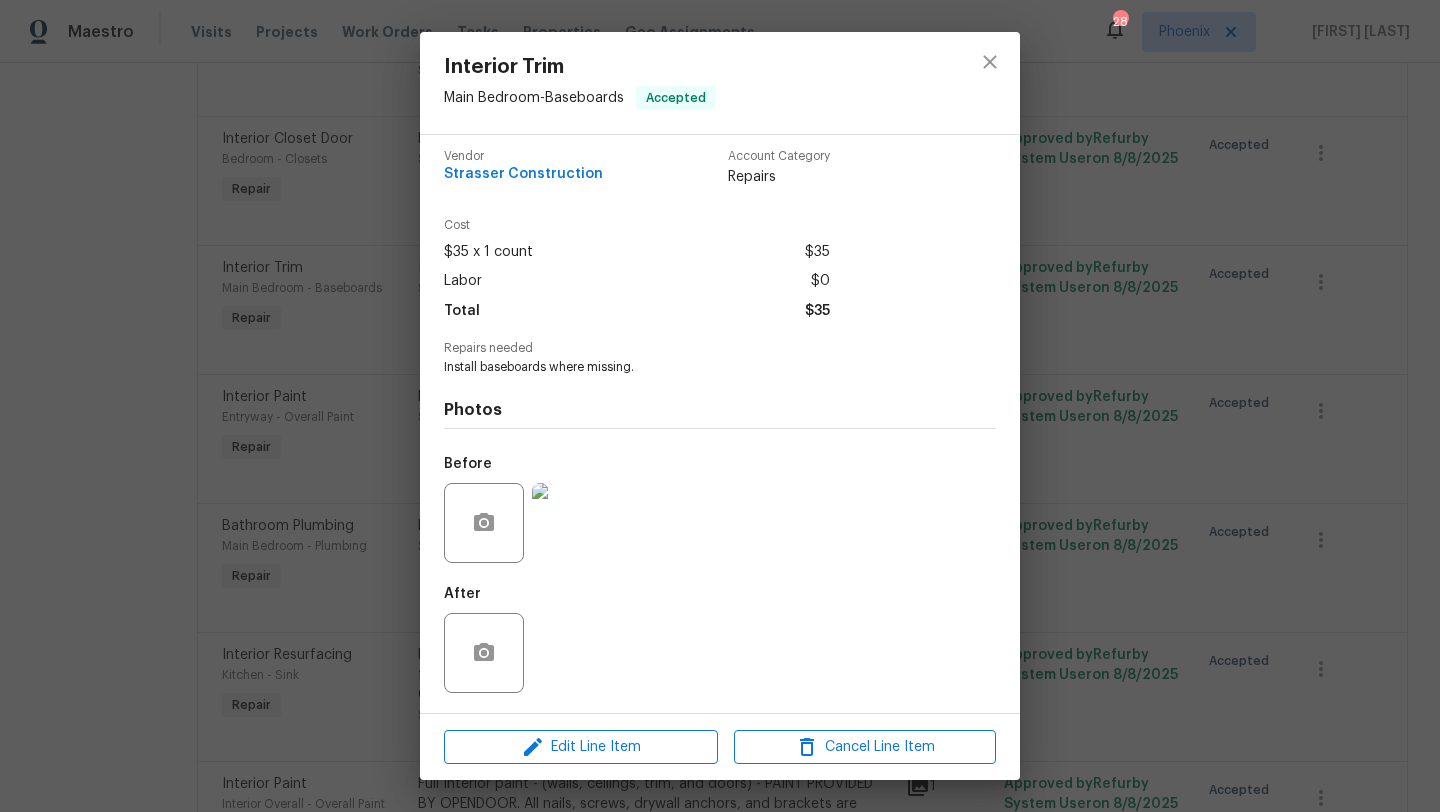click at bounding box center [572, 523] 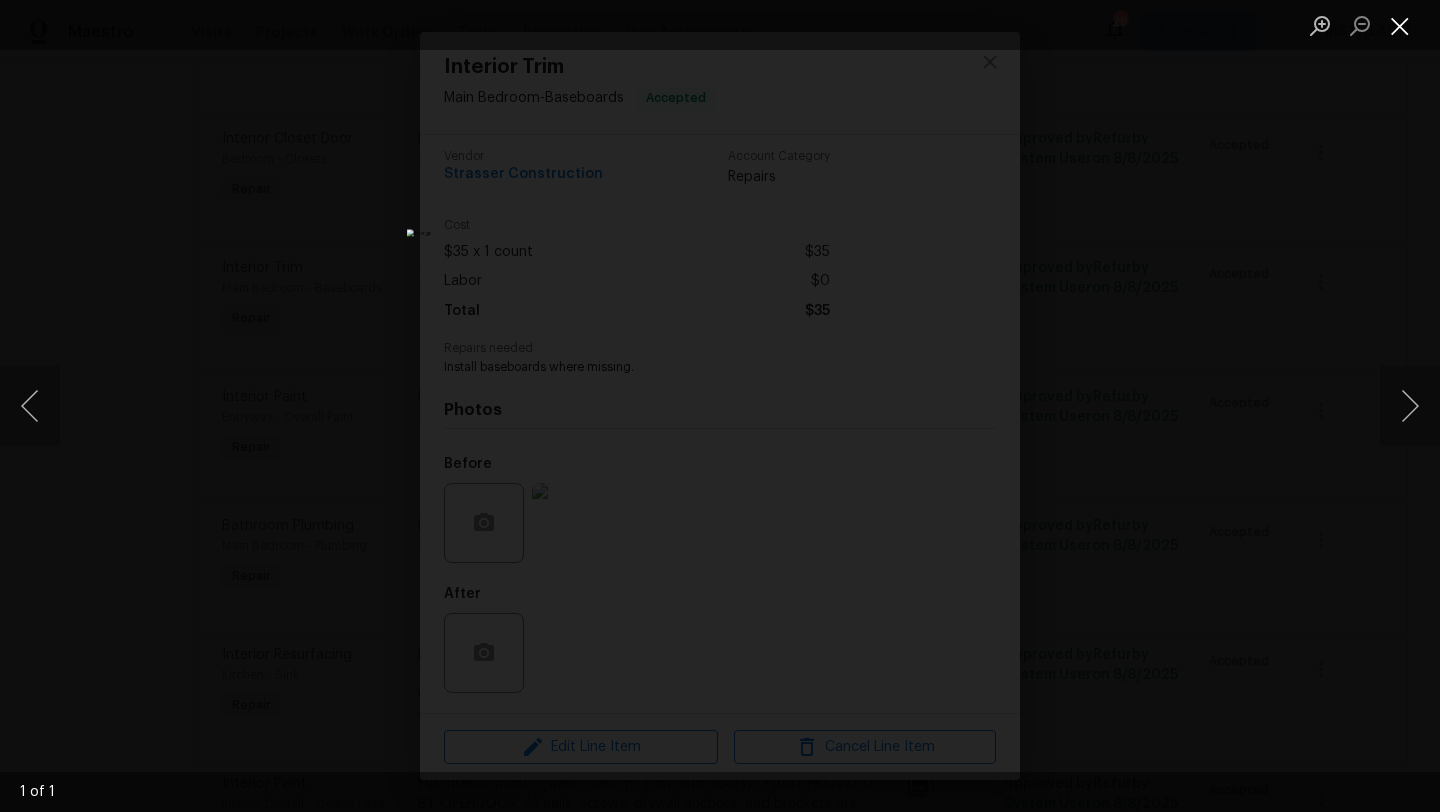 click at bounding box center [1400, 25] 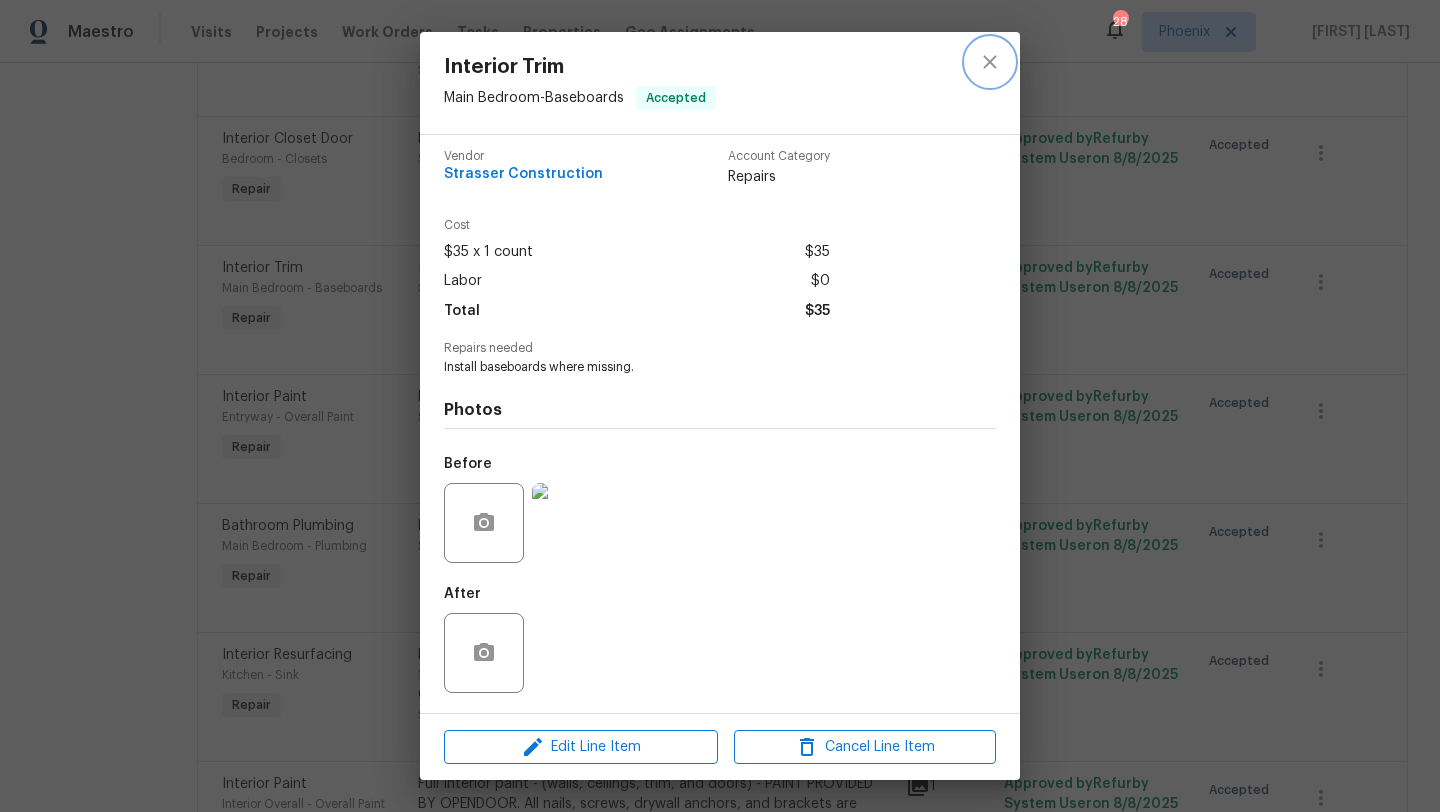 click at bounding box center [990, 62] 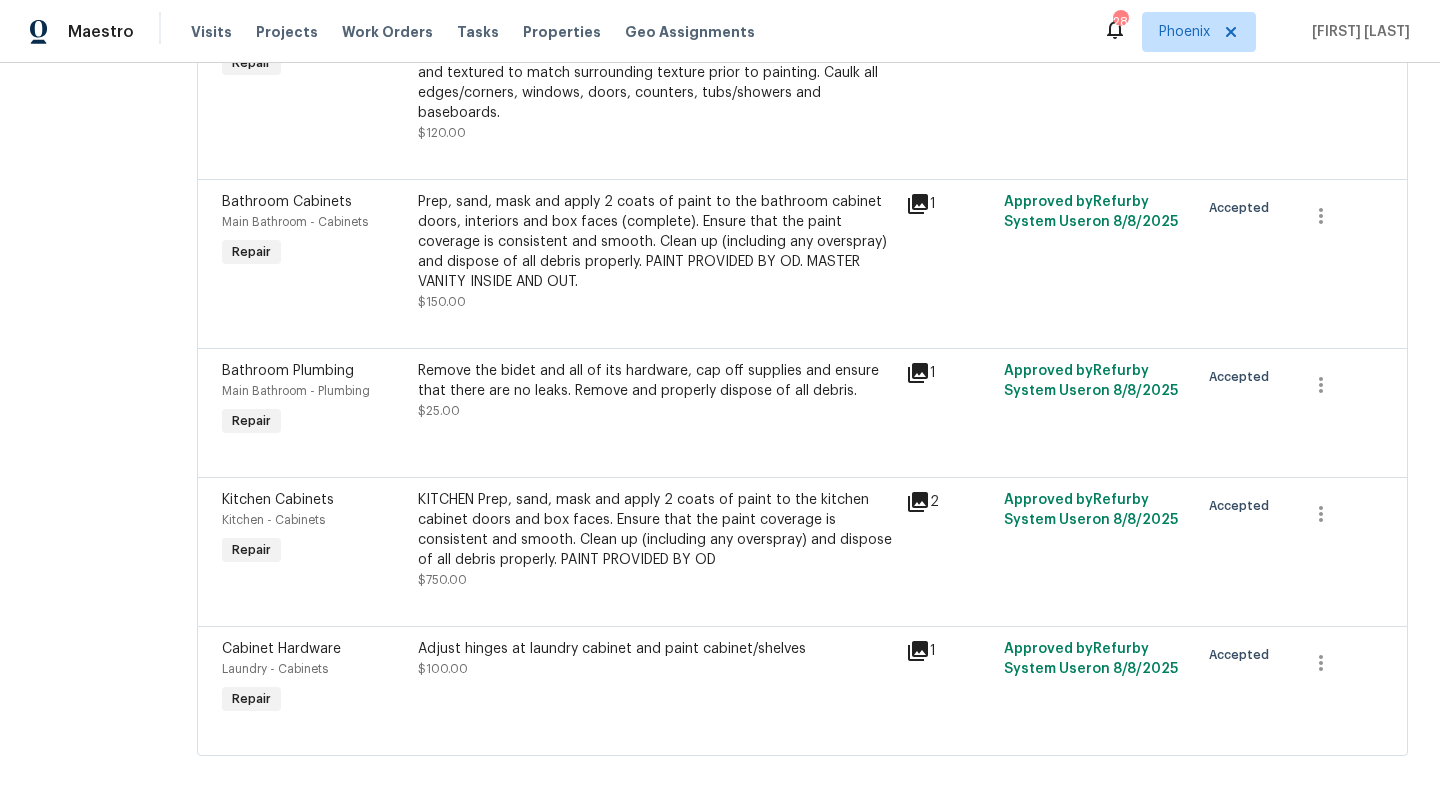 scroll, scrollTop: 2469, scrollLeft: 0, axis: vertical 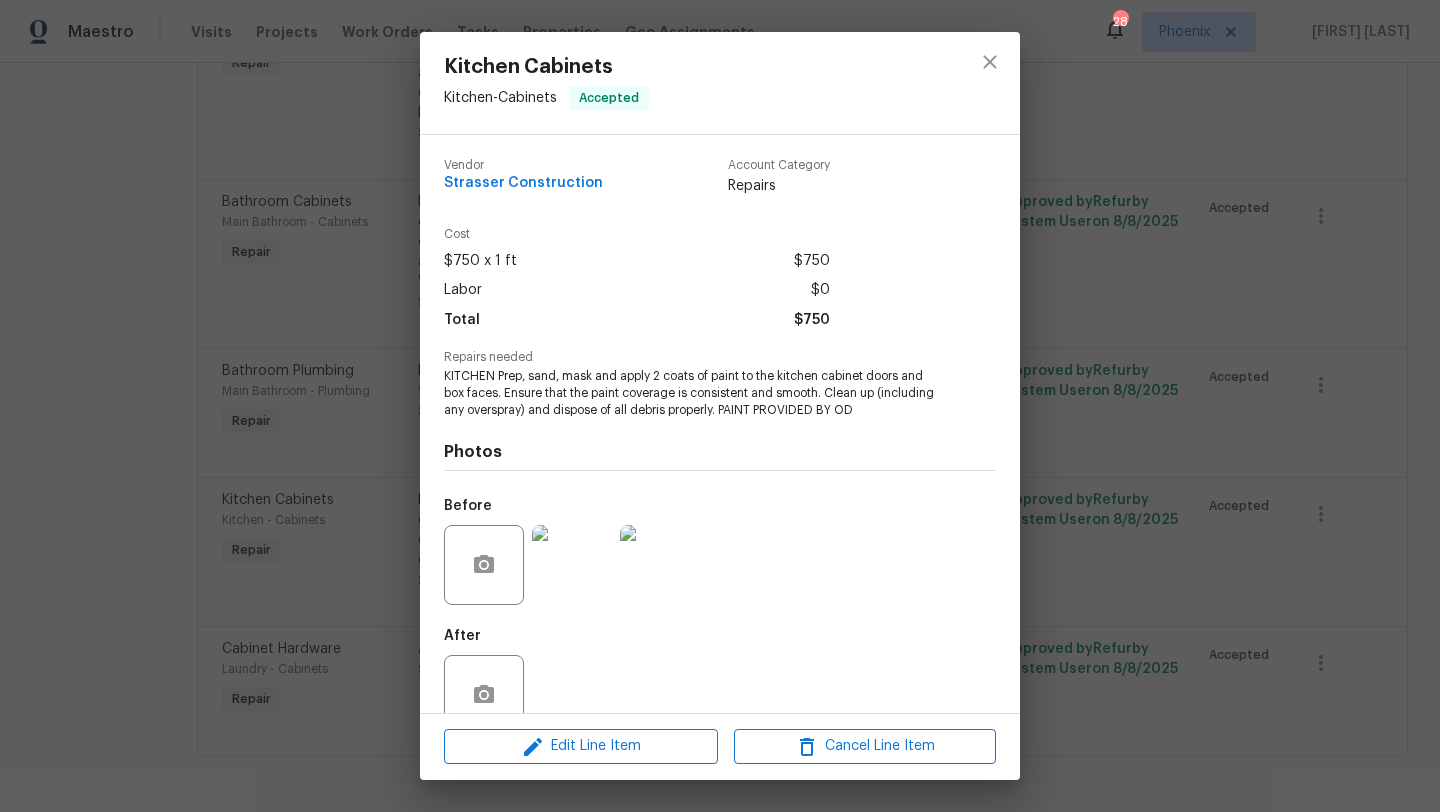 click at bounding box center (572, 565) 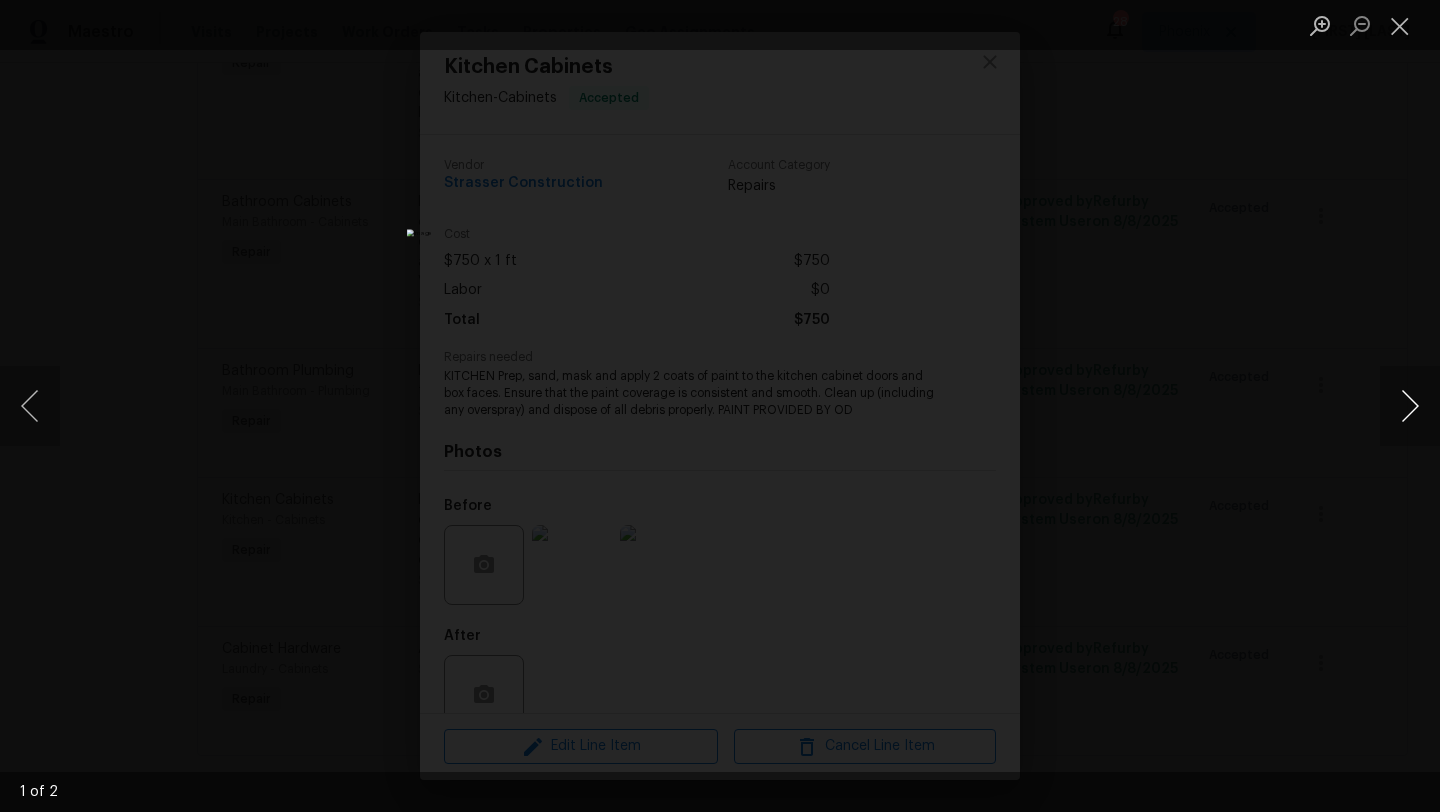 click at bounding box center [1410, 406] 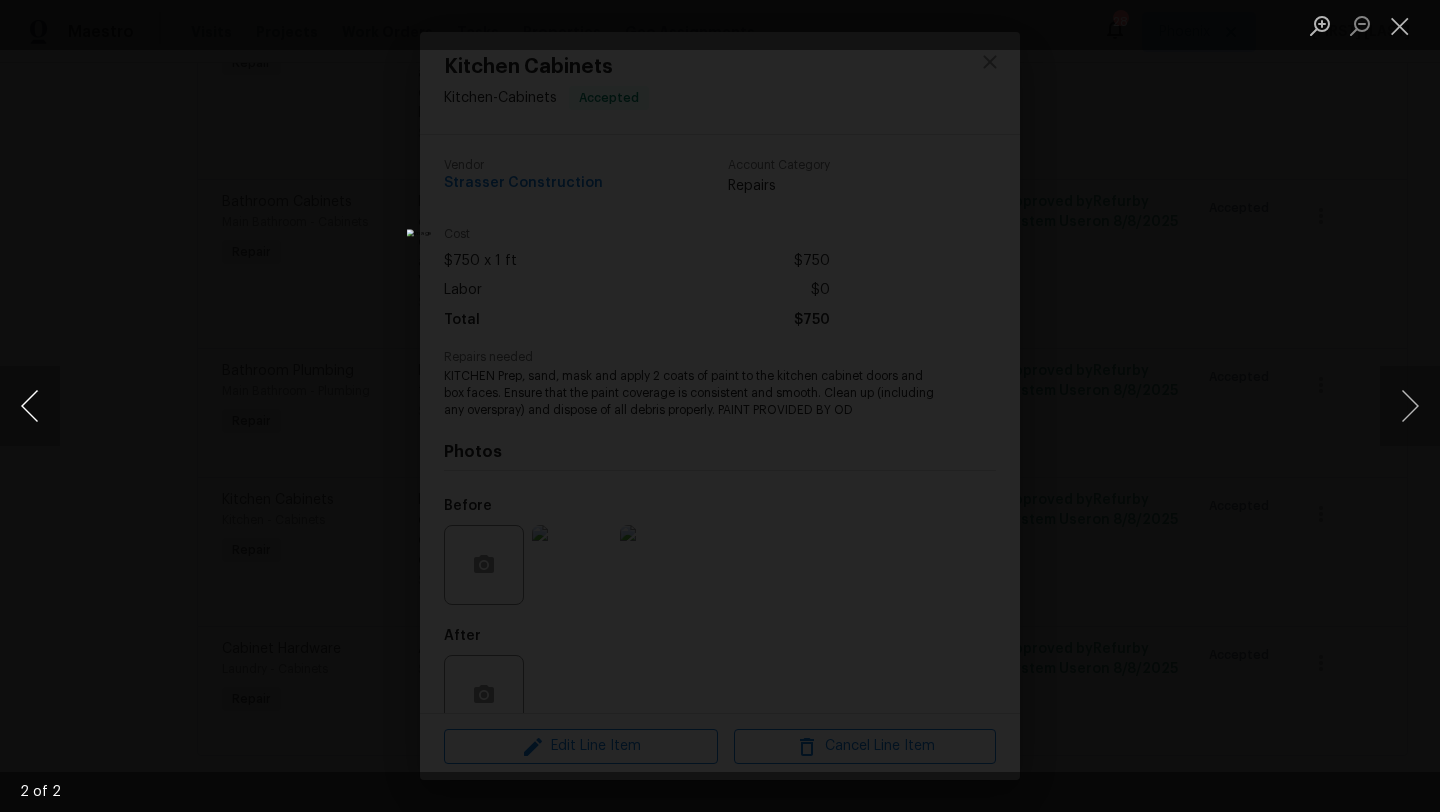 click at bounding box center (30, 406) 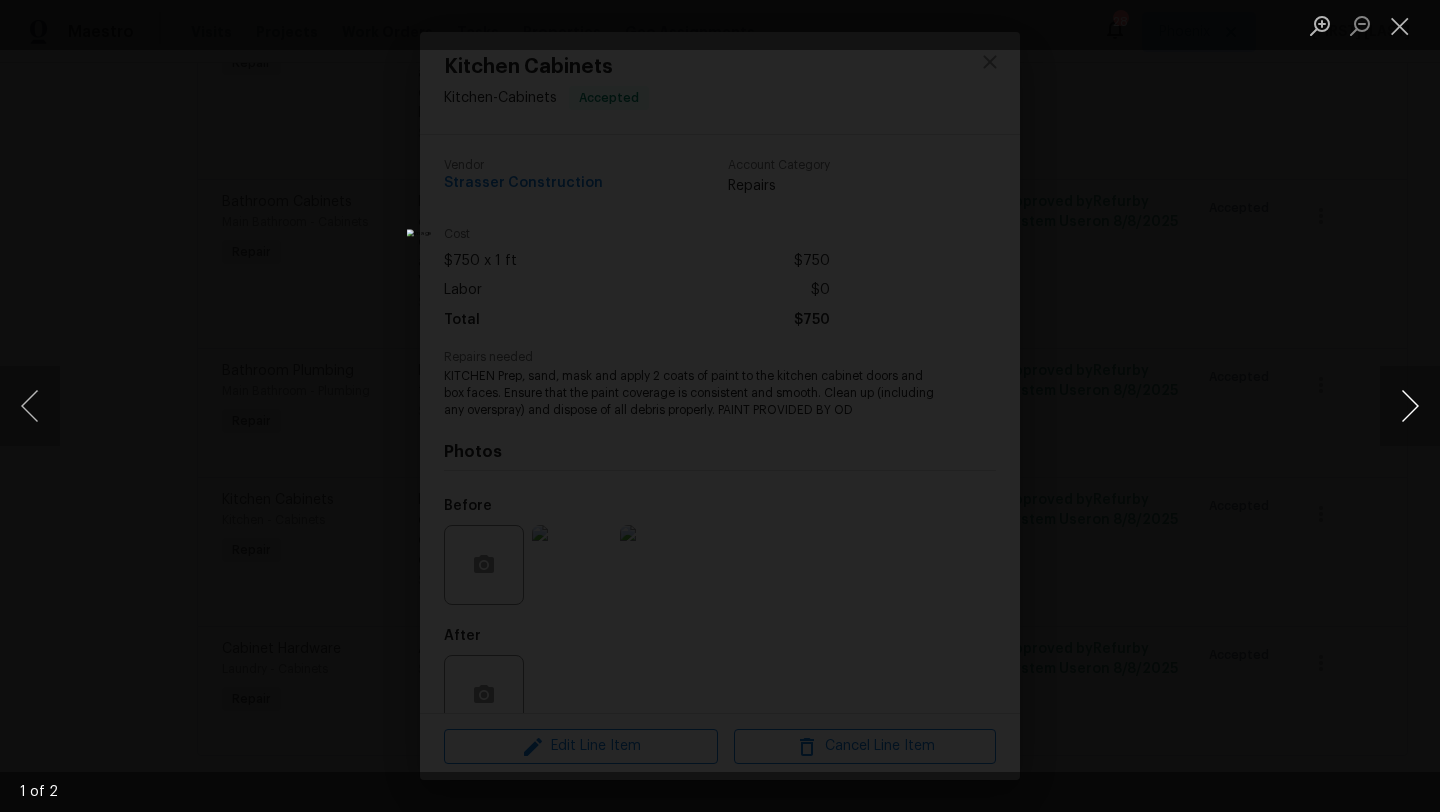 click at bounding box center (1410, 406) 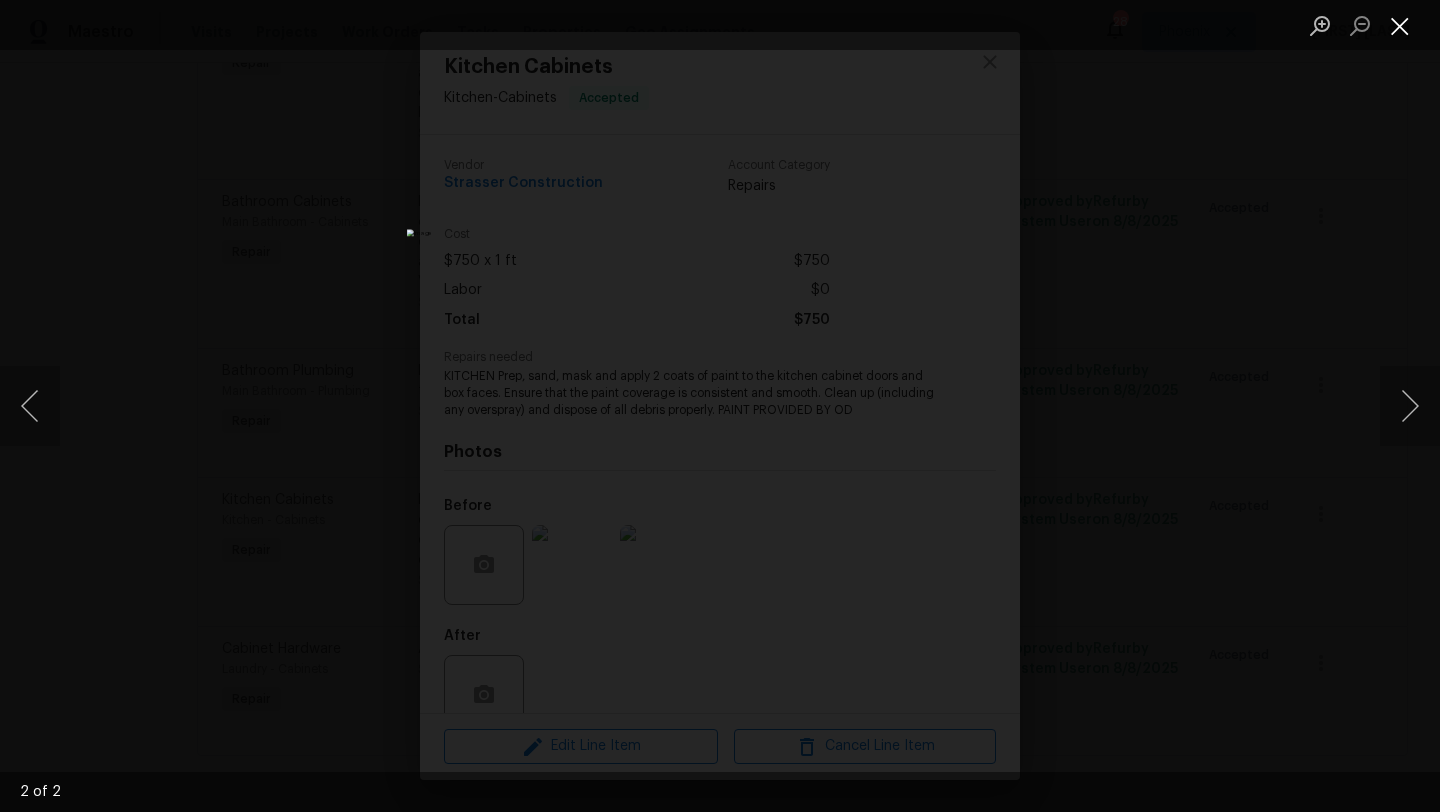 click at bounding box center [1400, 25] 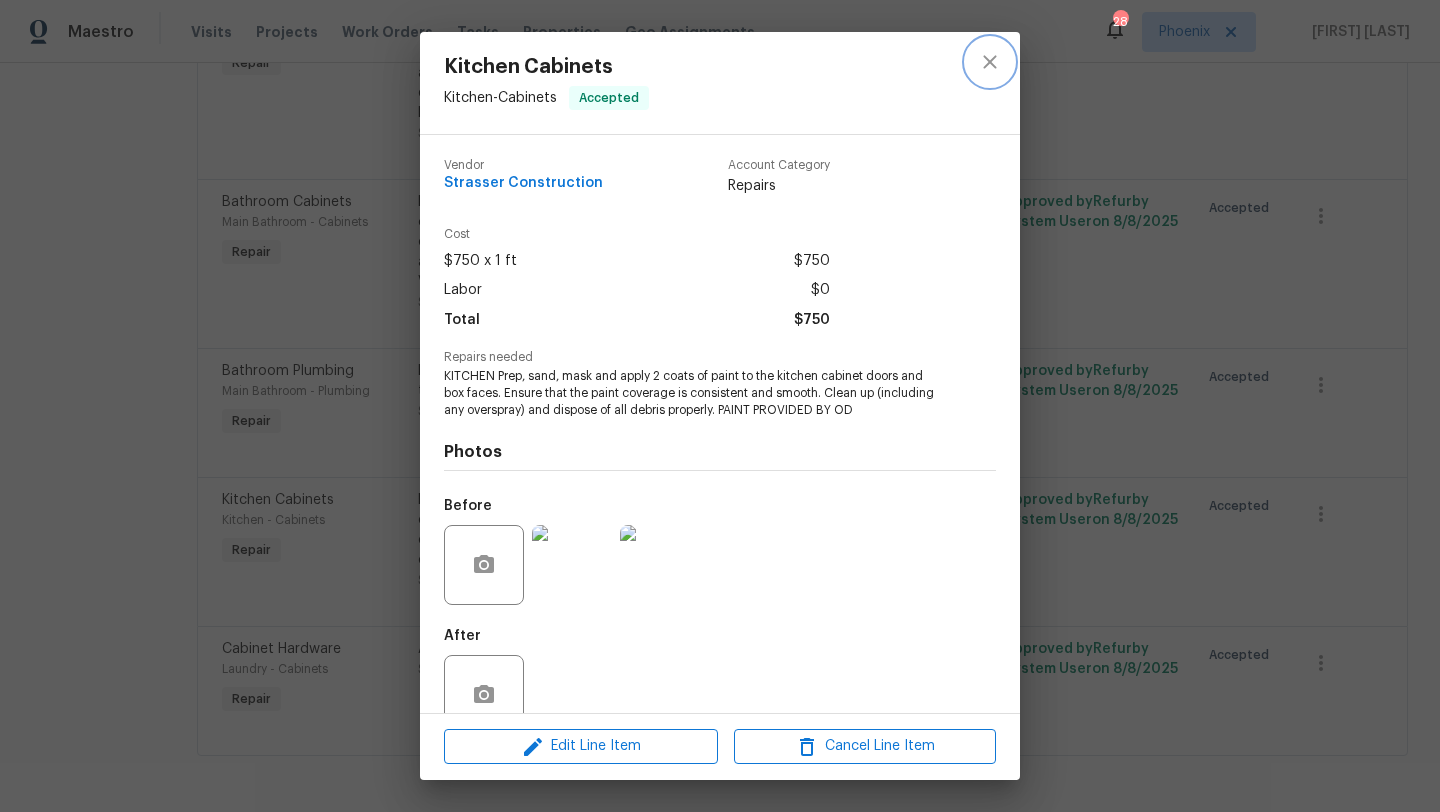 click 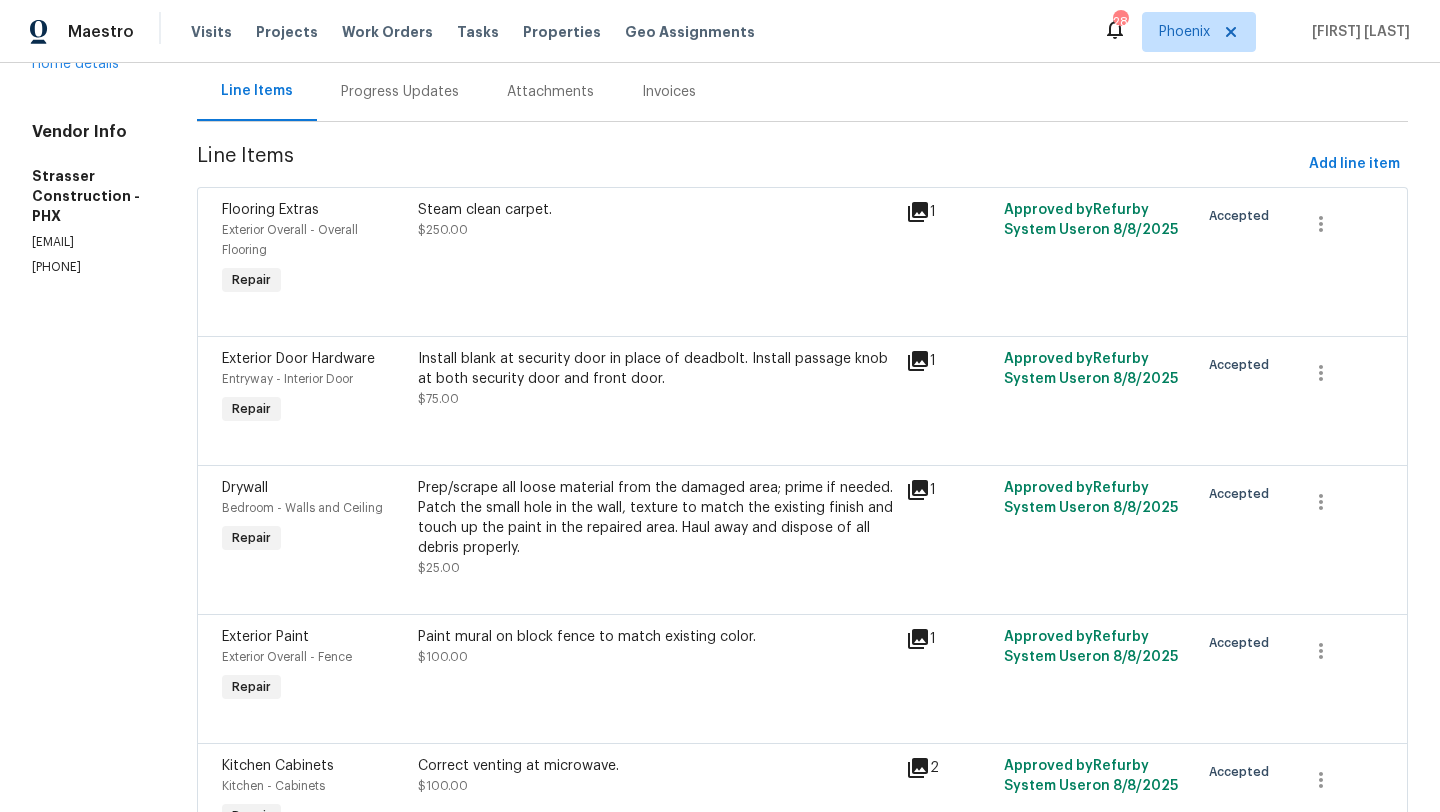 scroll, scrollTop: 0, scrollLeft: 0, axis: both 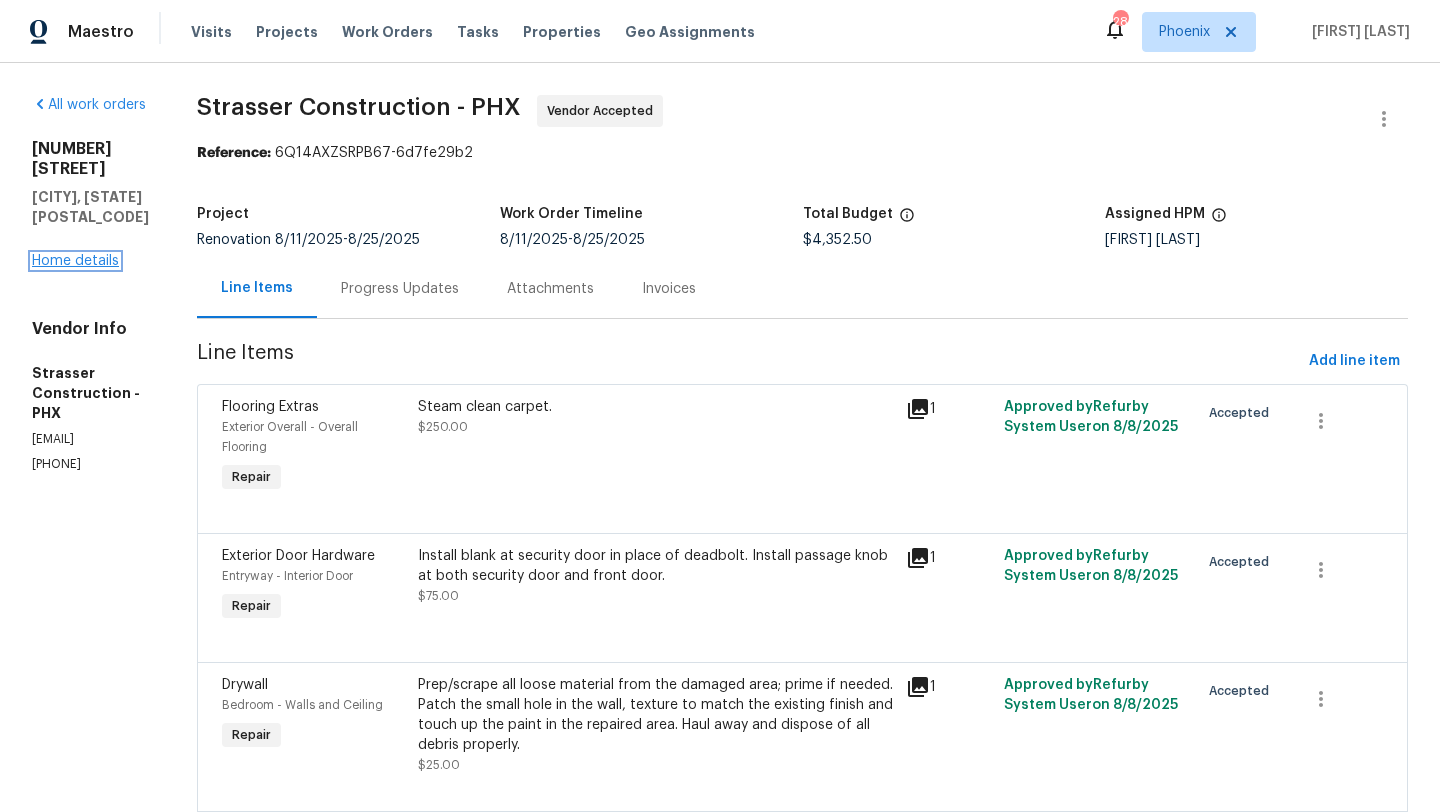 click on "Home details" at bounding box center [75, 261] 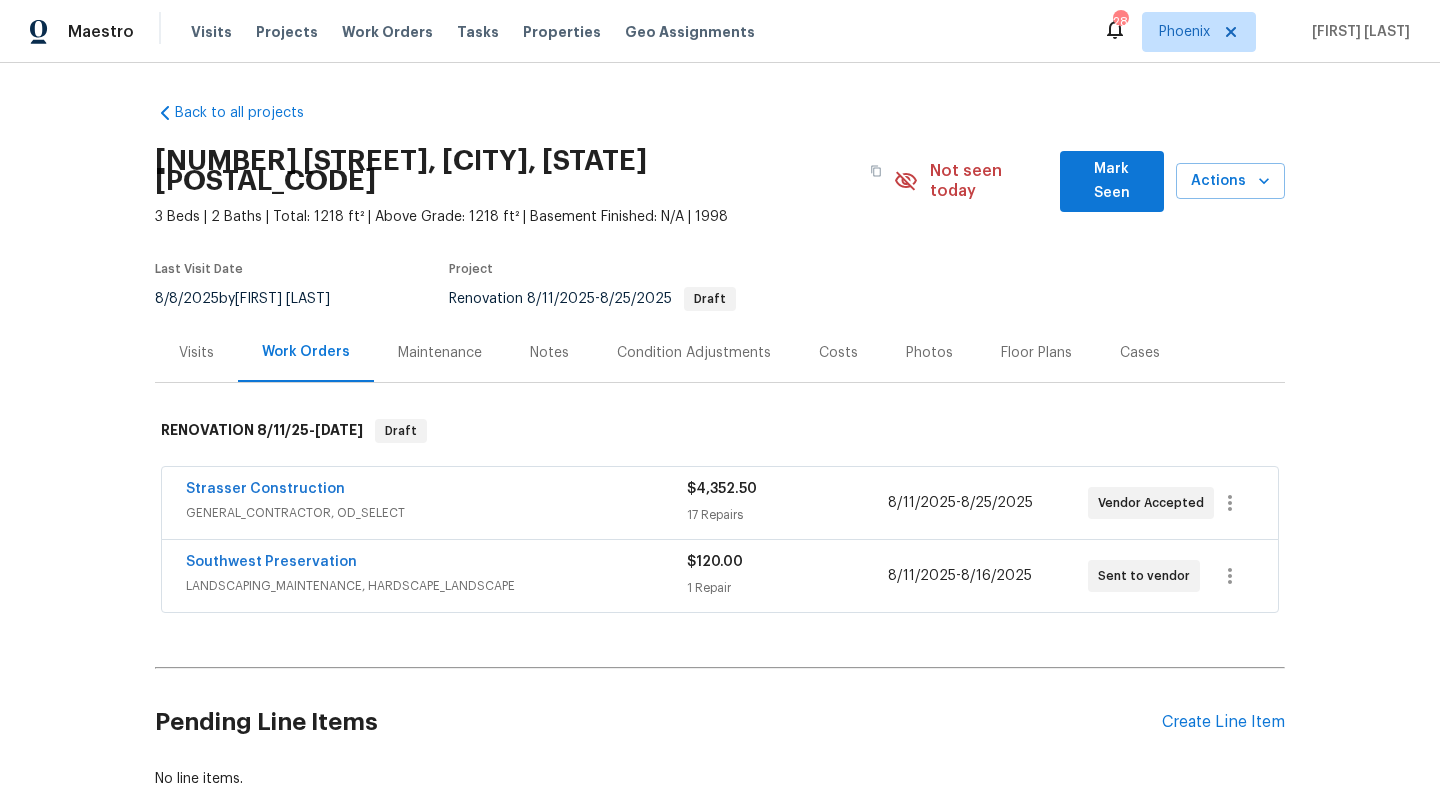 click on "Notes" at bounding box center (549, 353) 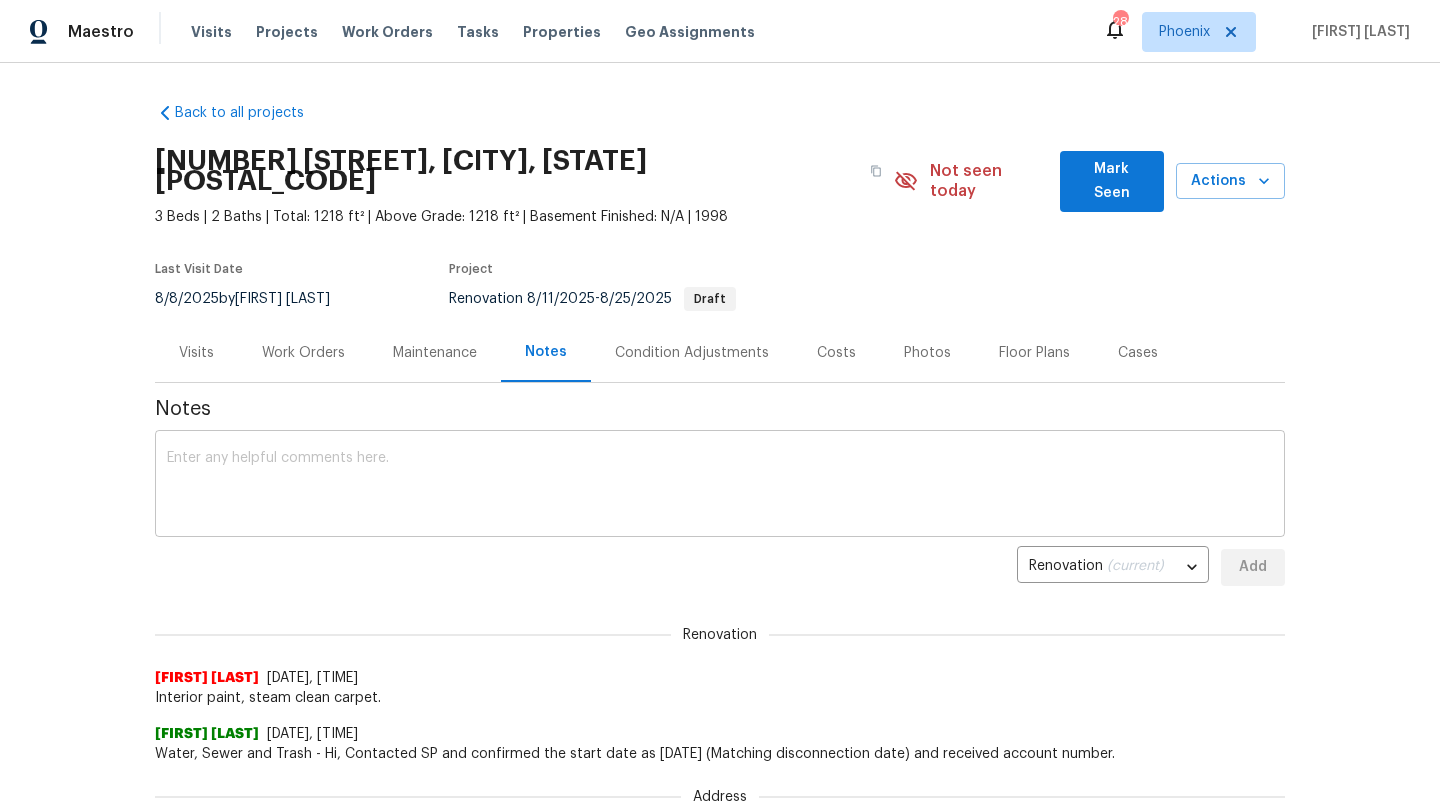 click at bounding box center (720, 486) 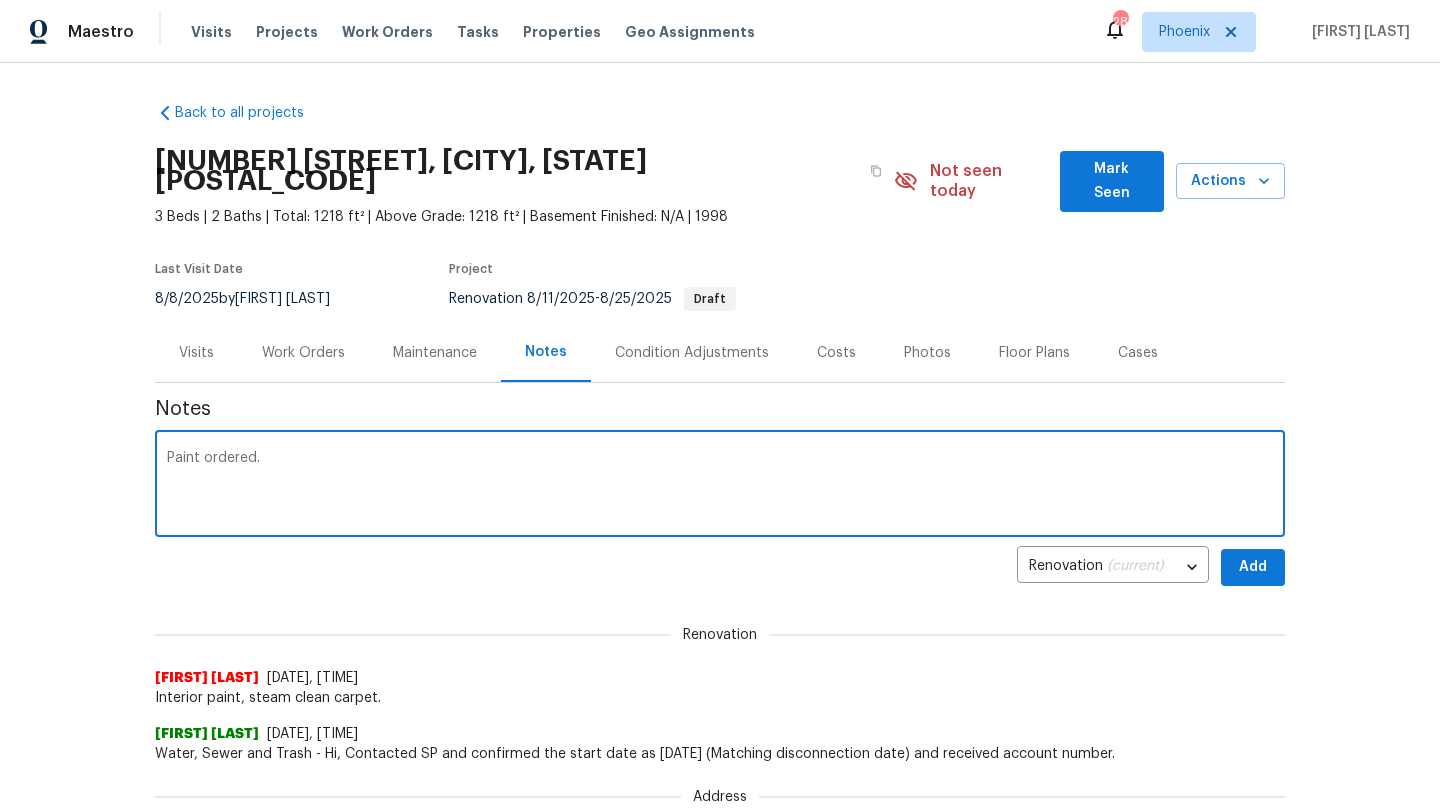 type on "Paint ordered." 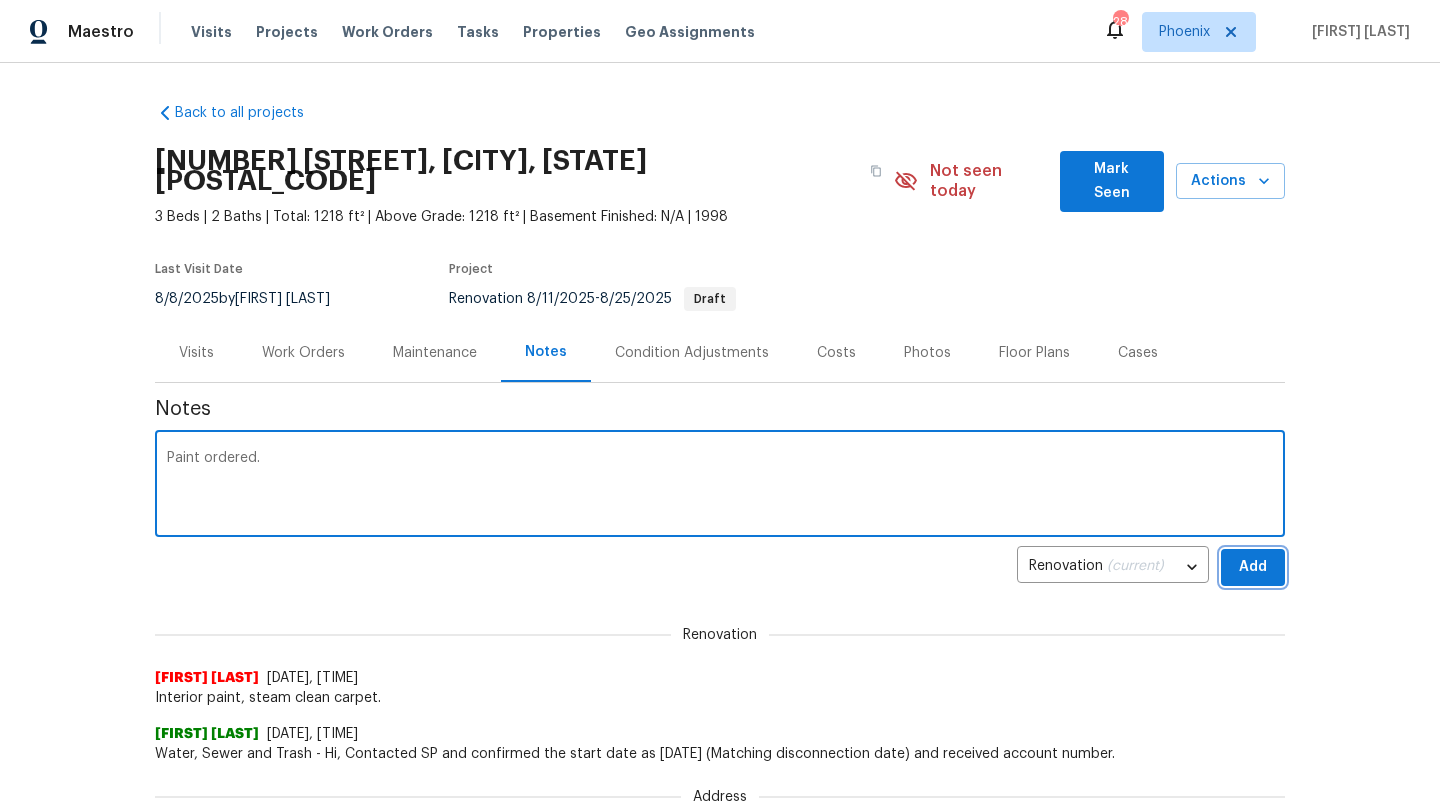 click on "Add" at bounding box center (1253, 567) 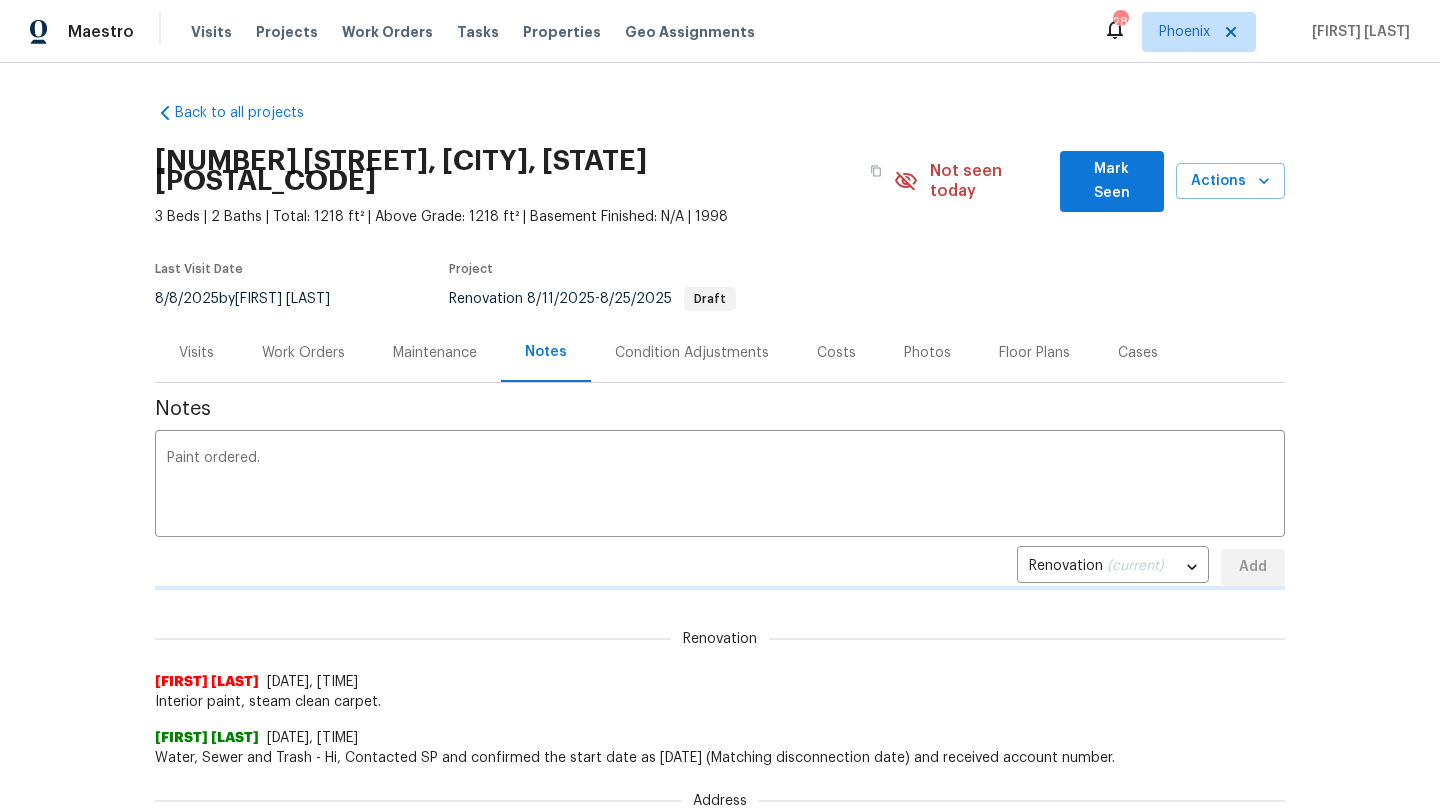 type 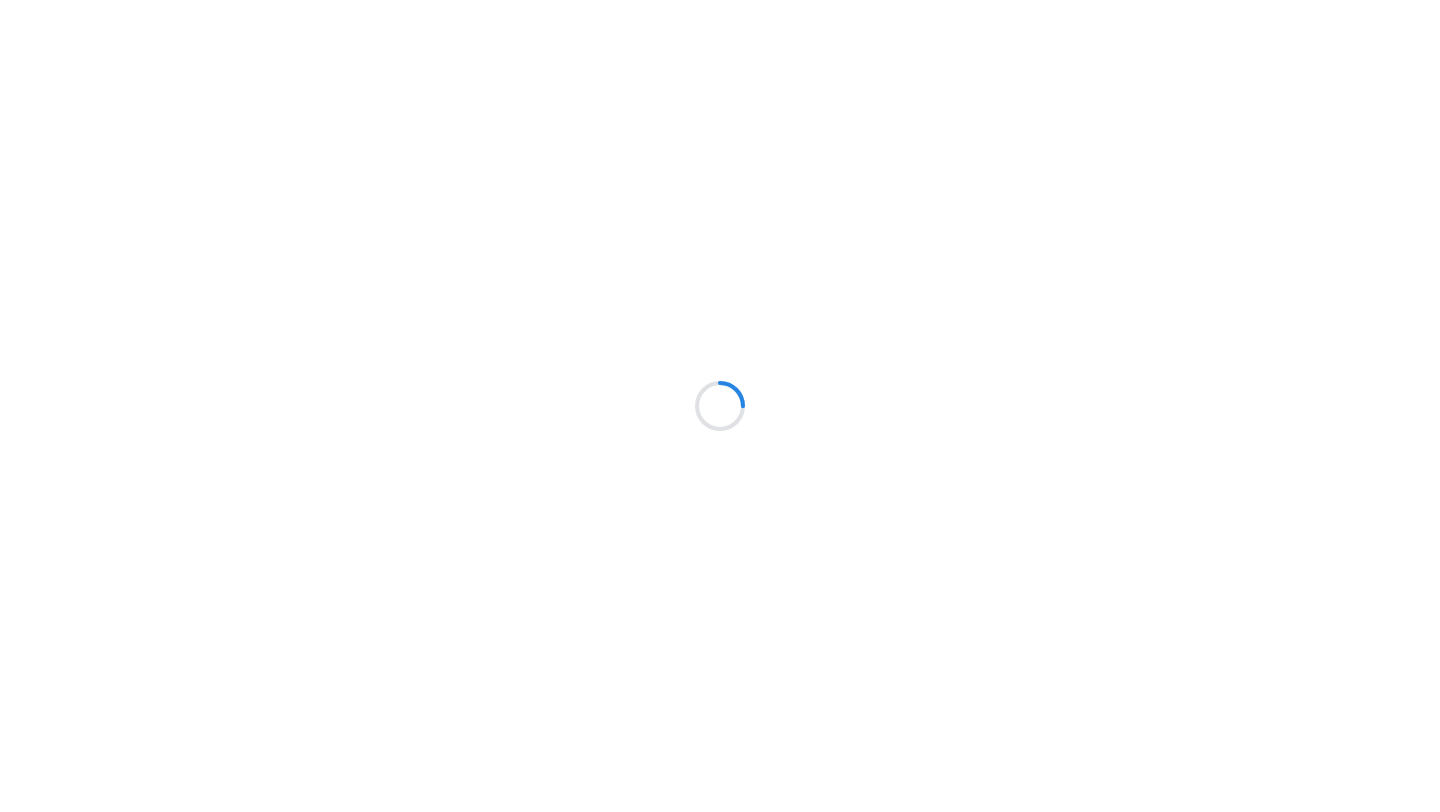 scroll, scrollTop: 0, scrollLeft: 0, axis: both 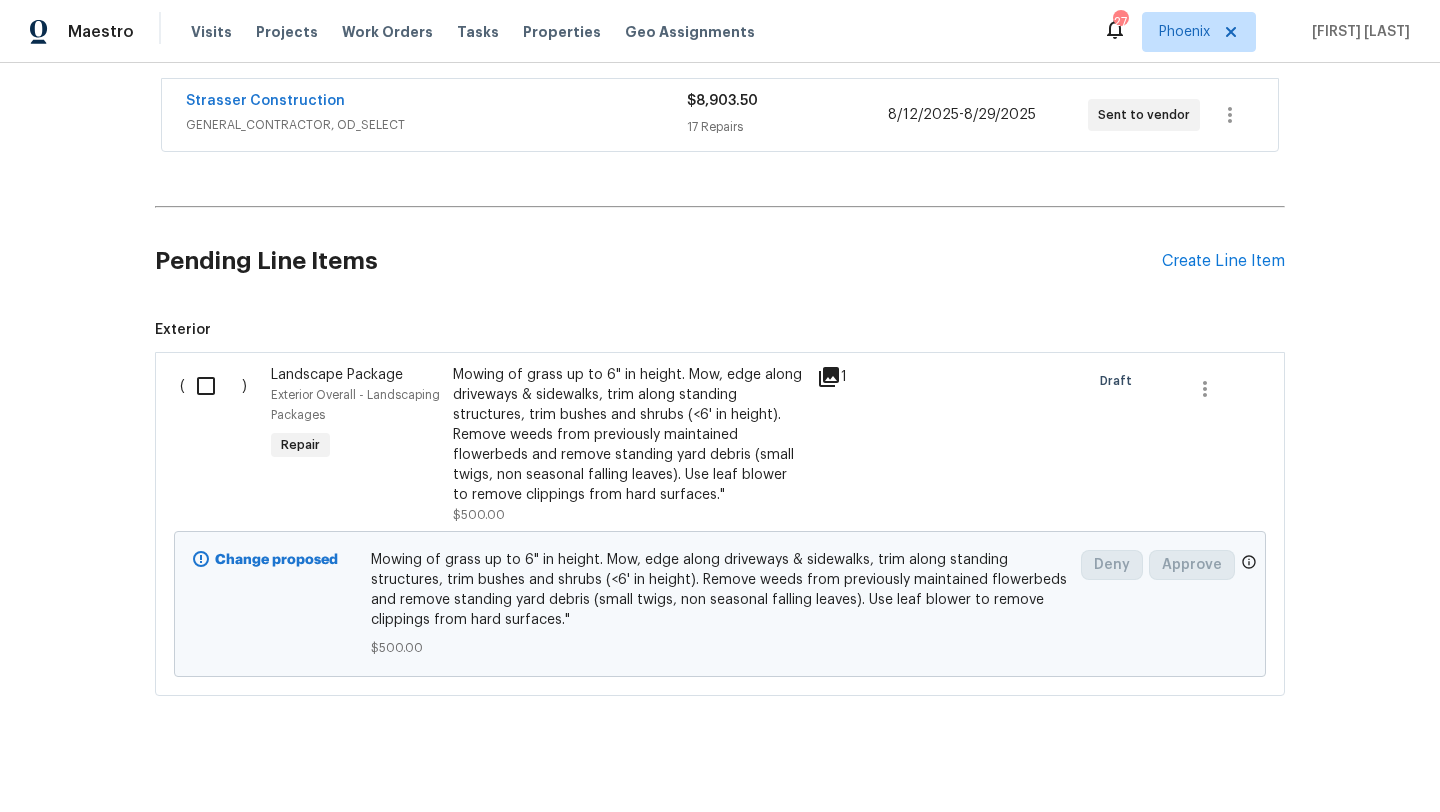 click on "Mowing of grass up to 6" in height. Mow, edge along driveways & sidewalks, trim along standing structures, trim bushes and shrubs (<6' in height). Remove weeds from previously maintained flowerbeds and remove standing yard debris (small twigs, non seasonal falling leaves).  Use leaf blower to remove clippings from hard surfaces."" at bounding box center [629, 435] 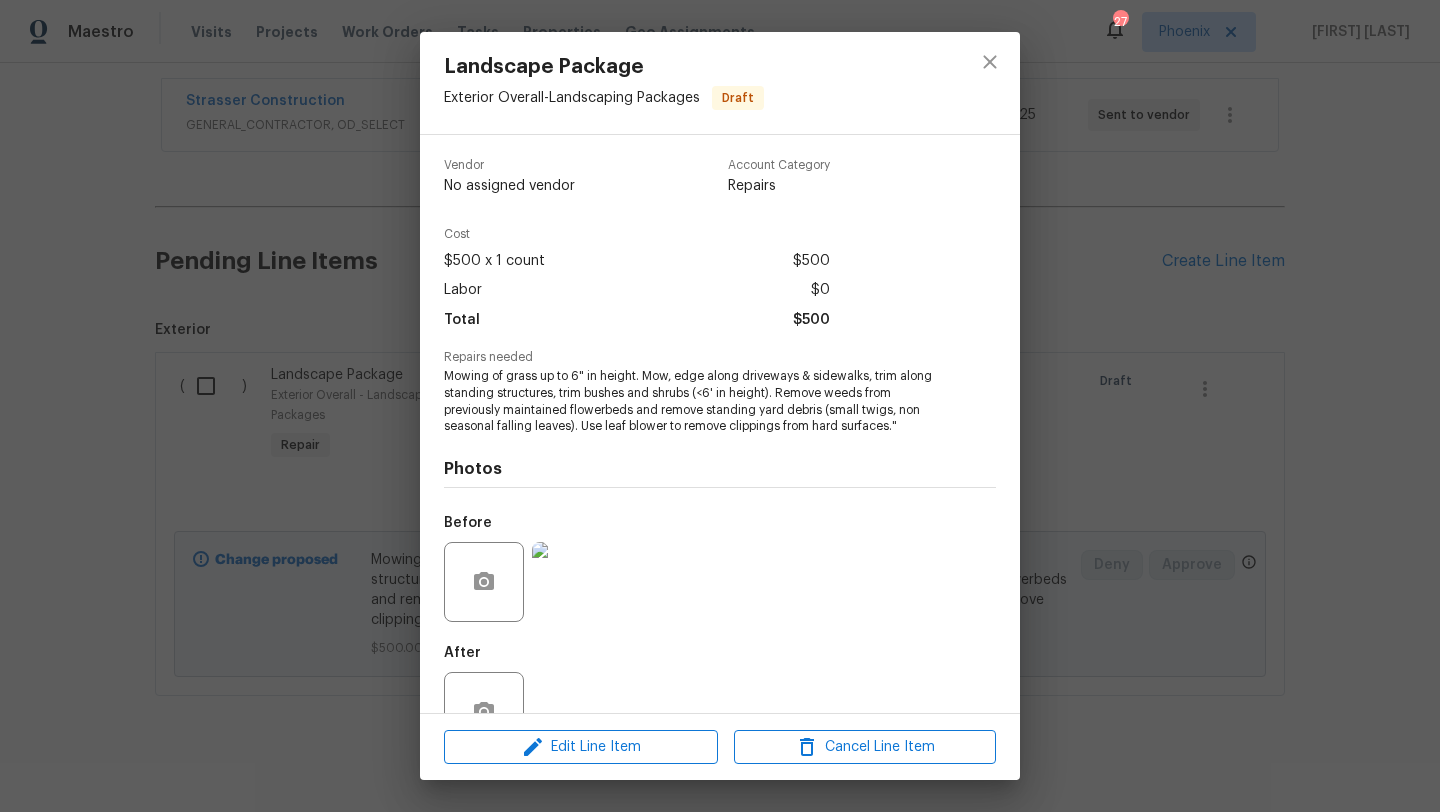 click at bounding box center [572, 582] 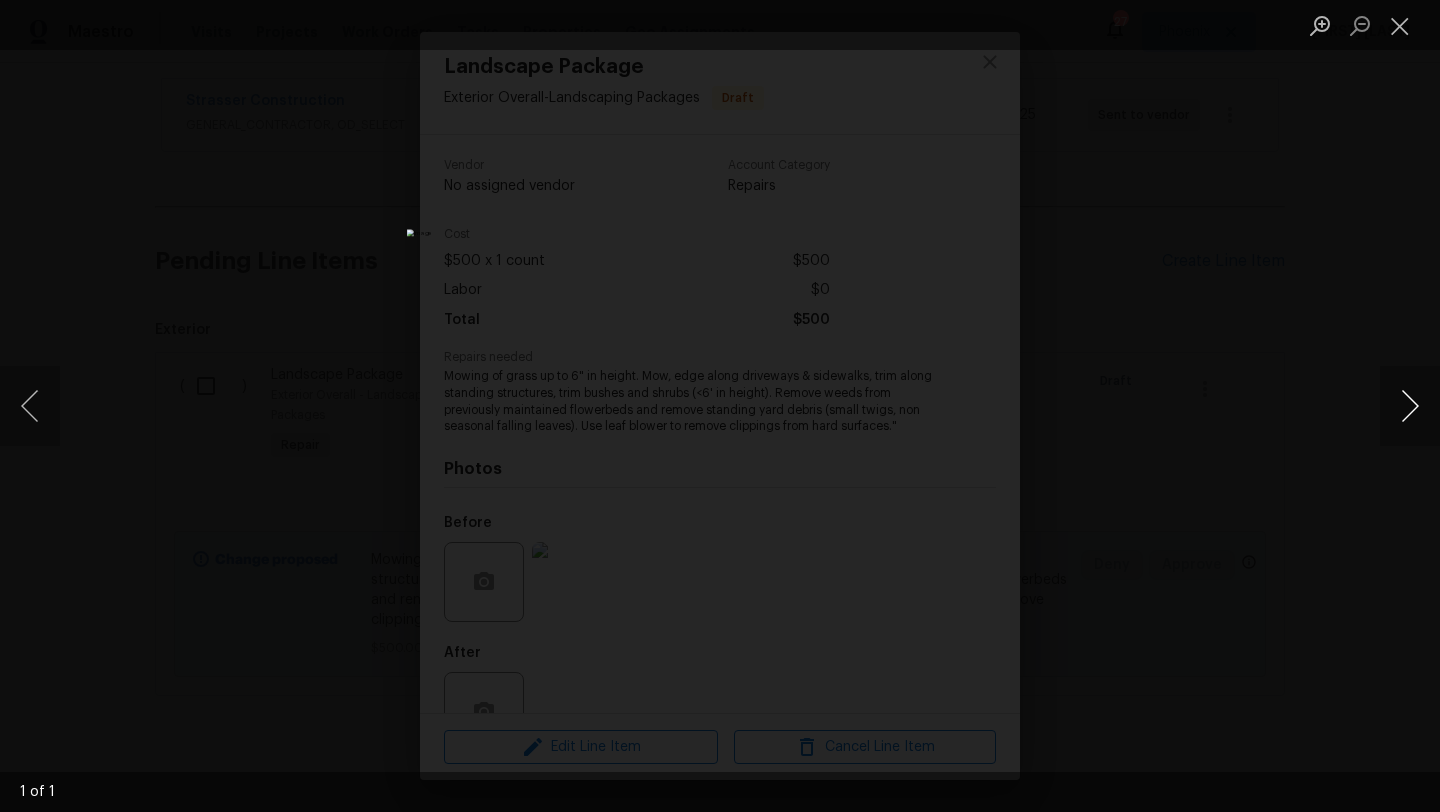 click at bounding box center (1410, 406) 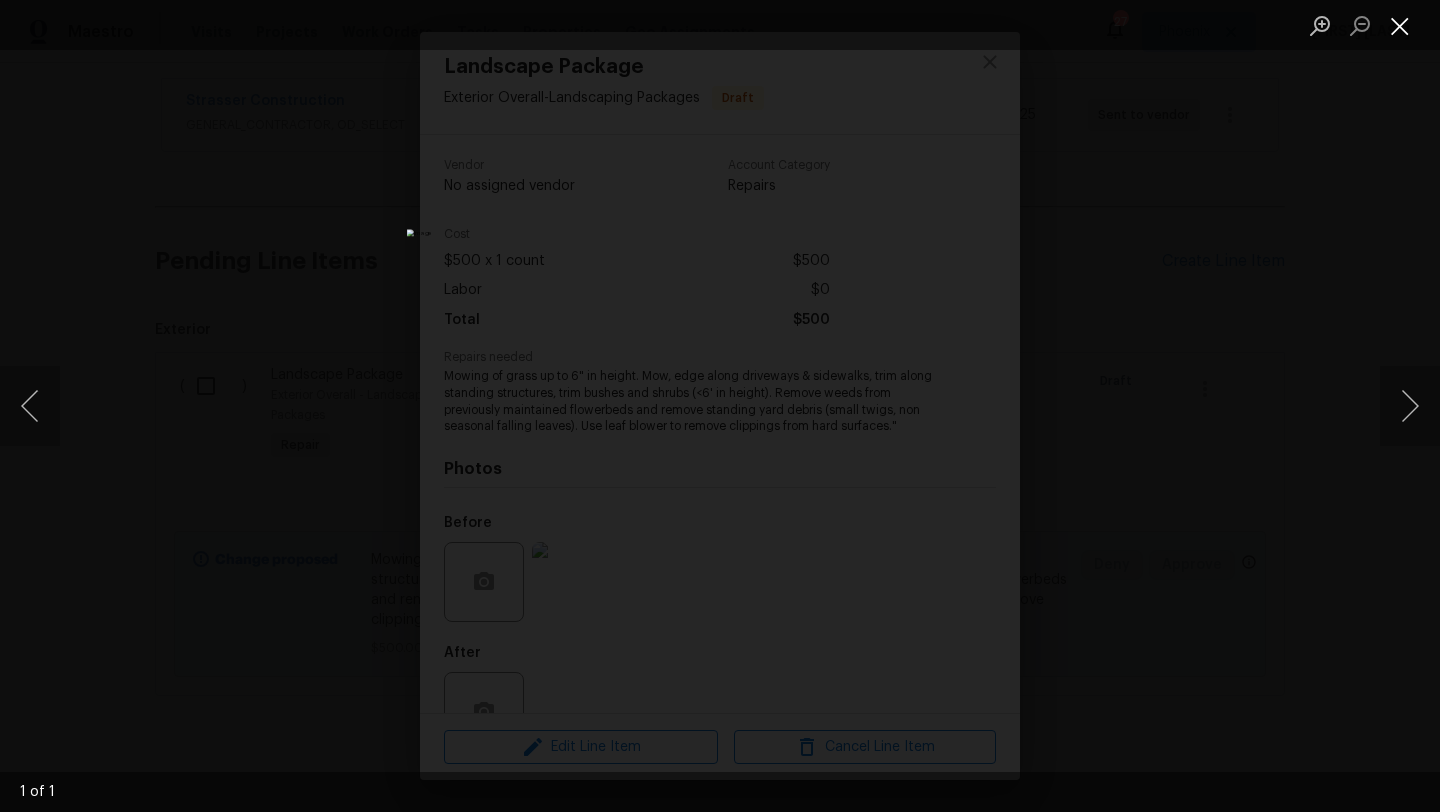 click at bounding box center [1400, 25] 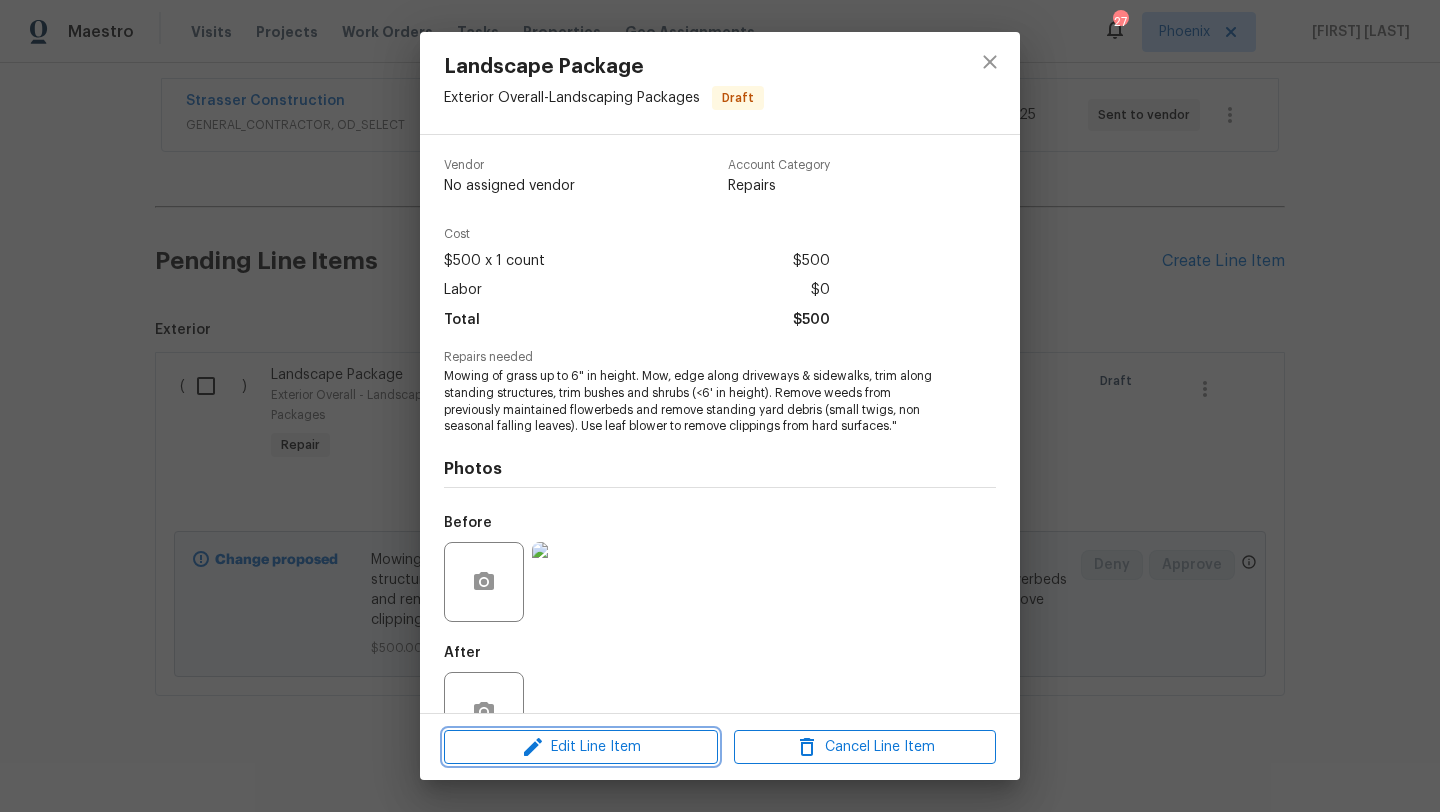 click on "Edit Line Item" at bounding box center [581, 747] 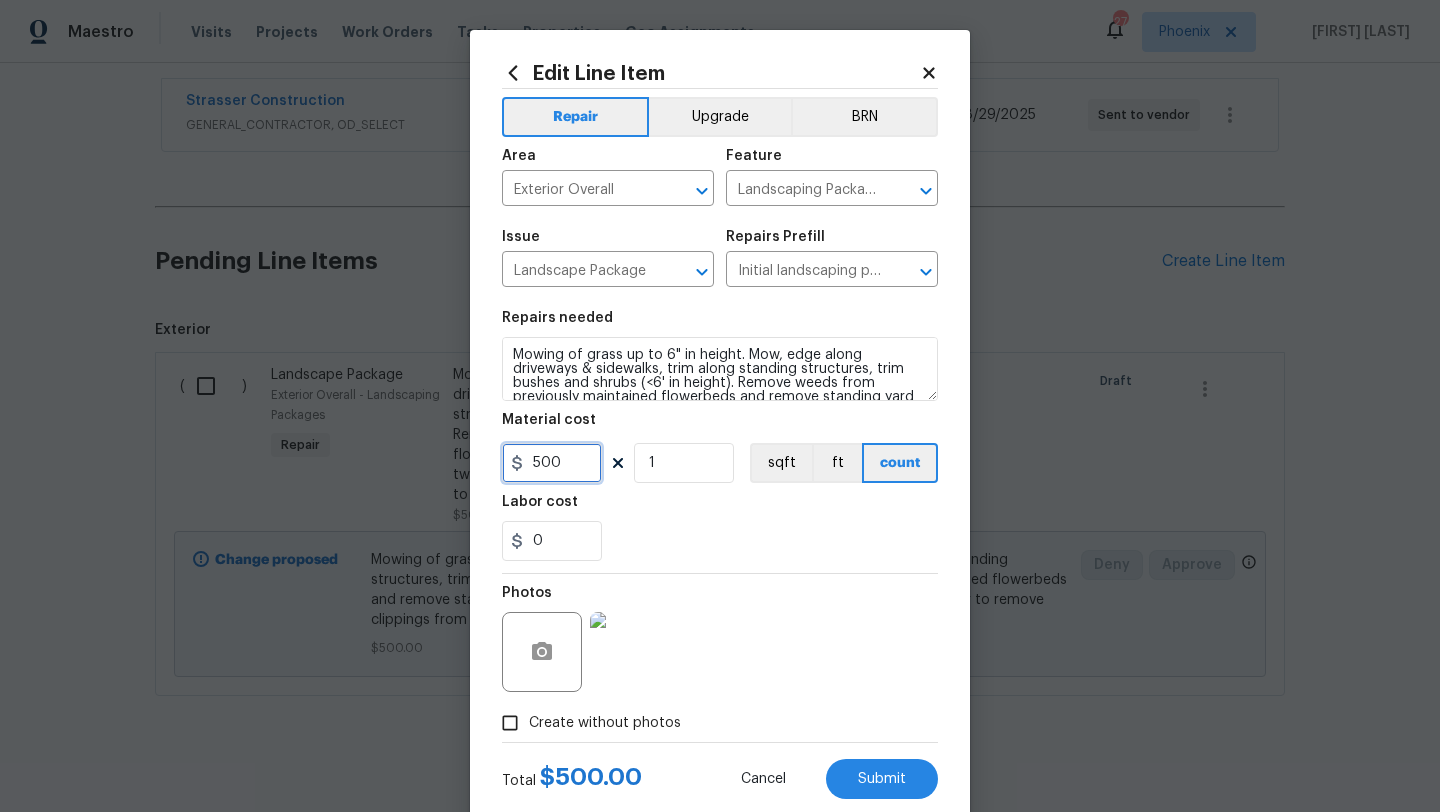 click on "500" at bounding box center [552, 463] 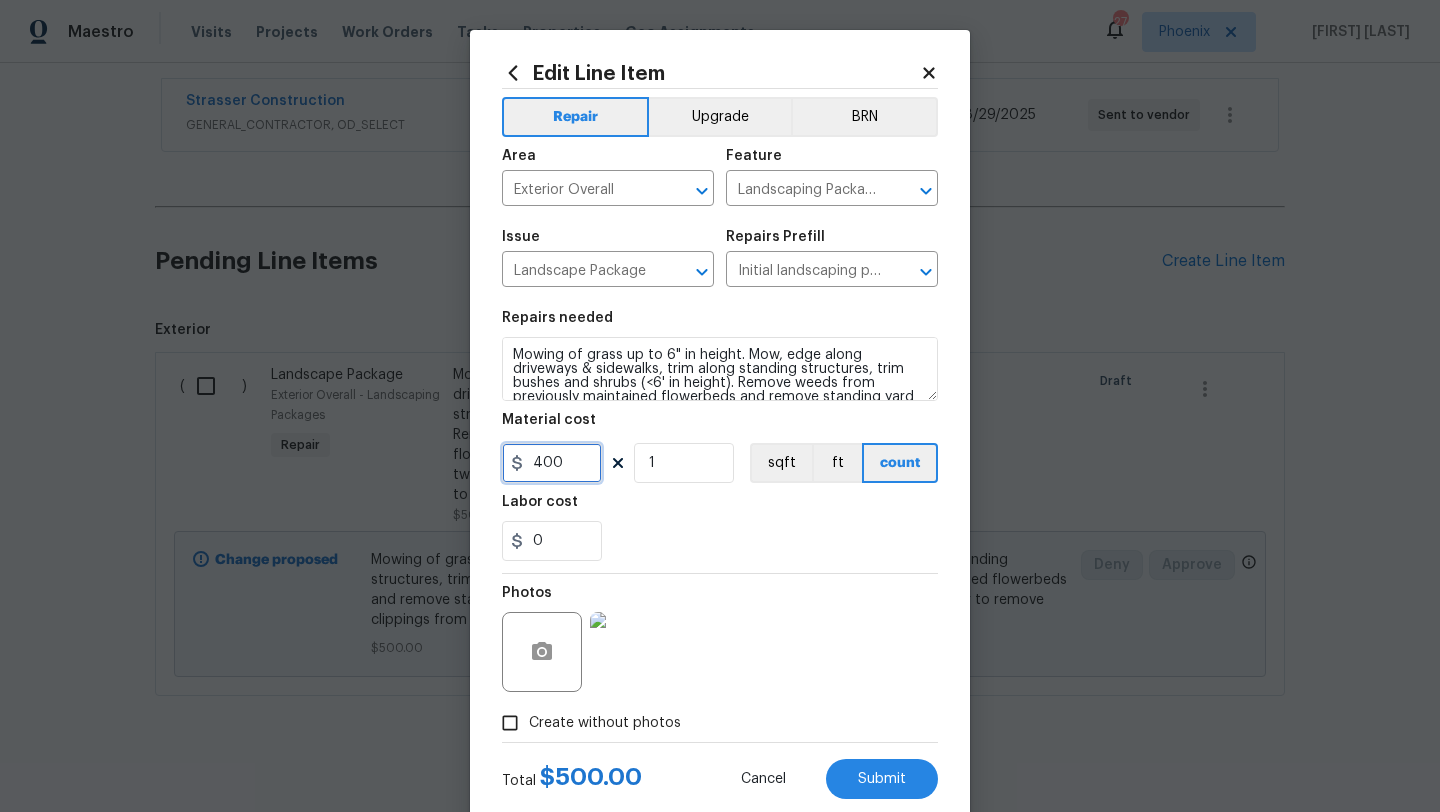 type on "400" 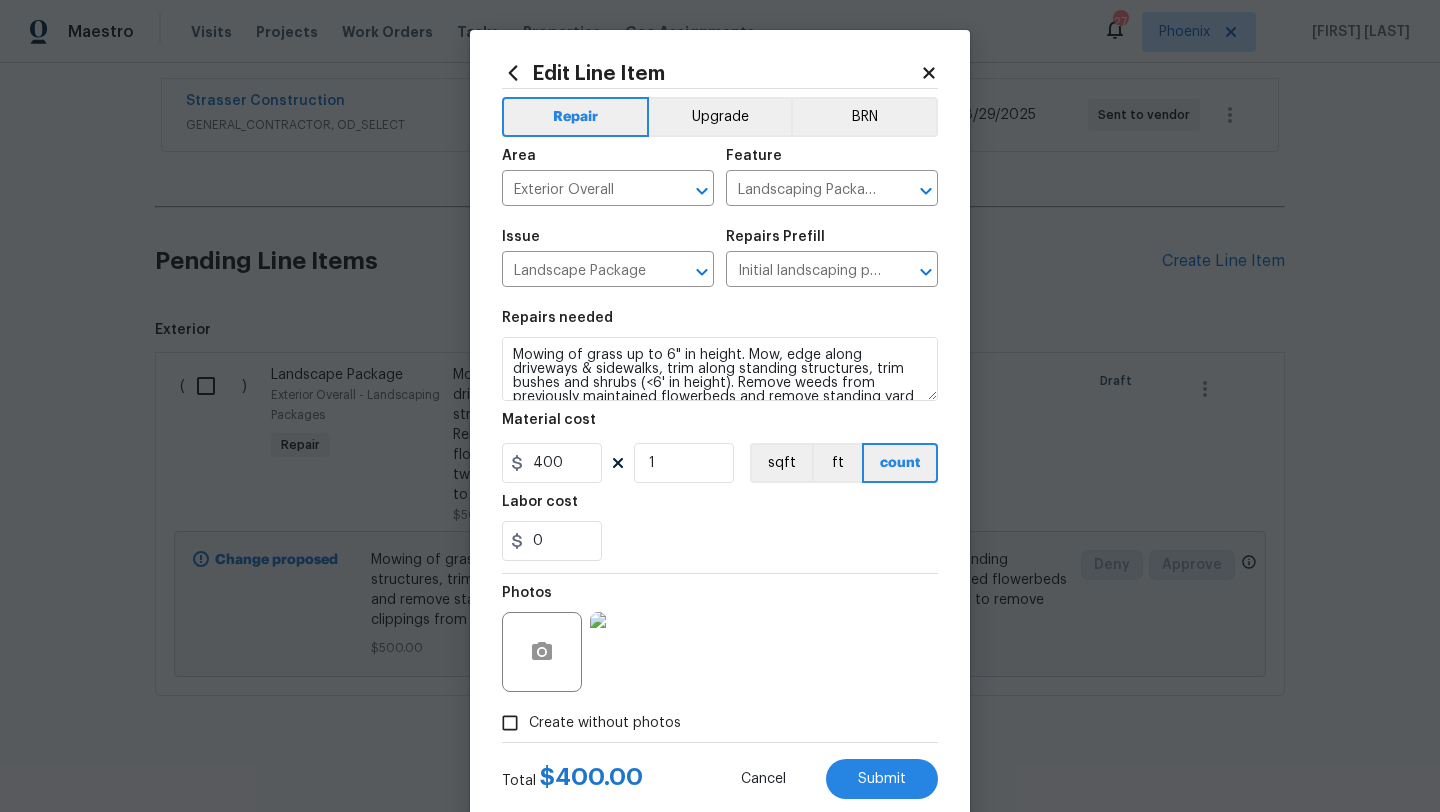 click on "Photos" at bounding box center [720, 639] 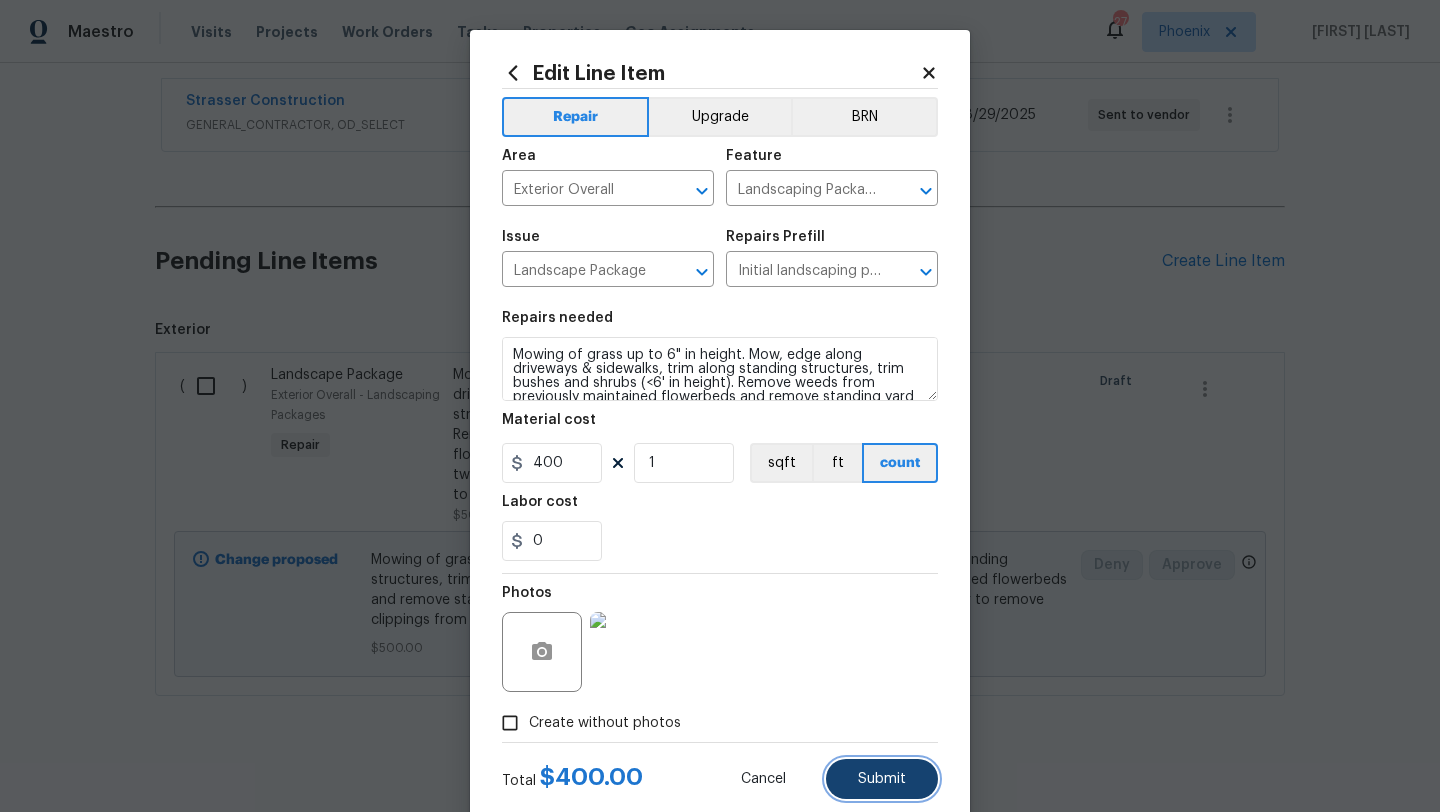 click on "Submit" at bounding box center (882, 779) 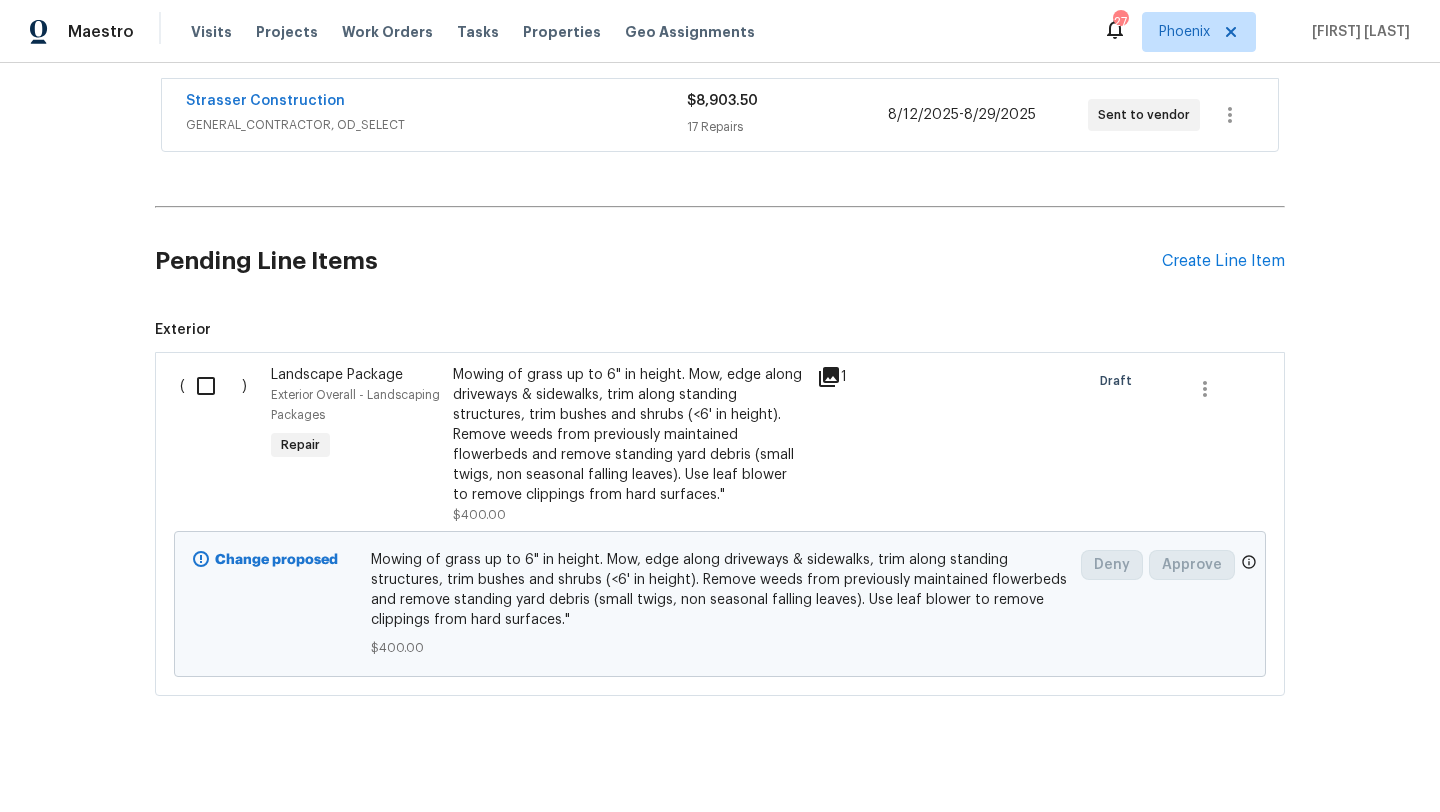 click at bounding box center [213, 386] 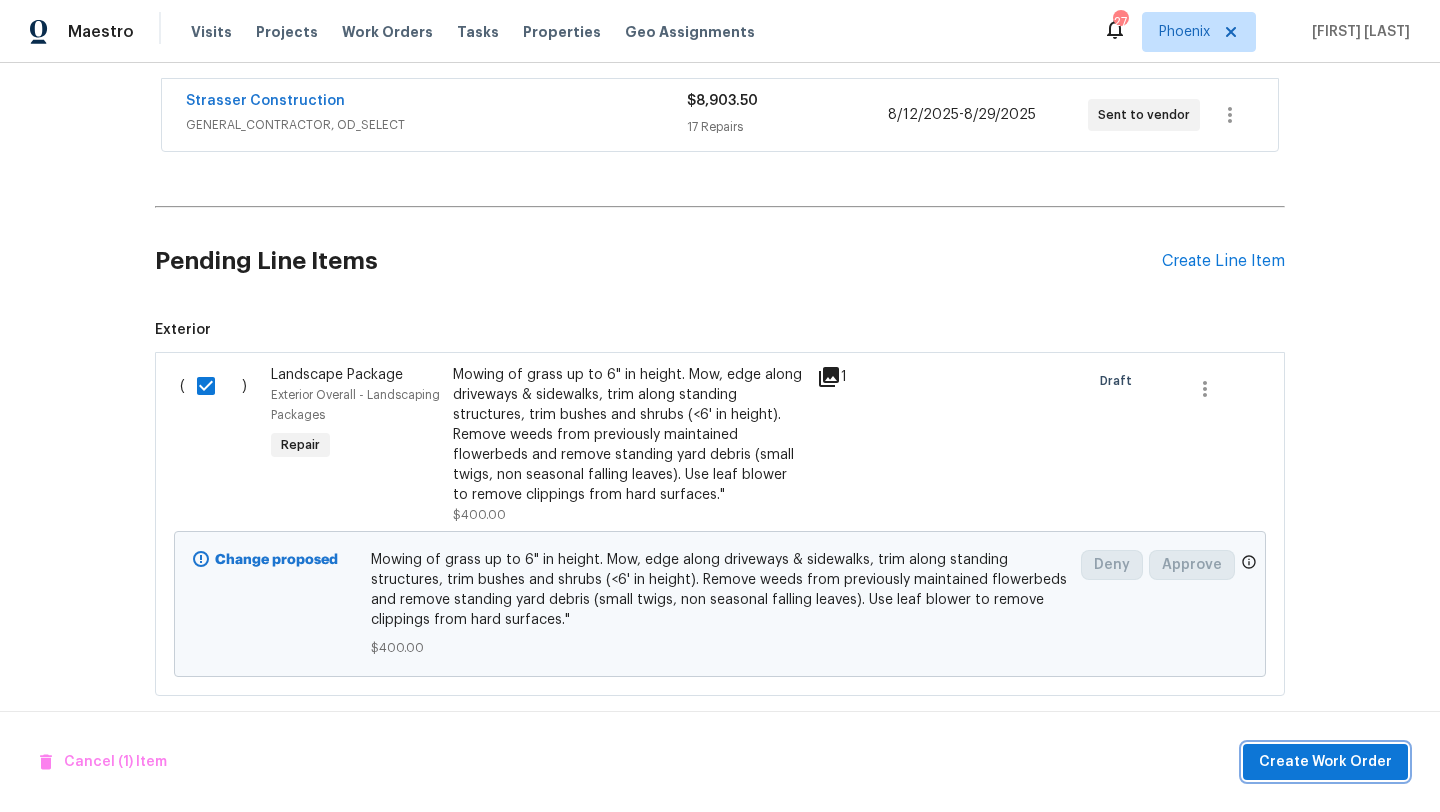 click on "Create Work Order" at bounding box center [1325, 762] 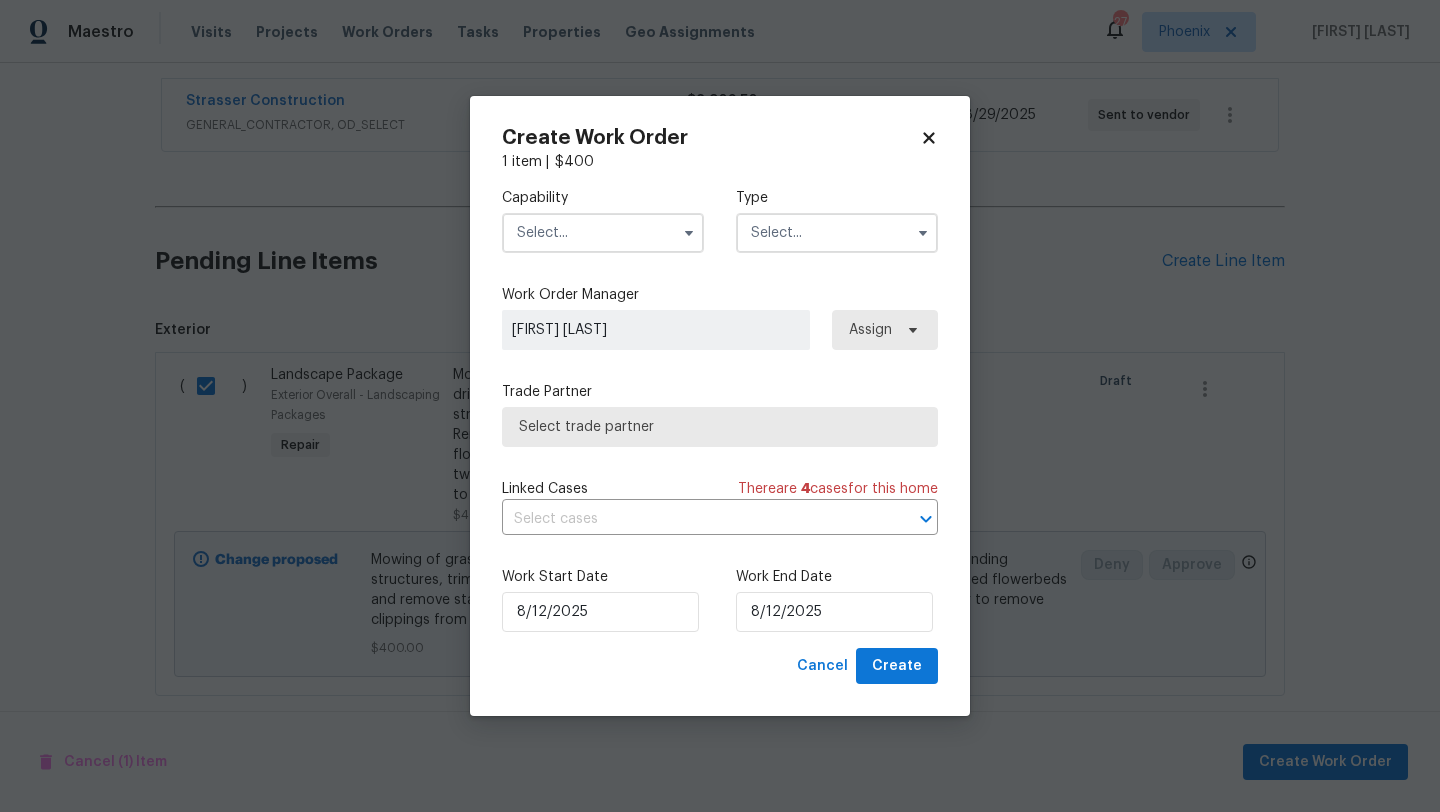 click at bounding box center (603, 233) 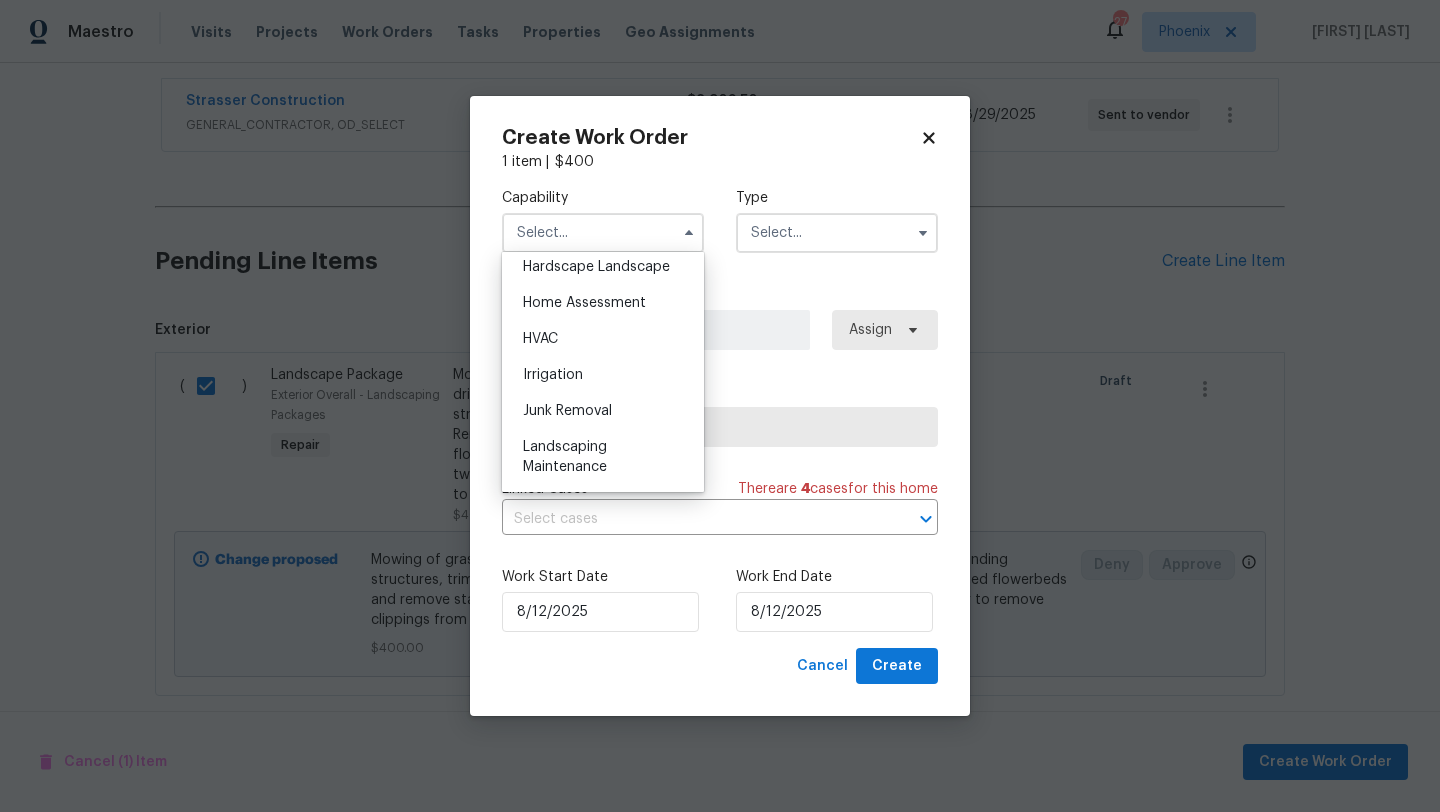 scroll, scrollTop: 1276, scrollLeft: 0, axis: vertical 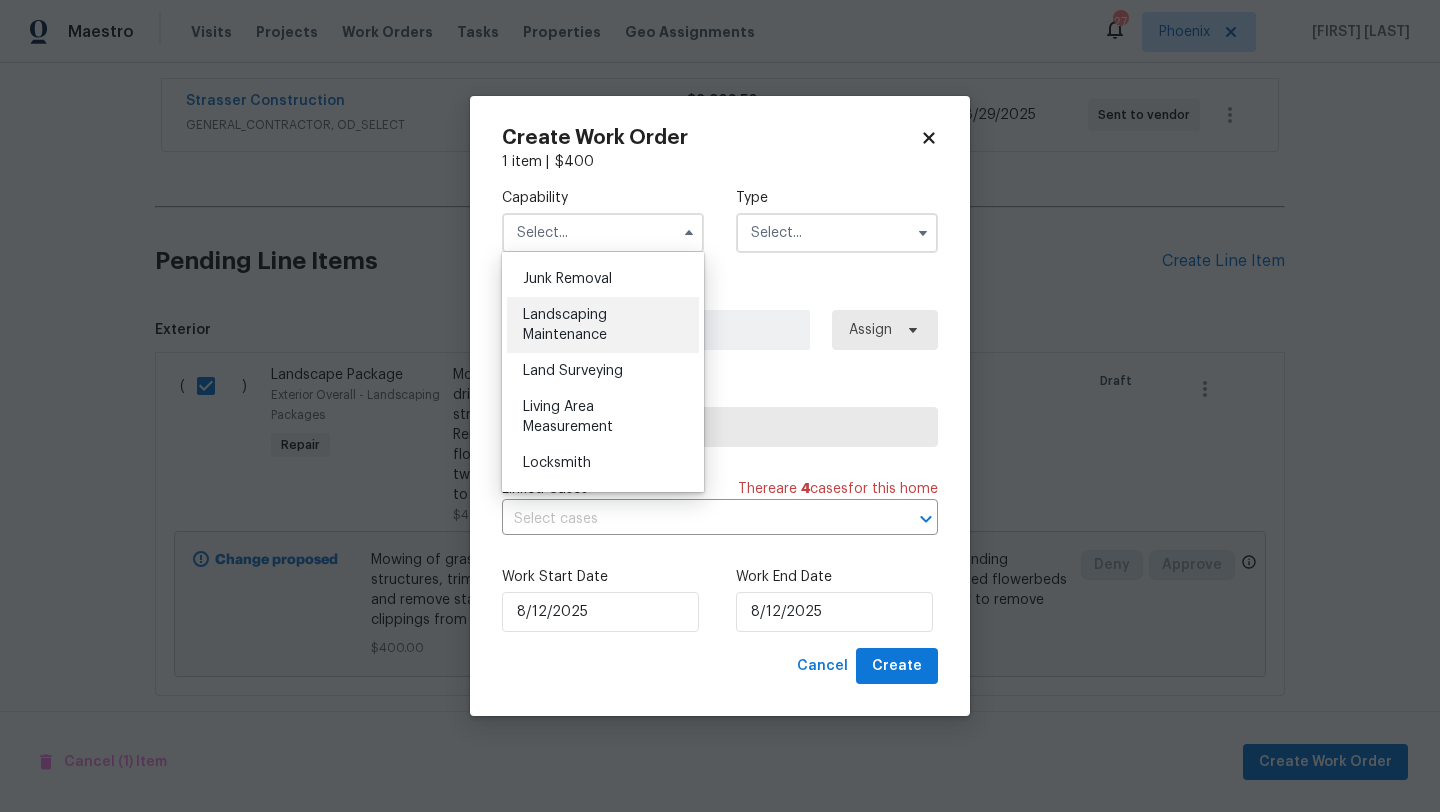 click on "Landscaping Maintenance" at bounding box center [565, 325] 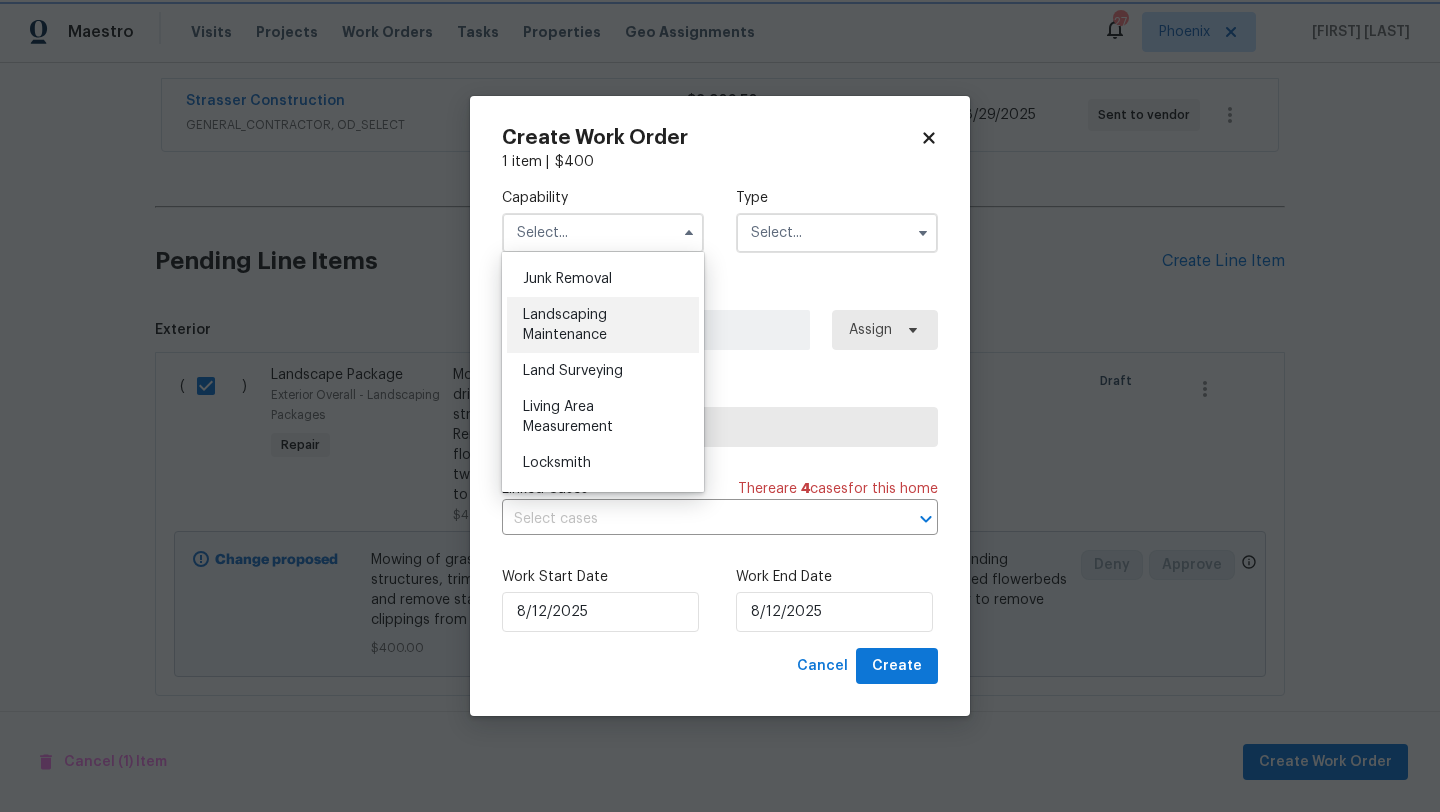 type on "Landscaping Maintenance" 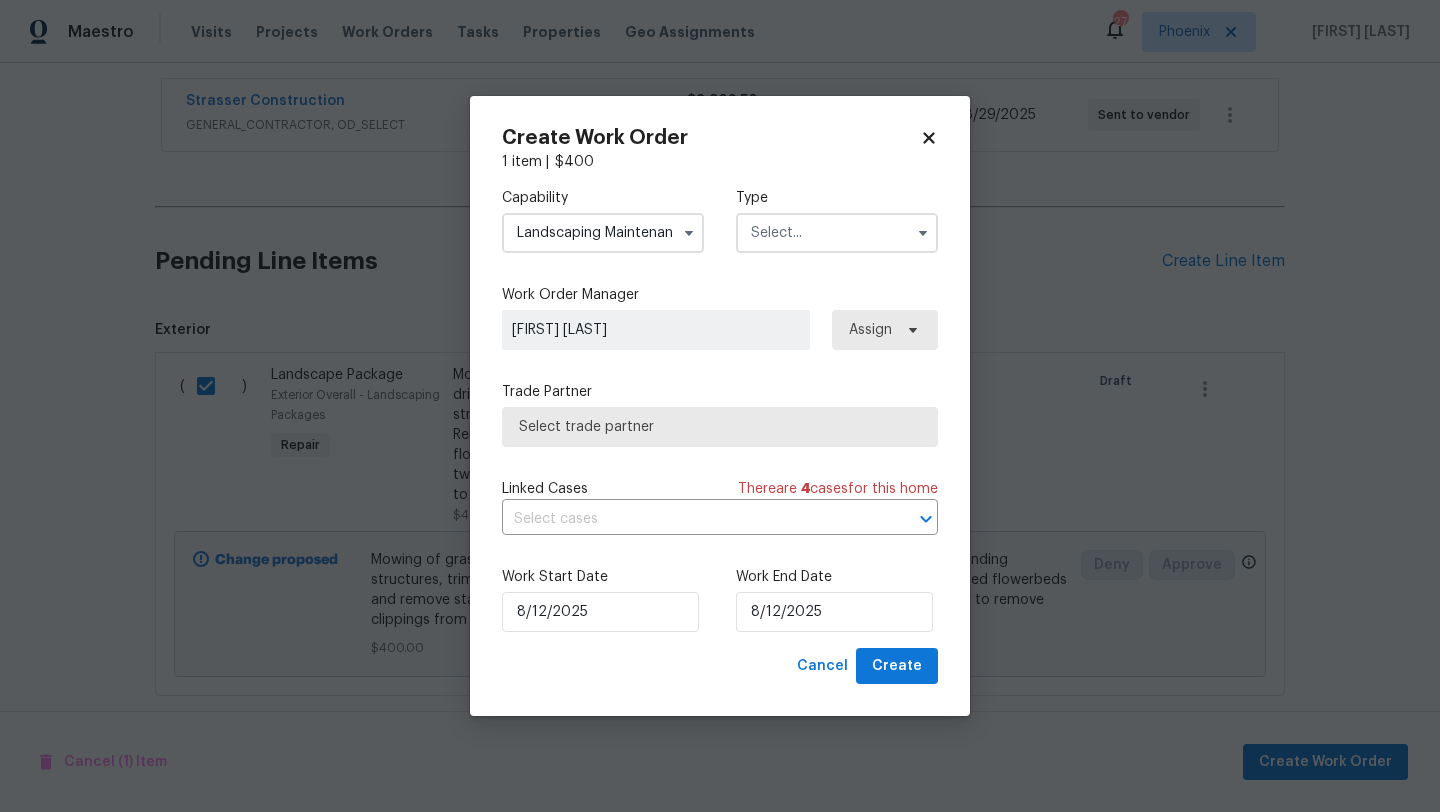 click at bounding box center [837, 233] 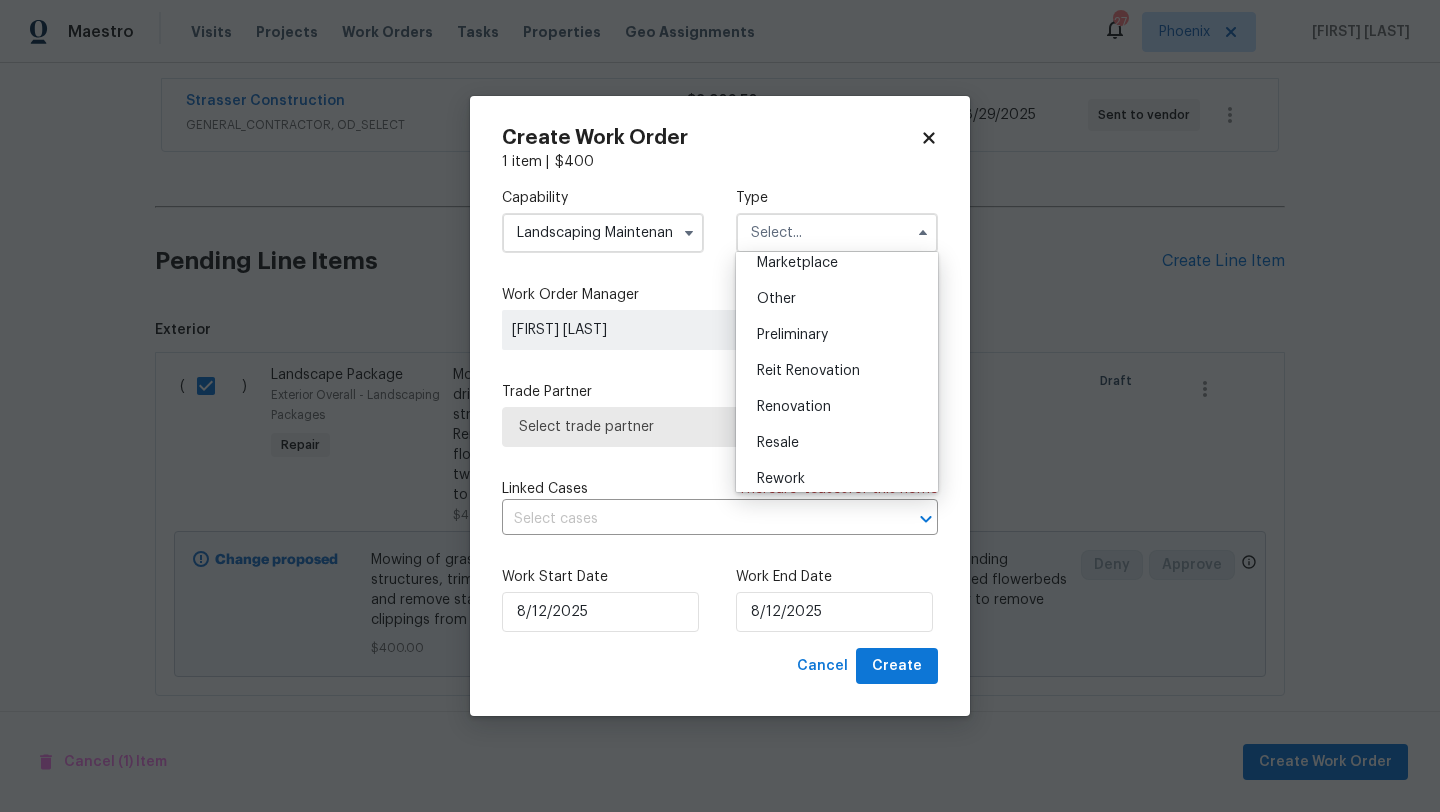 scroll, scrollTop: 397, scrollLeft: 0, axis: vertical 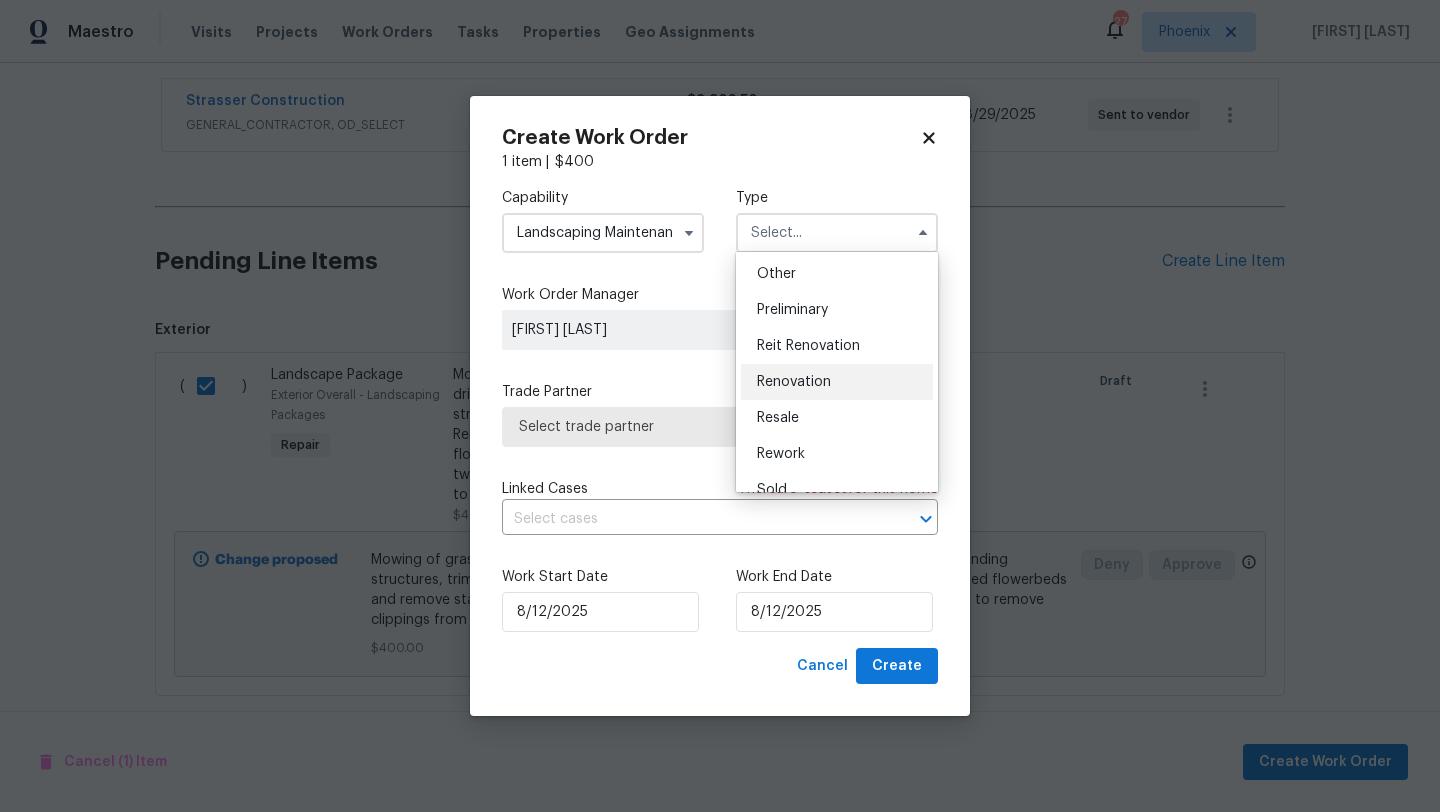 click on "Renovation" at bounding box center [794, 382] 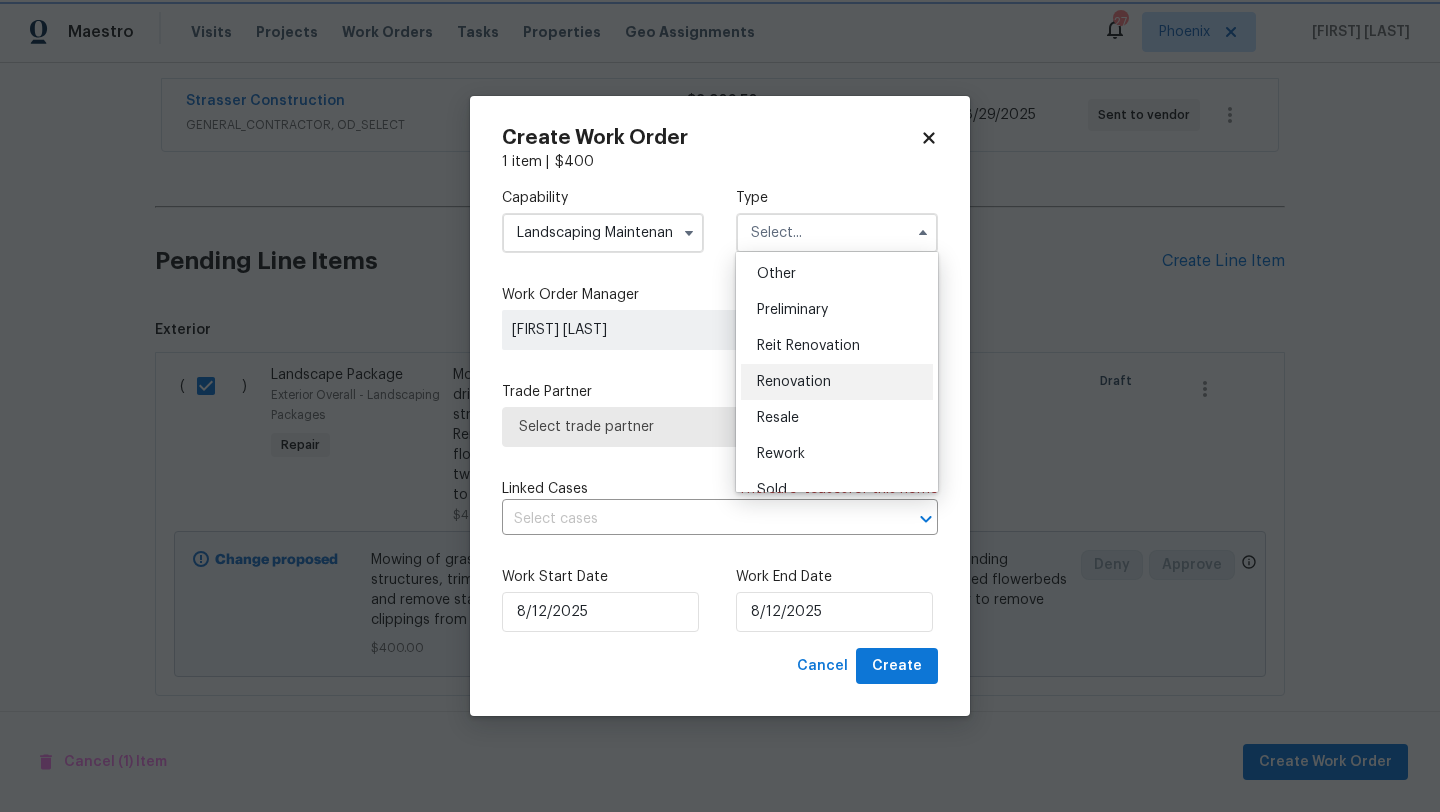 type on "Renovation" 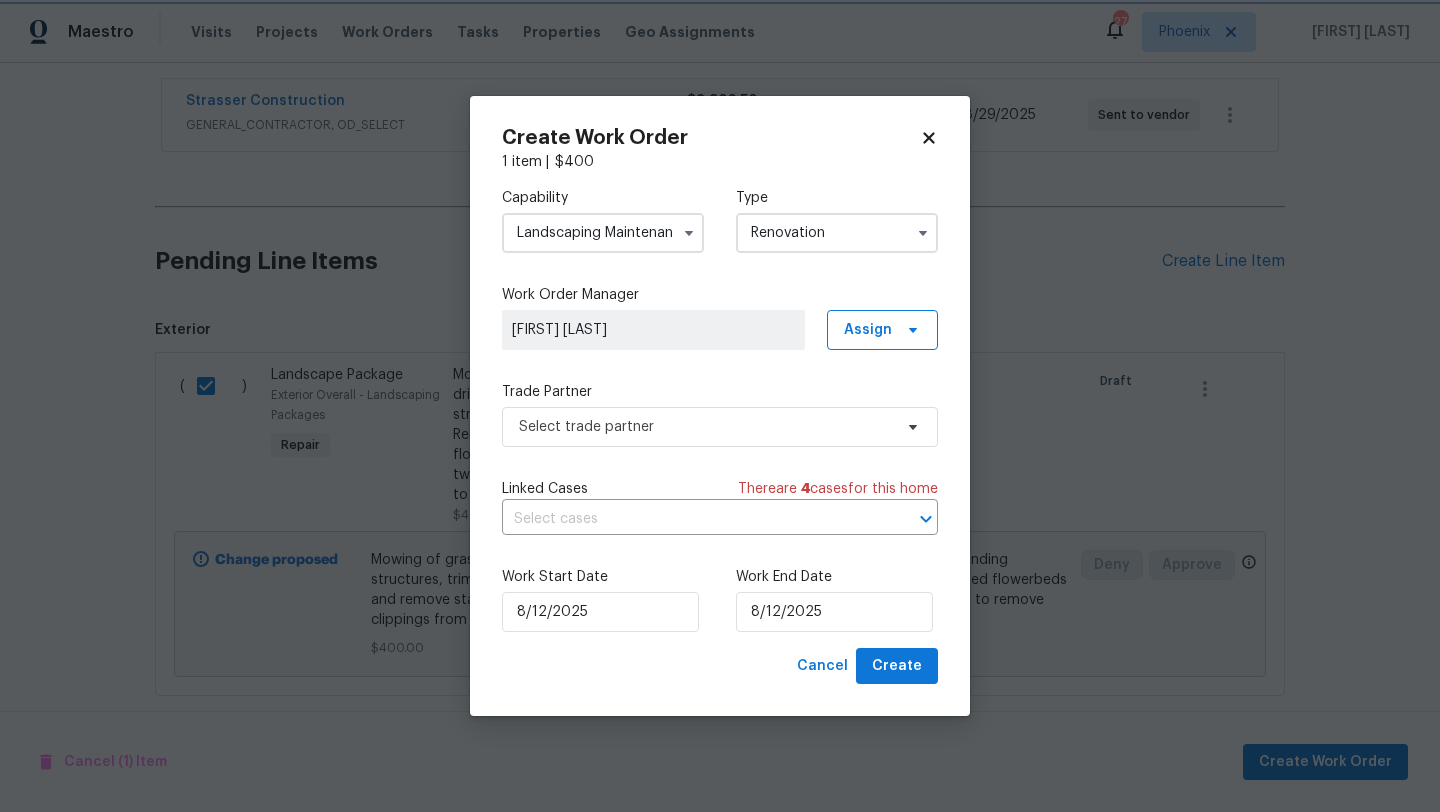 scroll, scrollTop: 0, scrollLeft: 0, axis: both 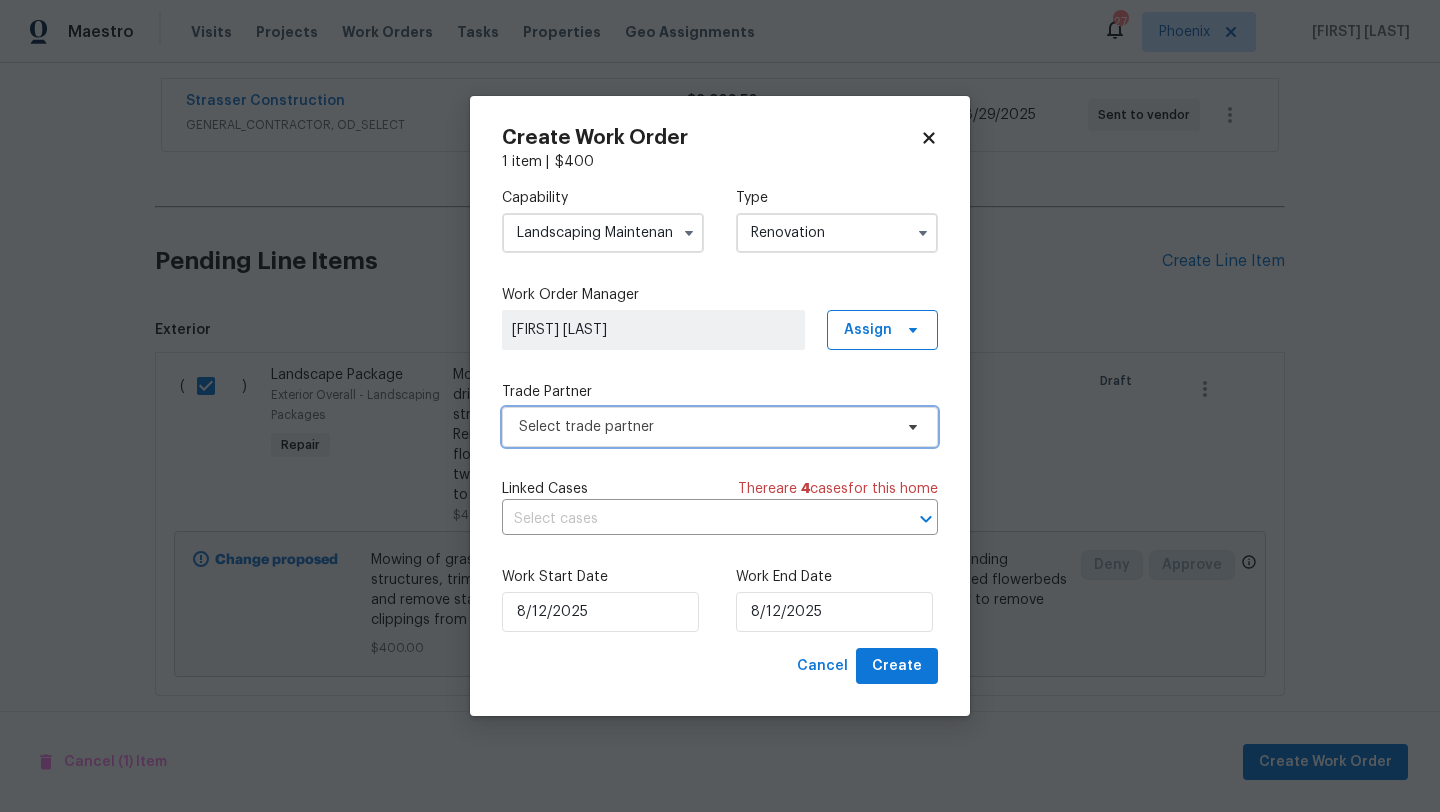 click on "Select trade partner" at bounding box center [705, 427] 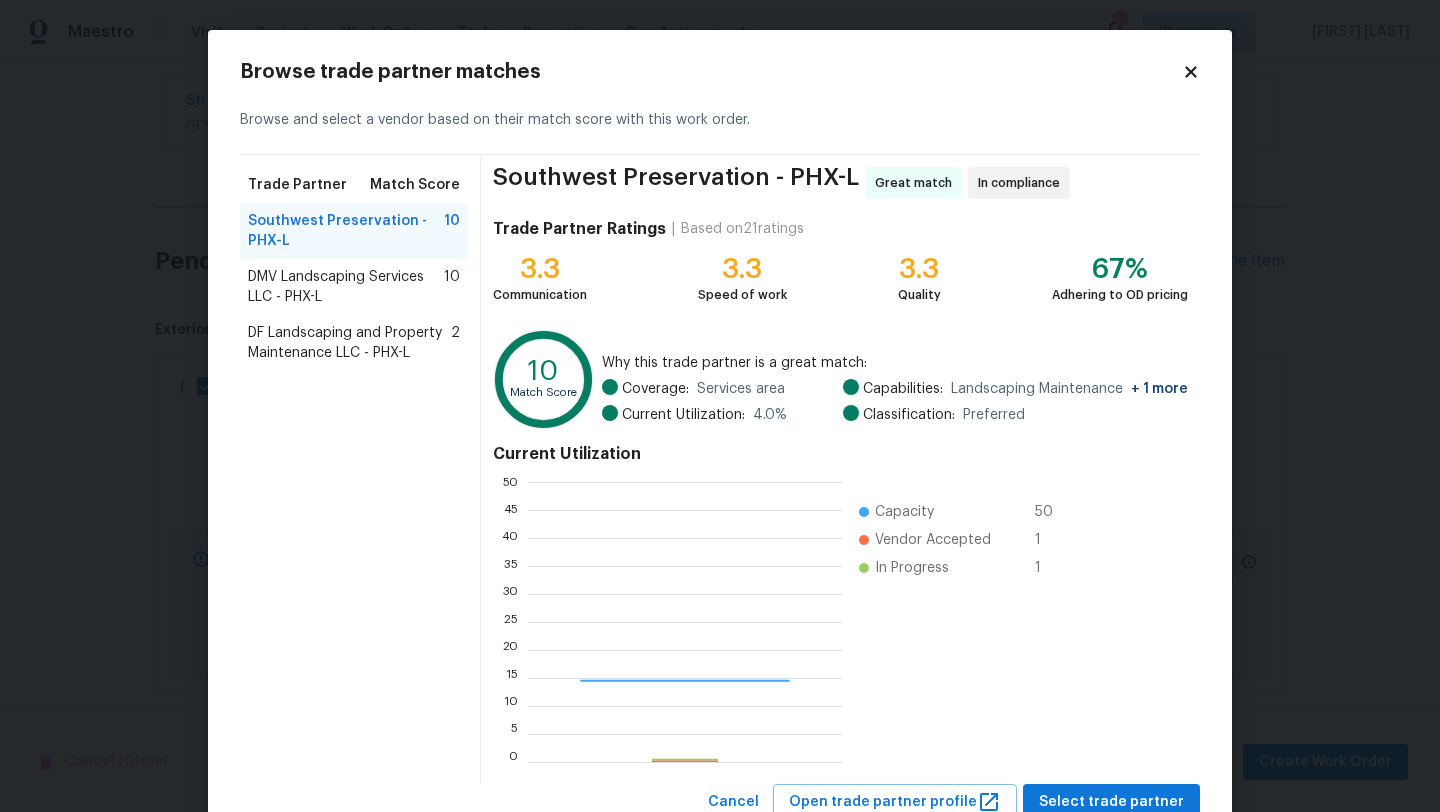 scroll, scrollTop: 2, scrollLeft: 1, axis: both 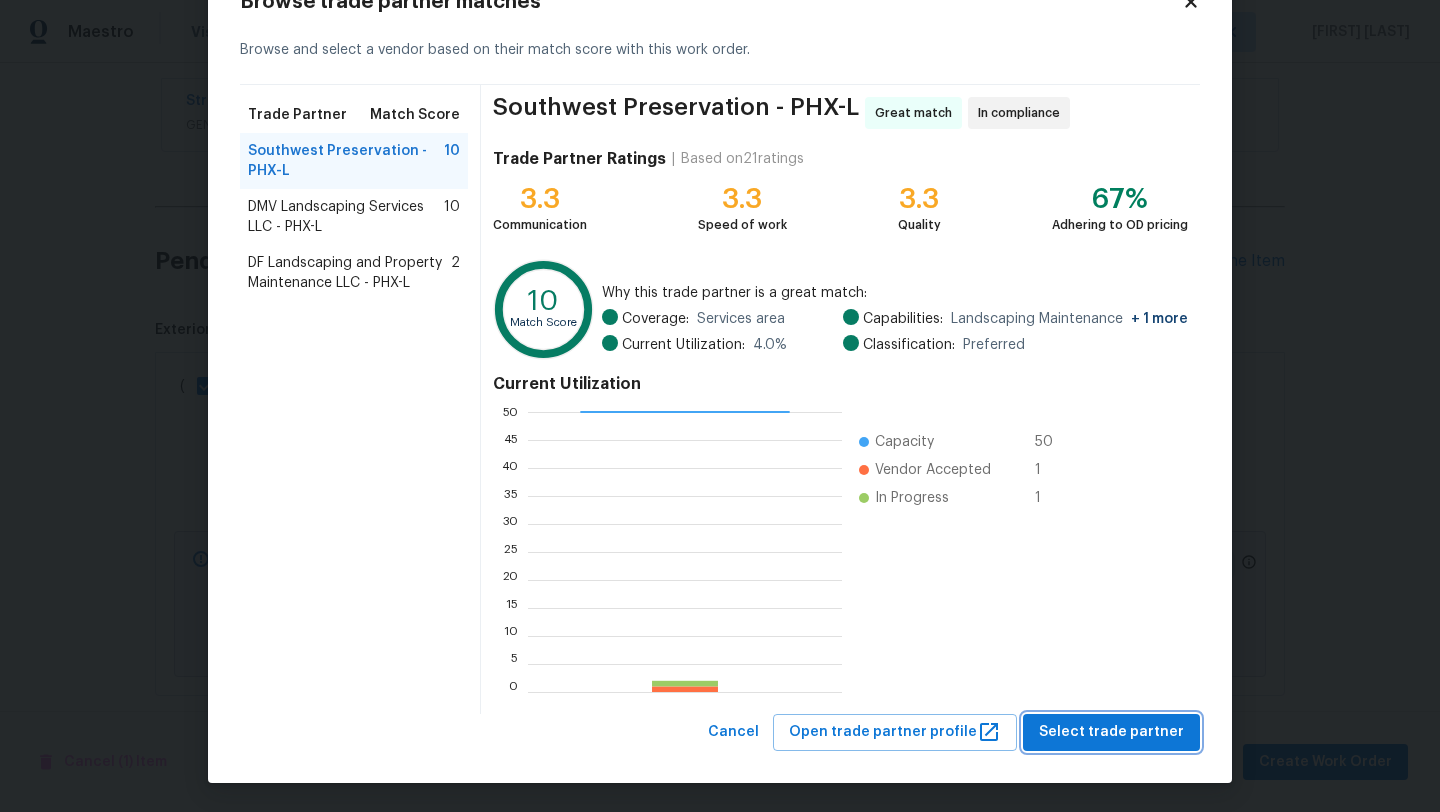 click on "Select trade partner" at bounding box center [1111, 732] 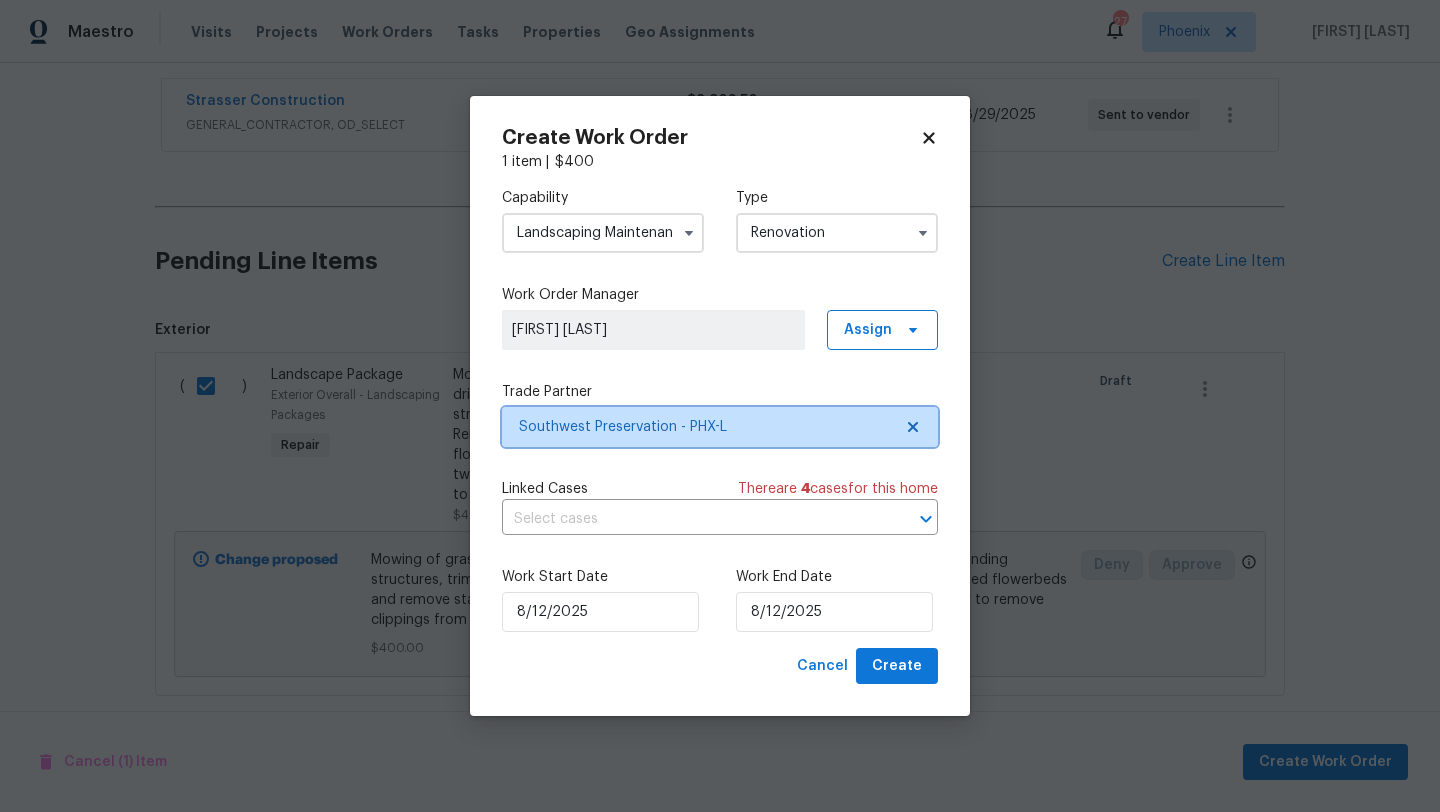 scroll, scrollTop: 0, scrollLeft: 0, axis: both 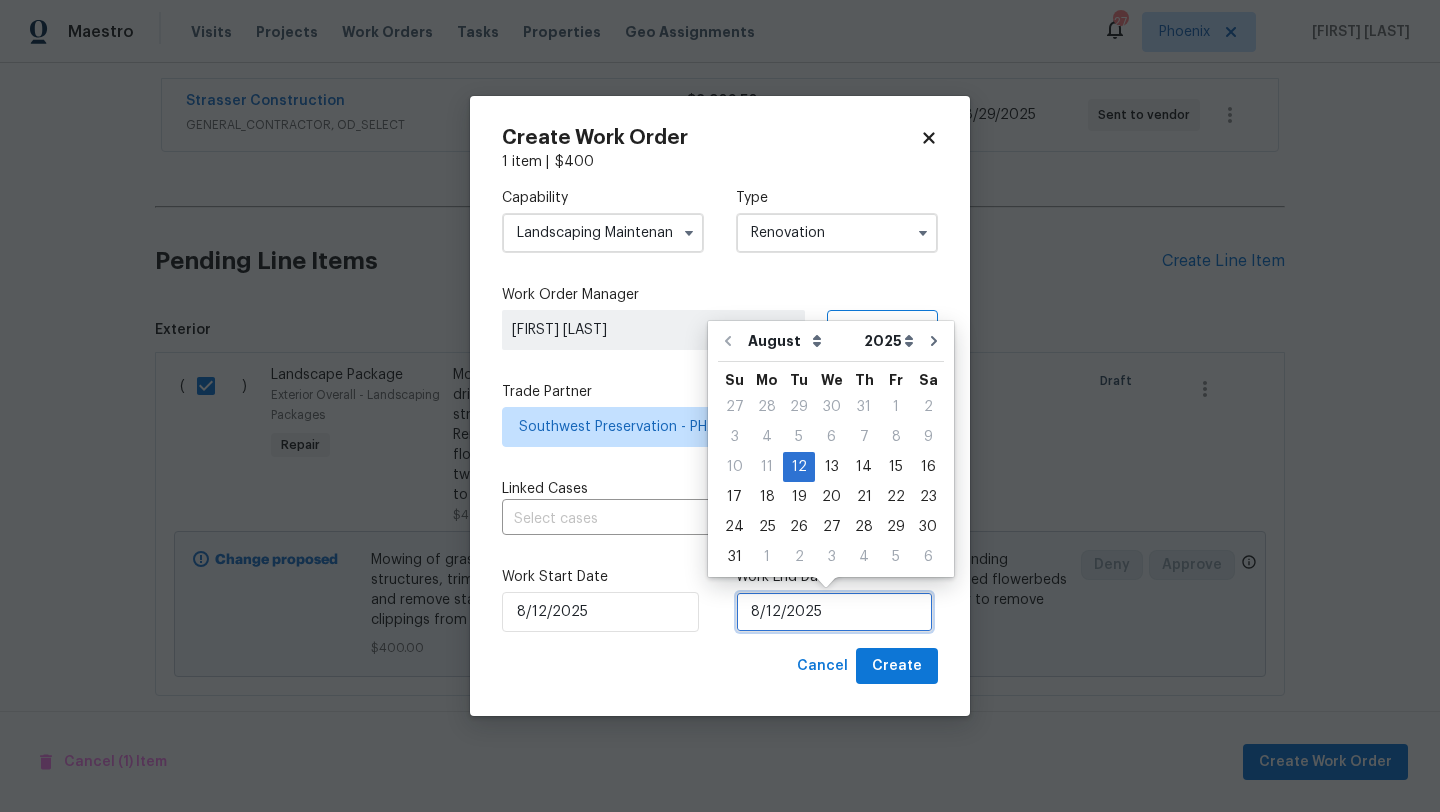 click on "8/12/2025" at bounding box center [834, 612] 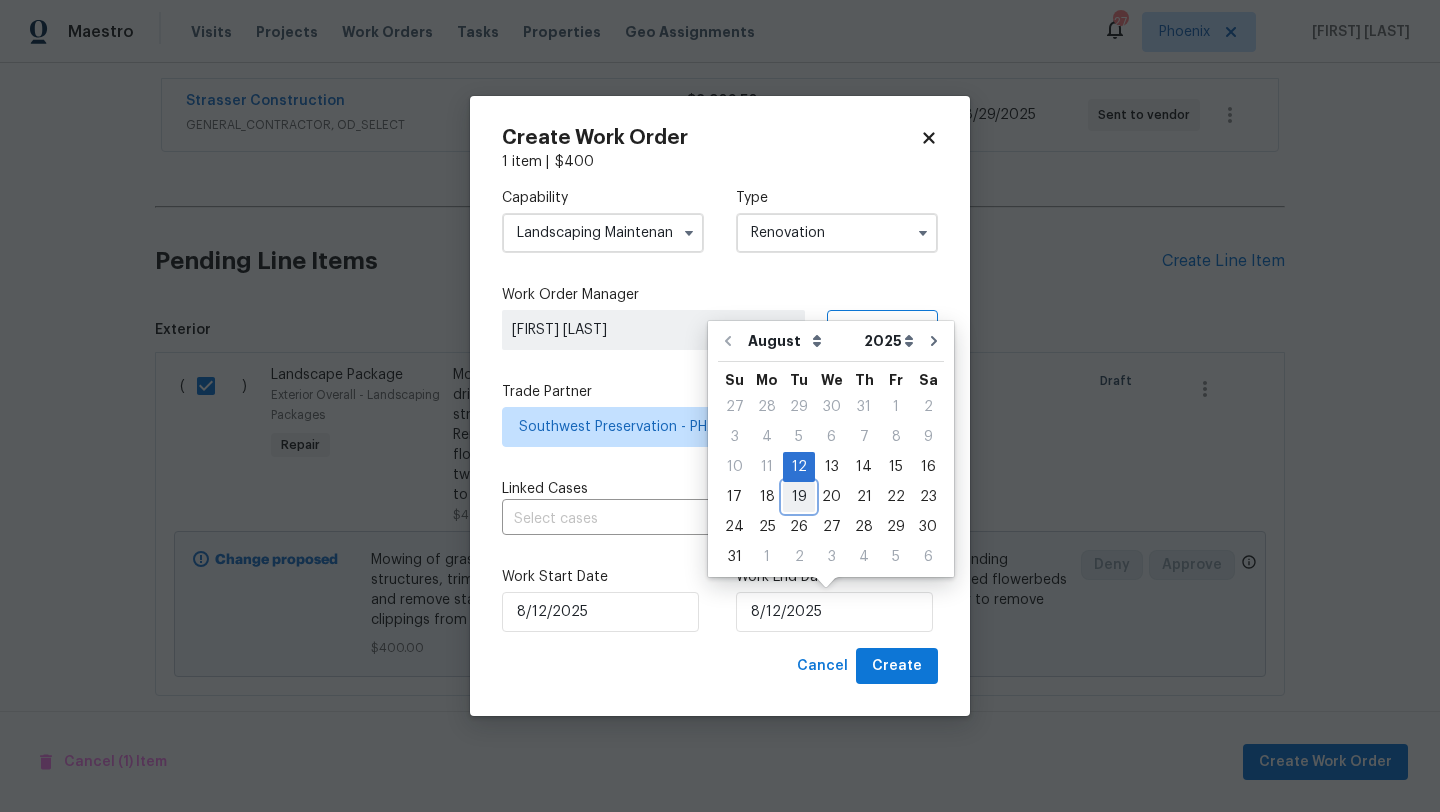 click on "19" at bounding box center (799, 497) 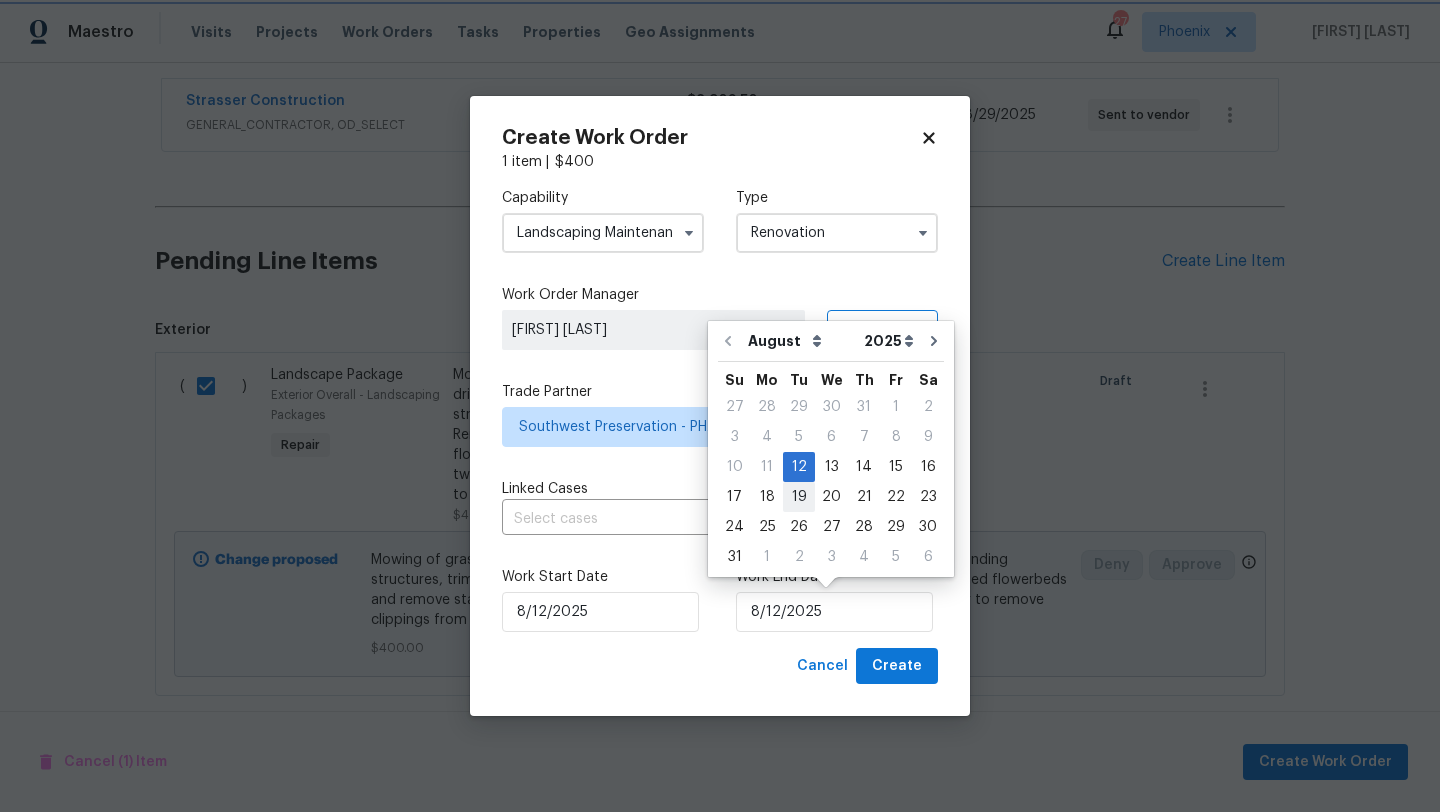 type on "8/19/2025" 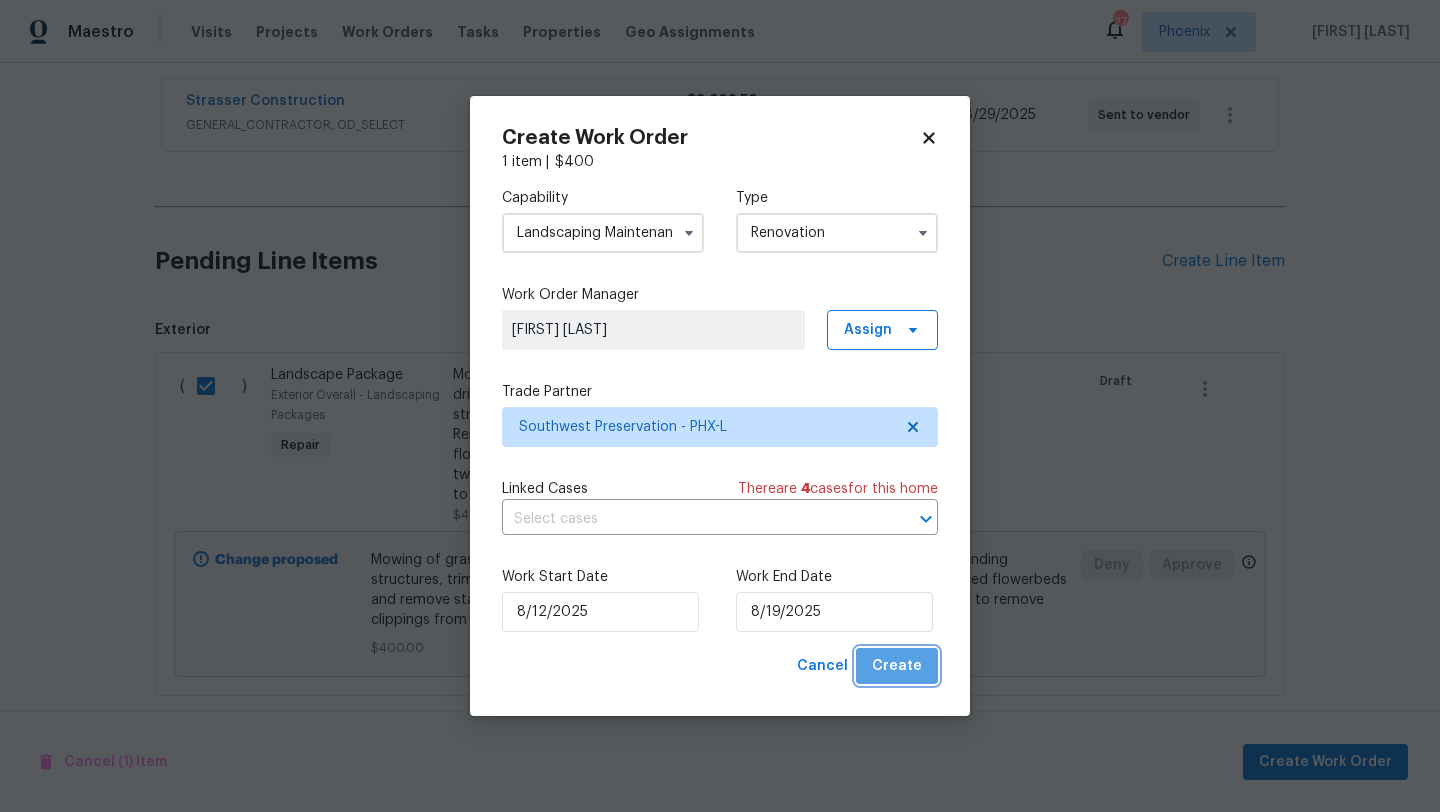 click on "Create" at bounding box center [897, 666] 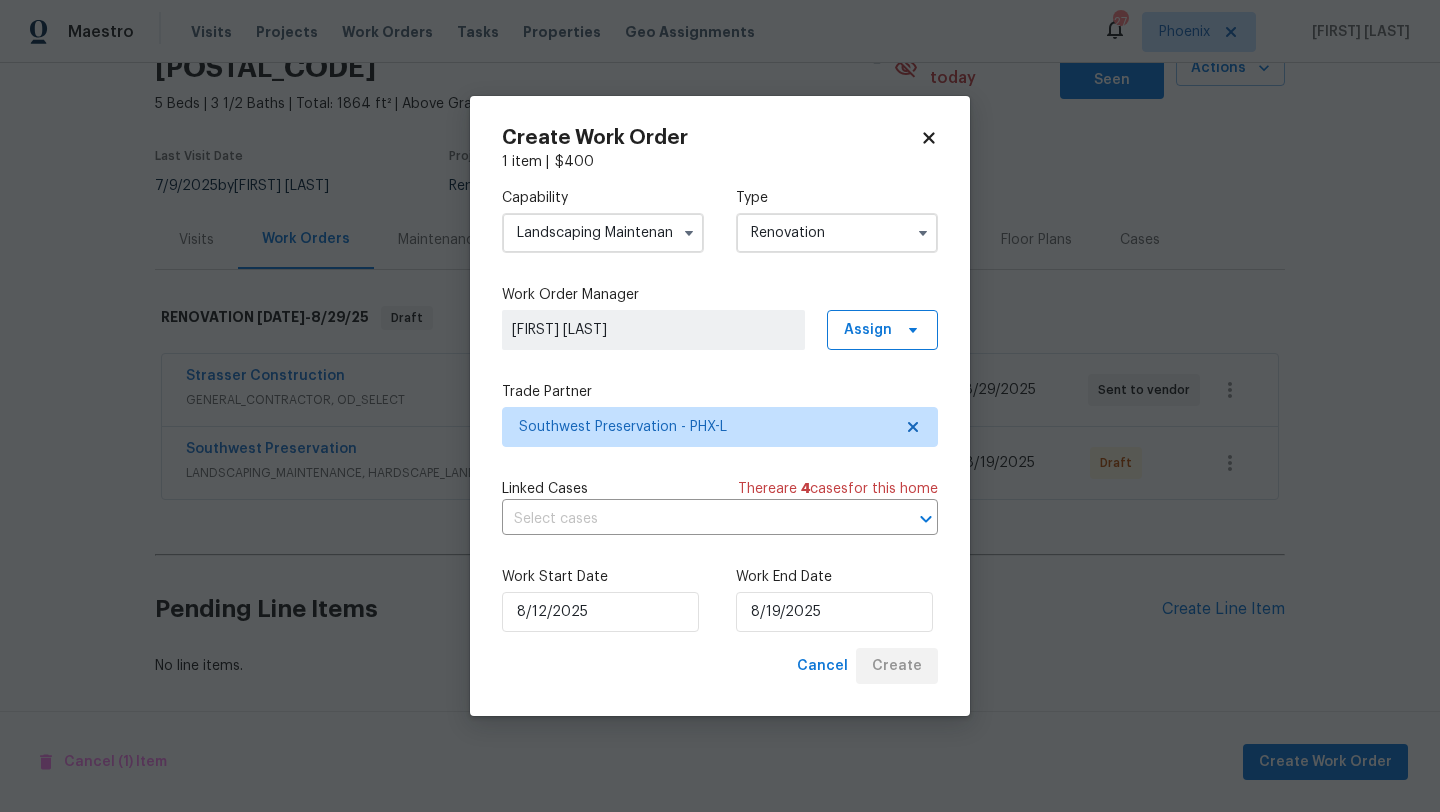 scroll, scrollTop: 93, scrollLeft: 0, axis: vertical 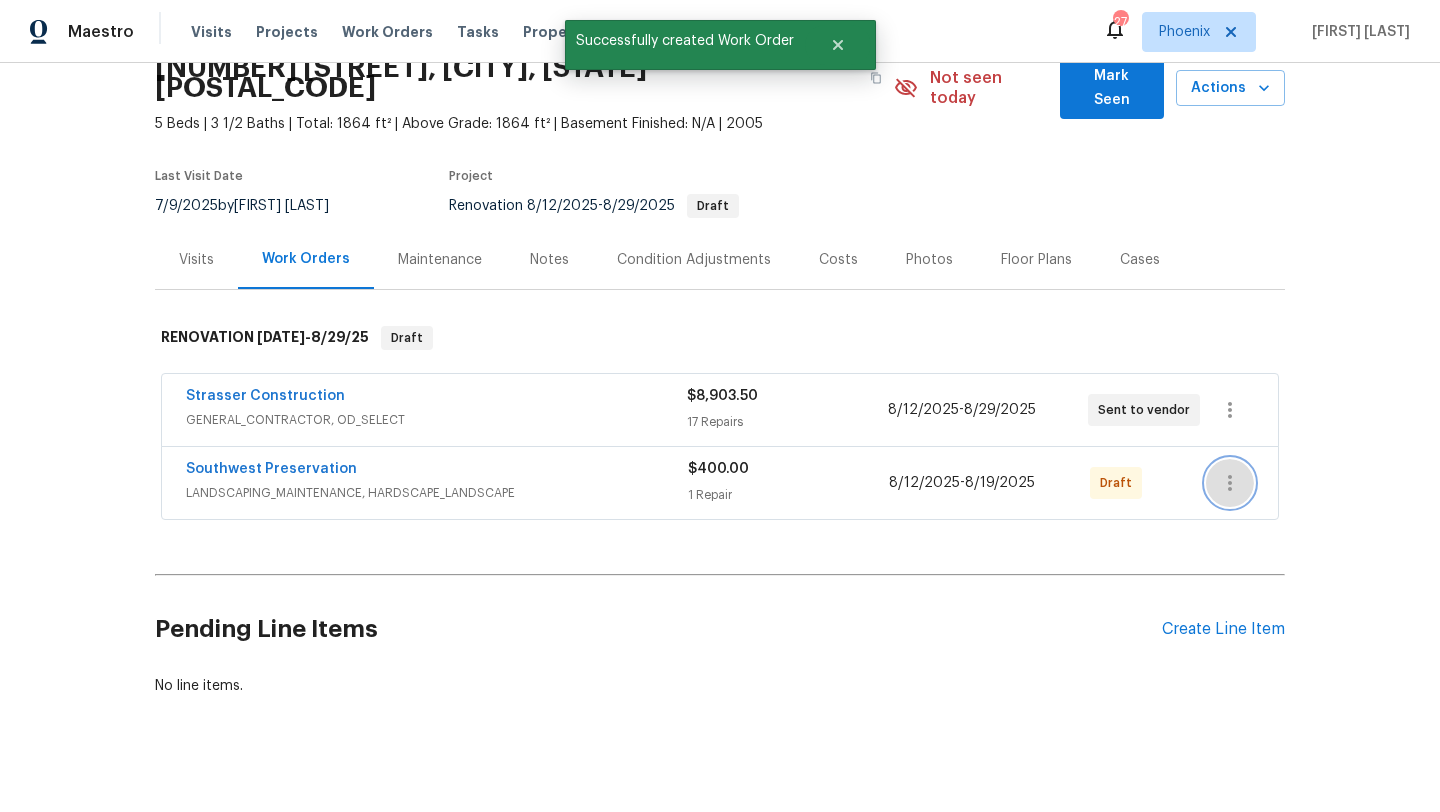click 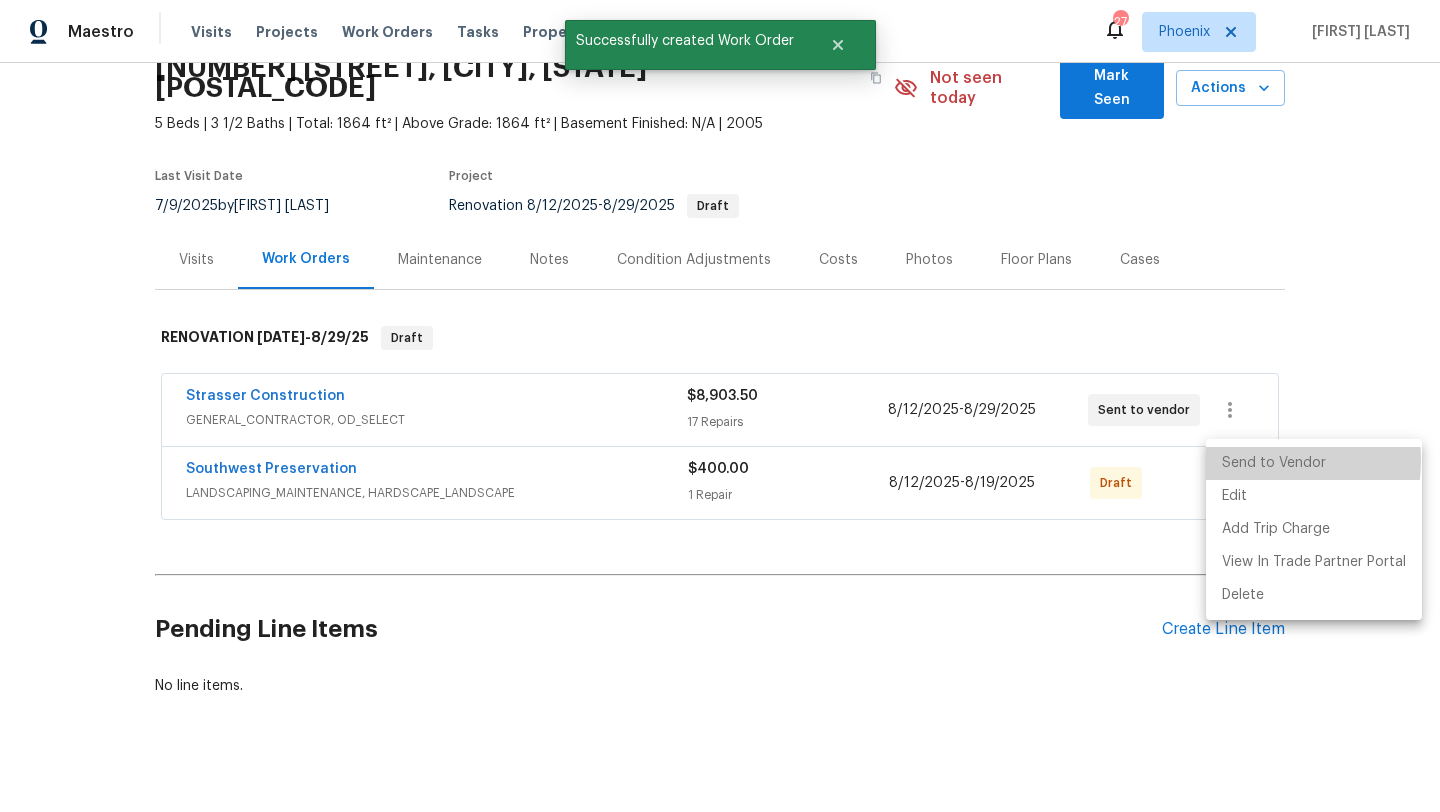 click on "Send to Vendor" at bounding box center (1314, 463) 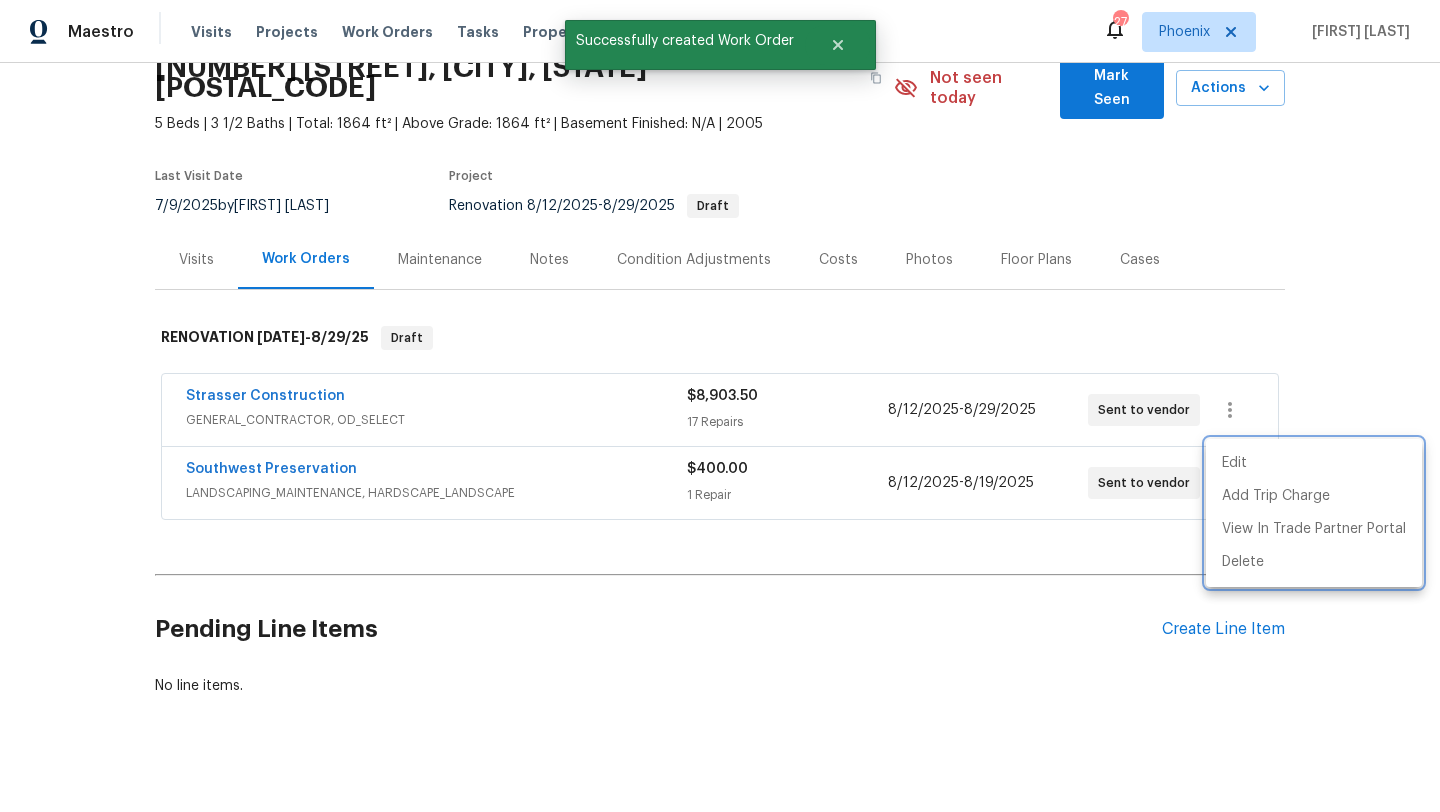 click at bounding box center [720, 406] 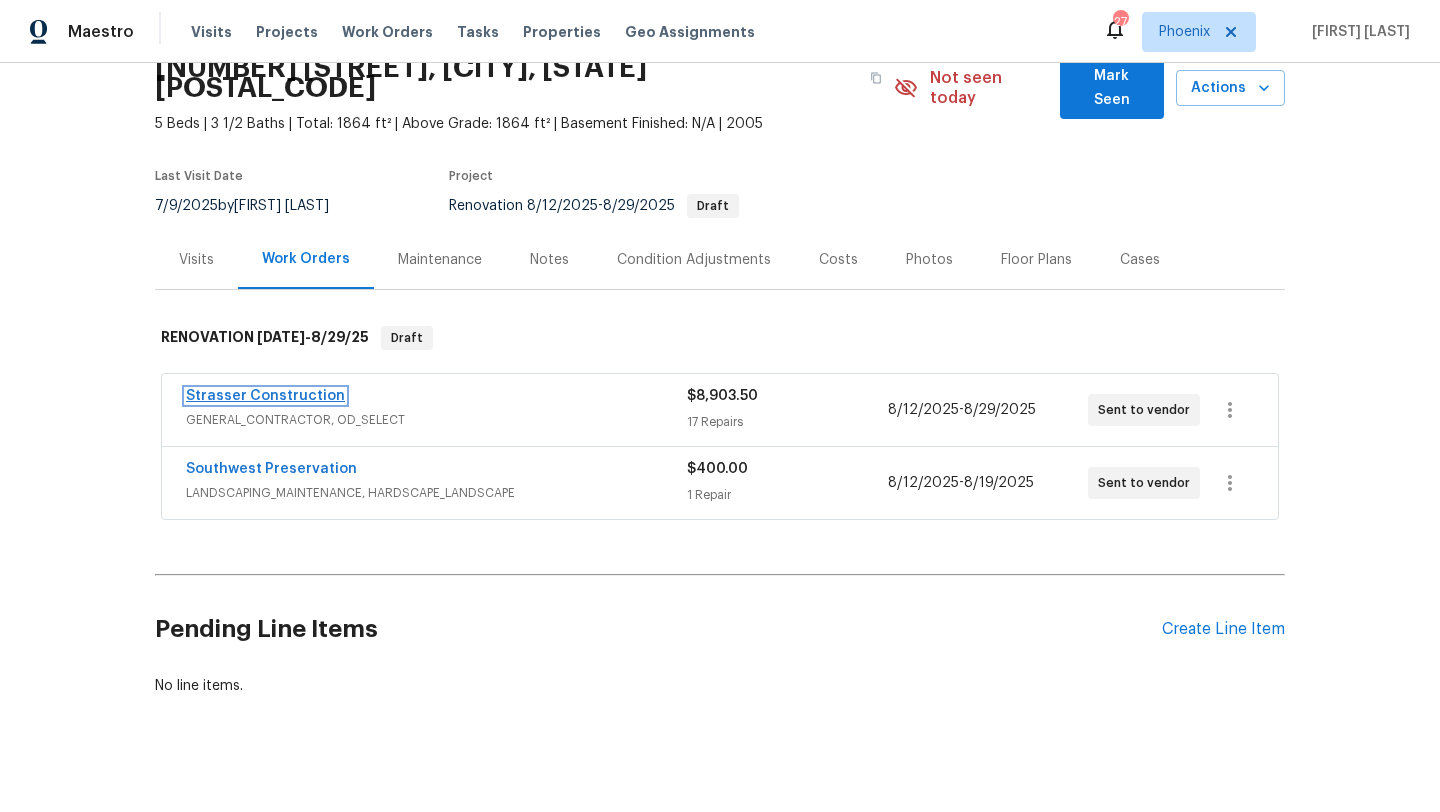 click on "Strasser Construction" at bounding box center (265, 396) 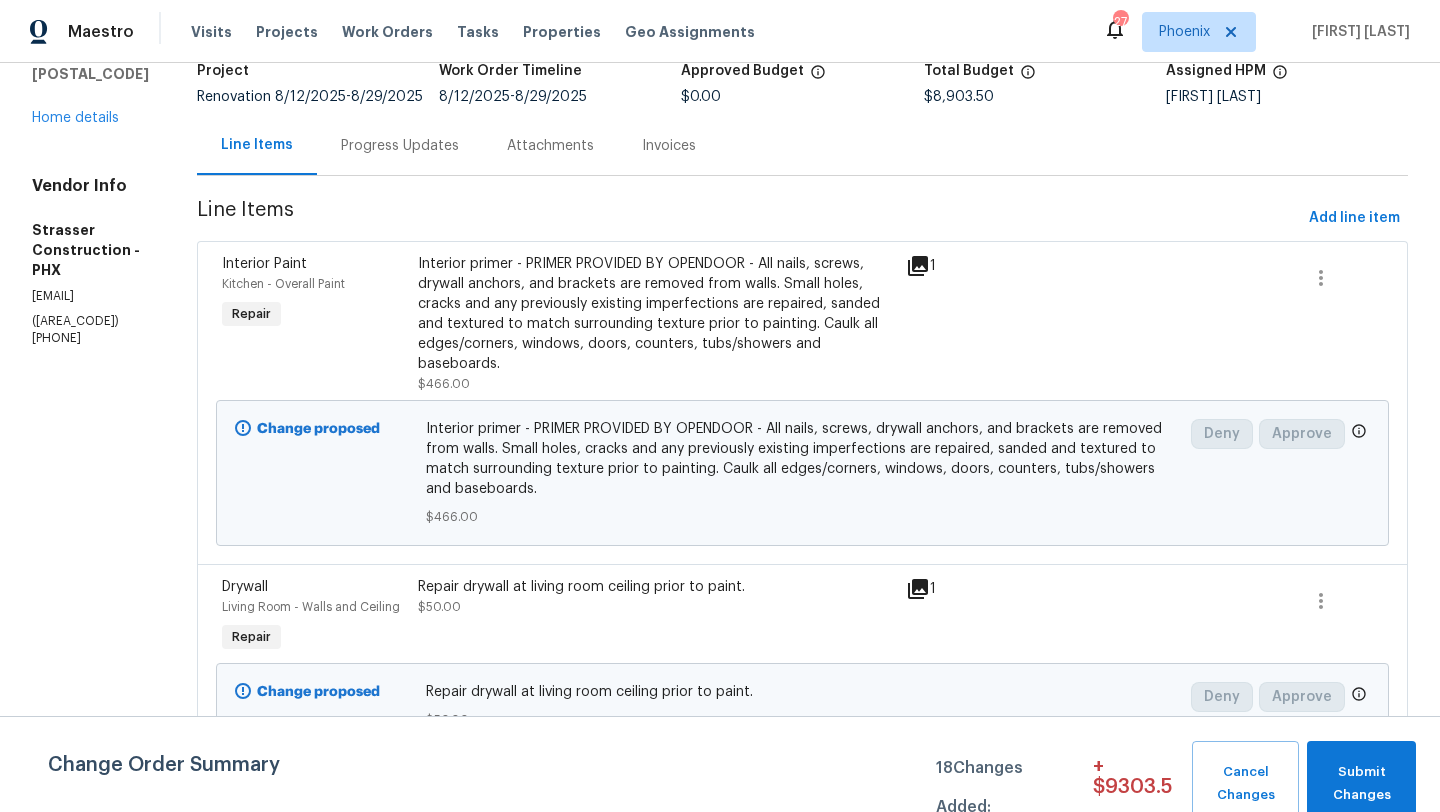scroll, scrollTop: 180, scrollLeft: 0, axis: vertical 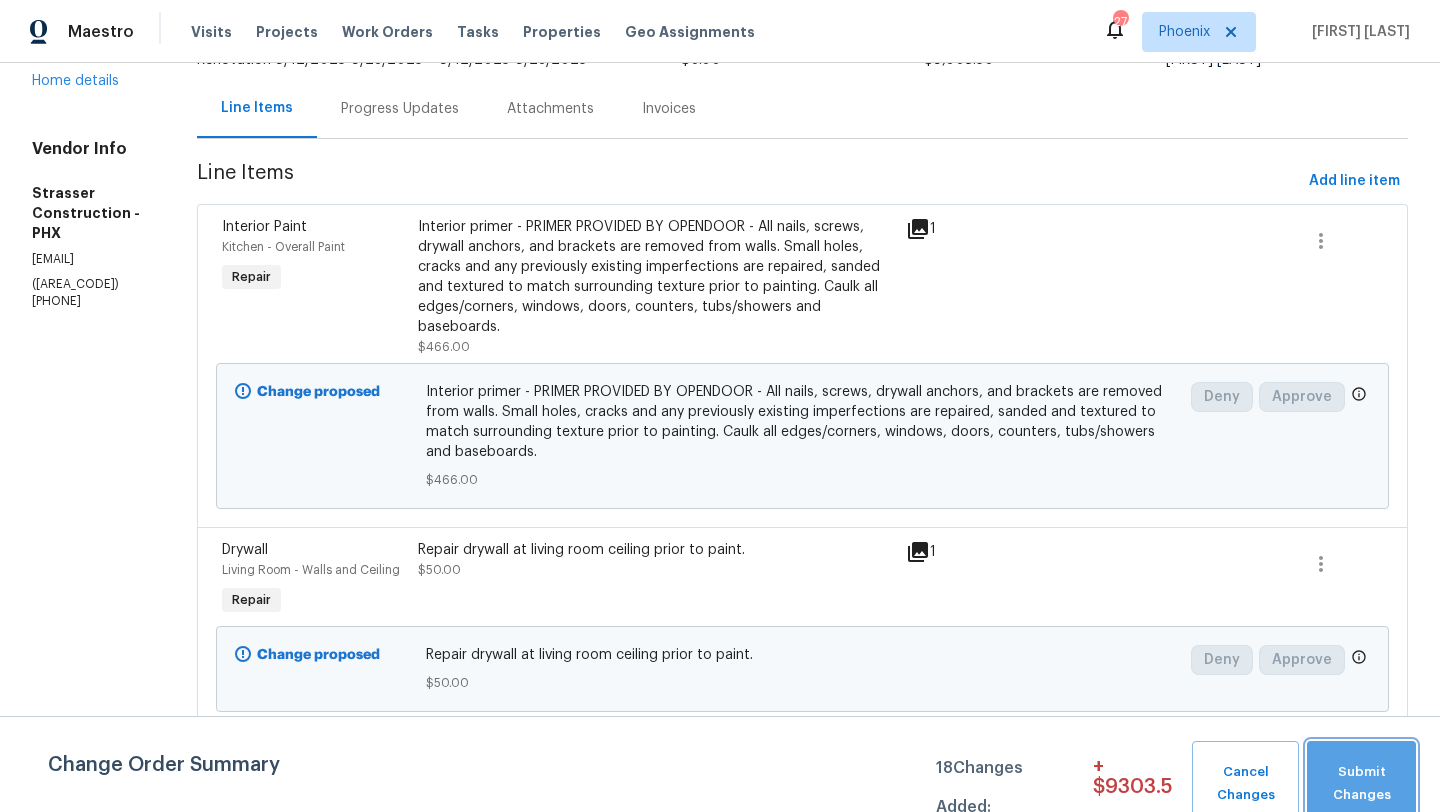 click on "Submit Changes" at bounding box center [1361, 784] 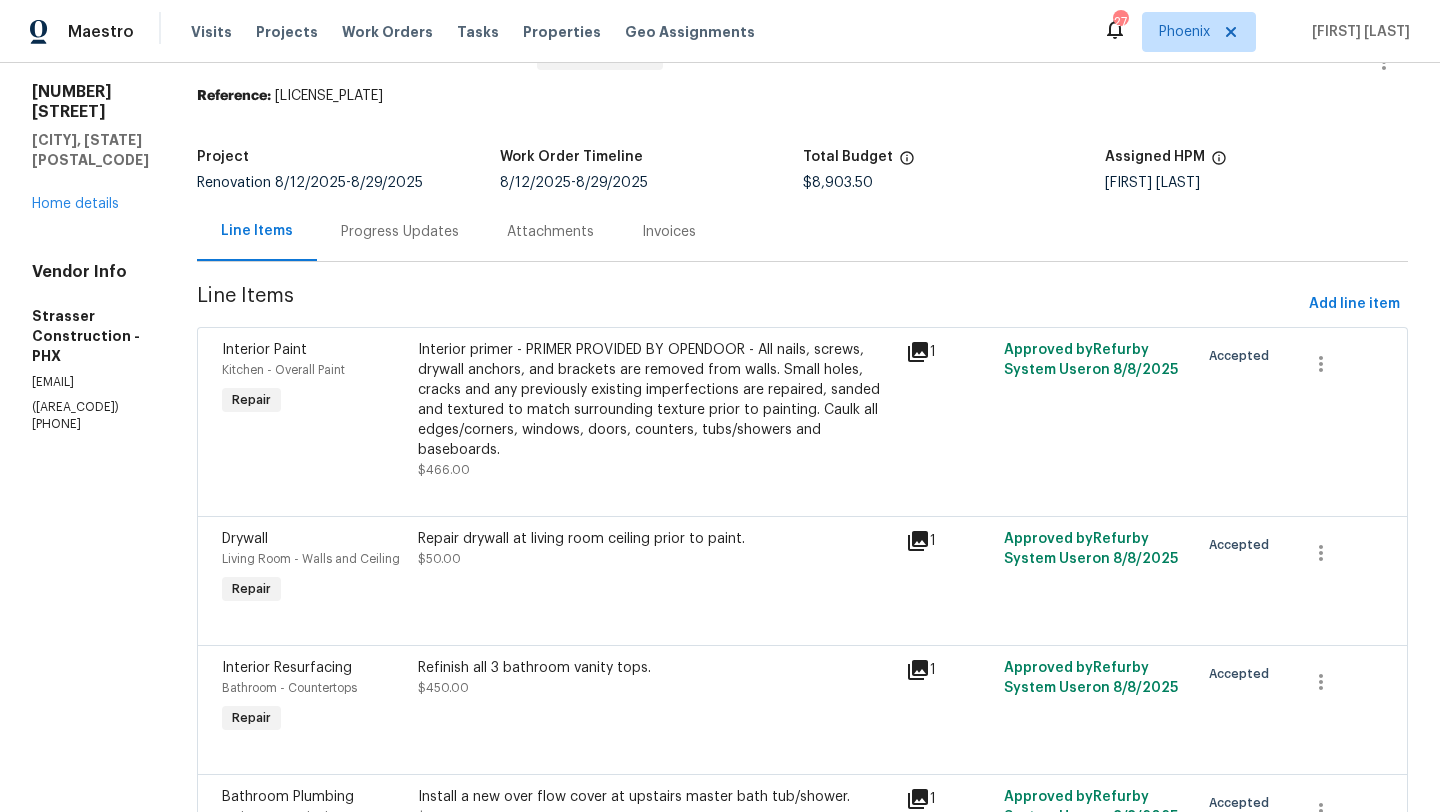 scroll, scrollTop: 0, scrollLeft: 0, axis: both 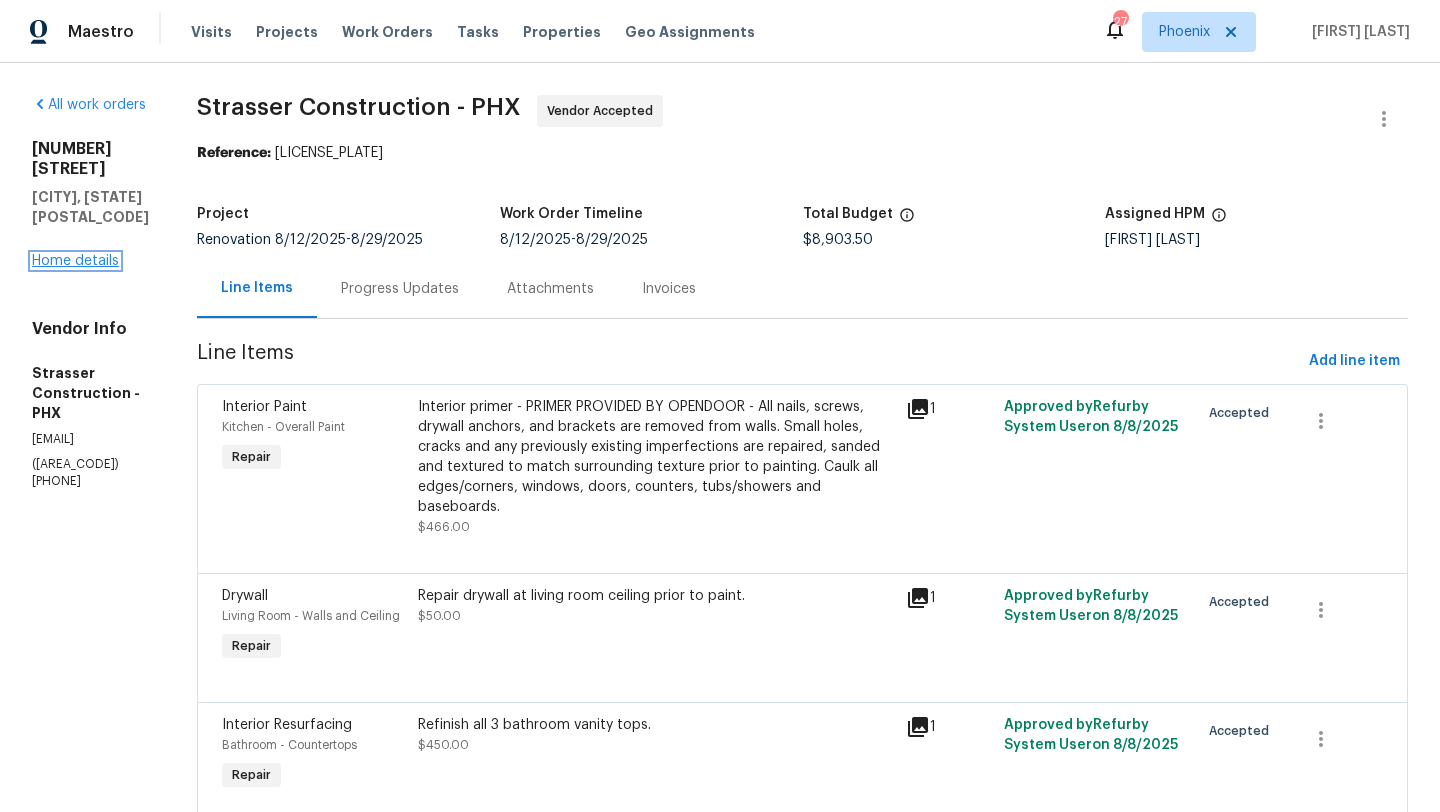 click on "Home details" at bounding box center (75, 261) 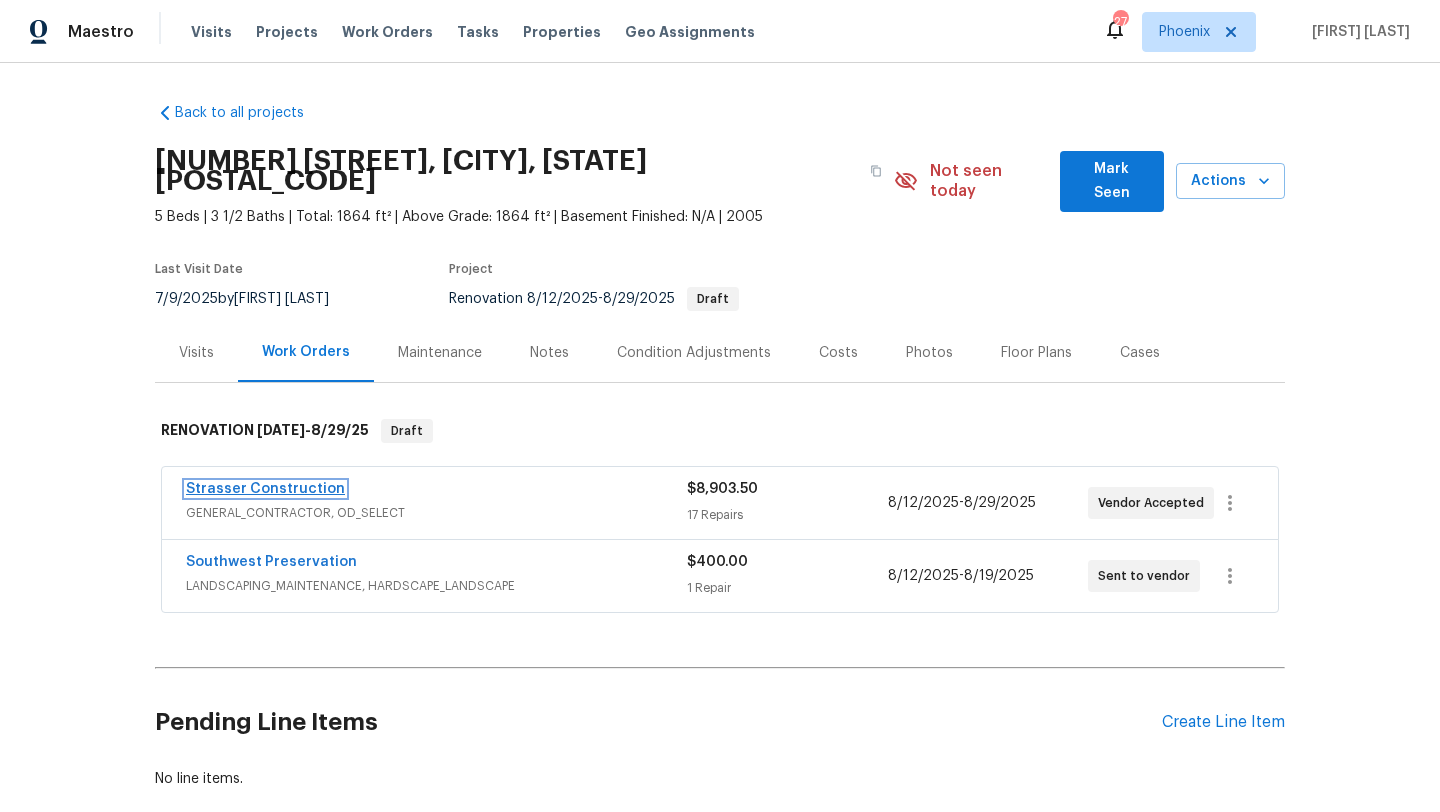 click on "Strasser Construction" at bounding box center [265, 489] 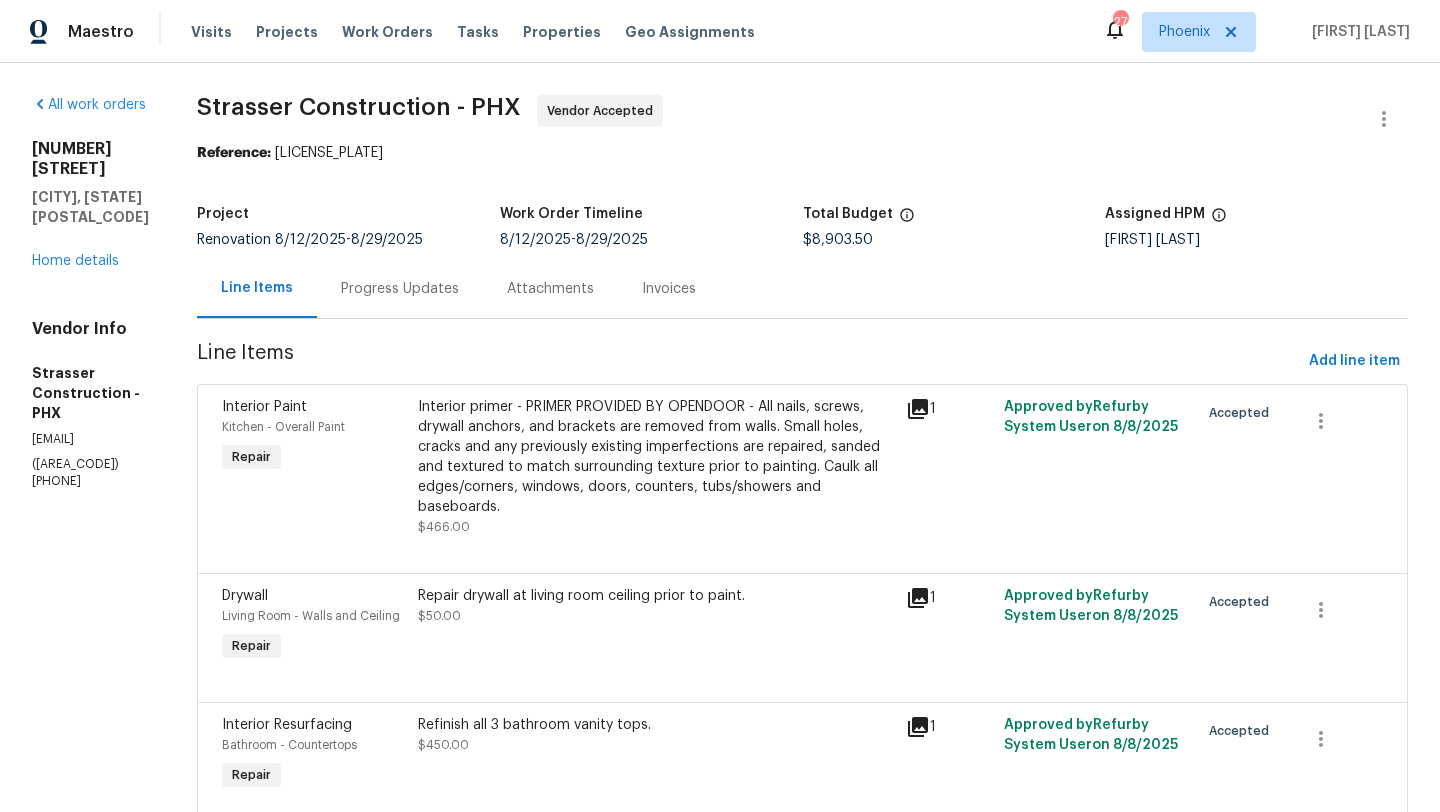 click on "1295 E Leaf Rd San Tan Valley, AZ 85140 Home details" at bounding box center [90, 205] 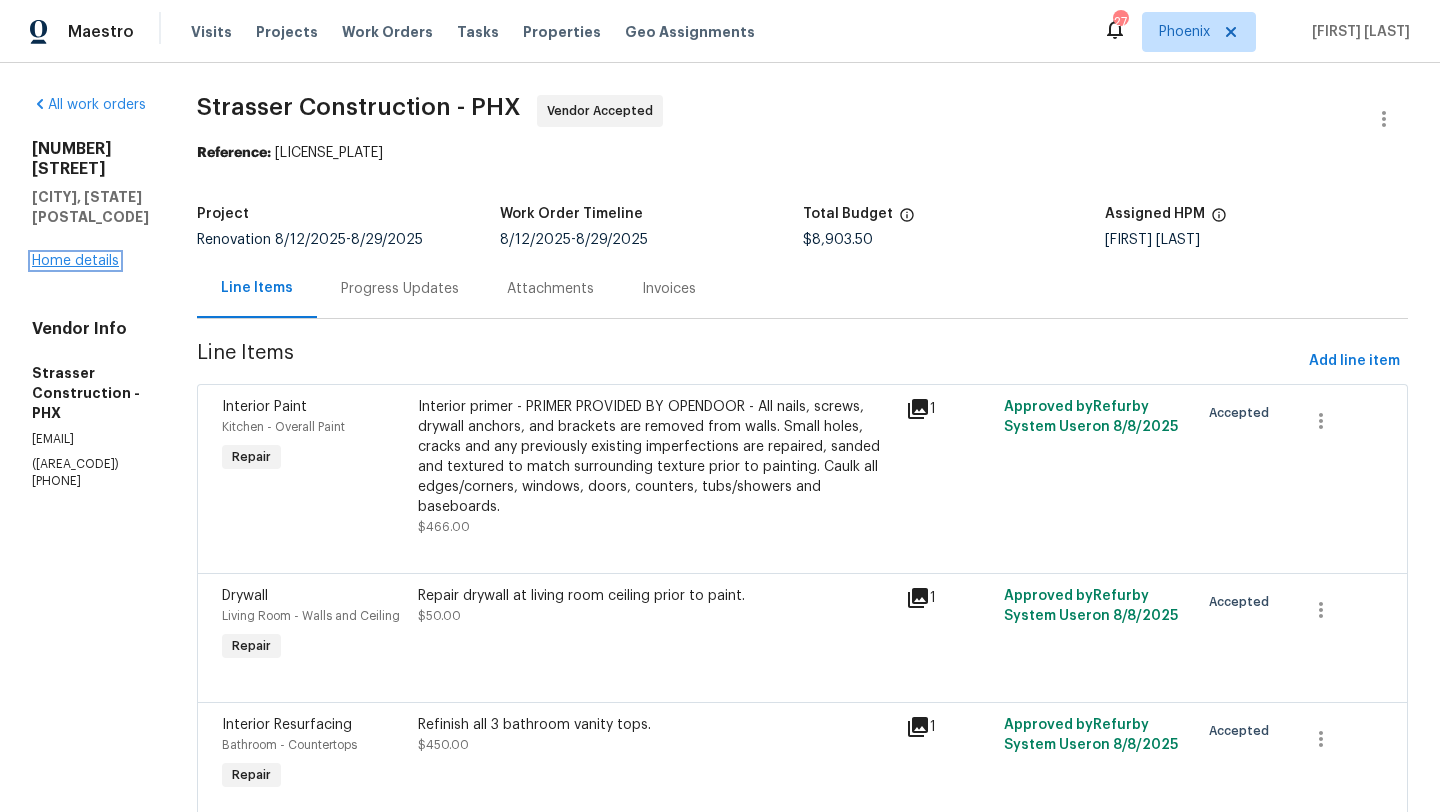 click on "Home details" at bounding box center (75, 261) 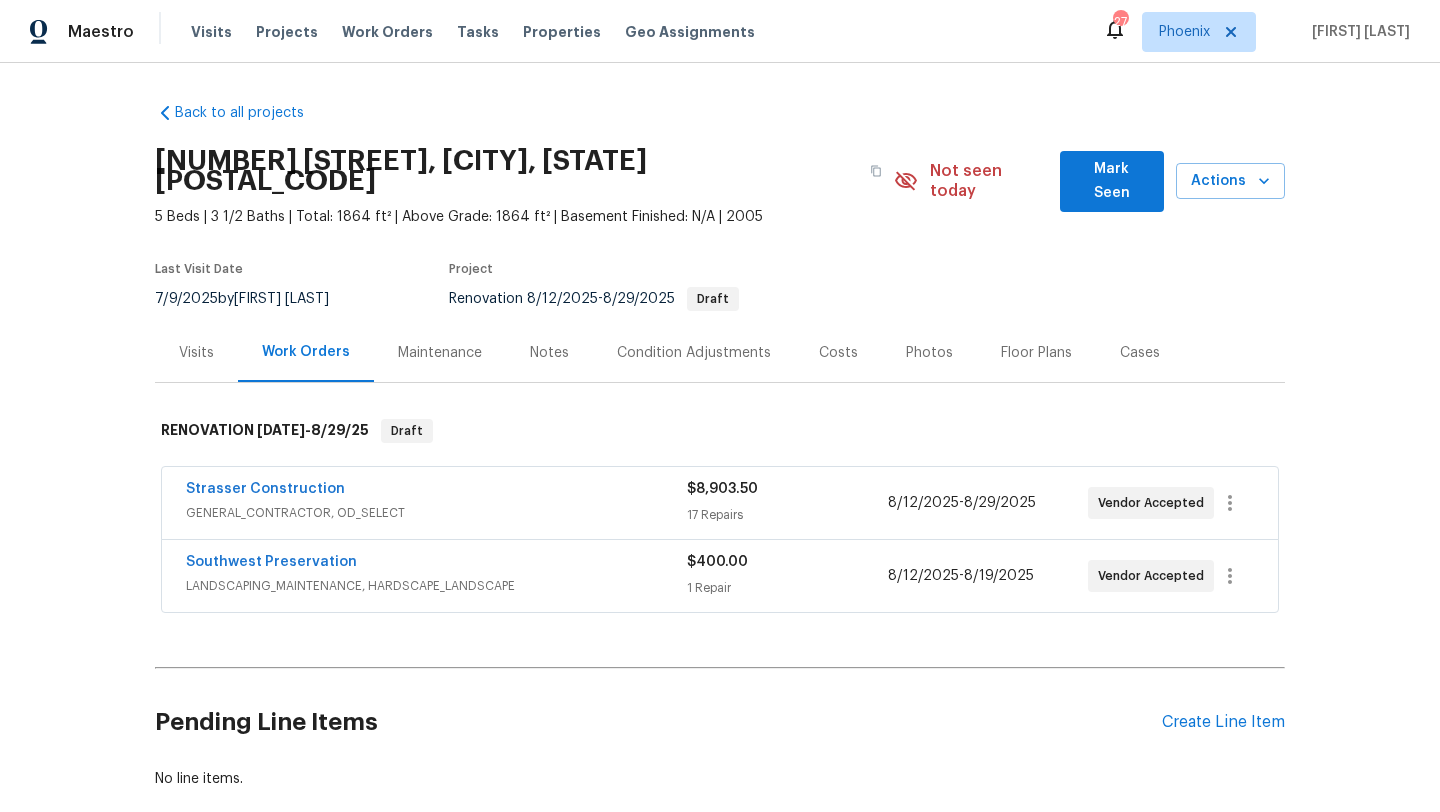 click on "Notes" at bounding box center (549, 353) 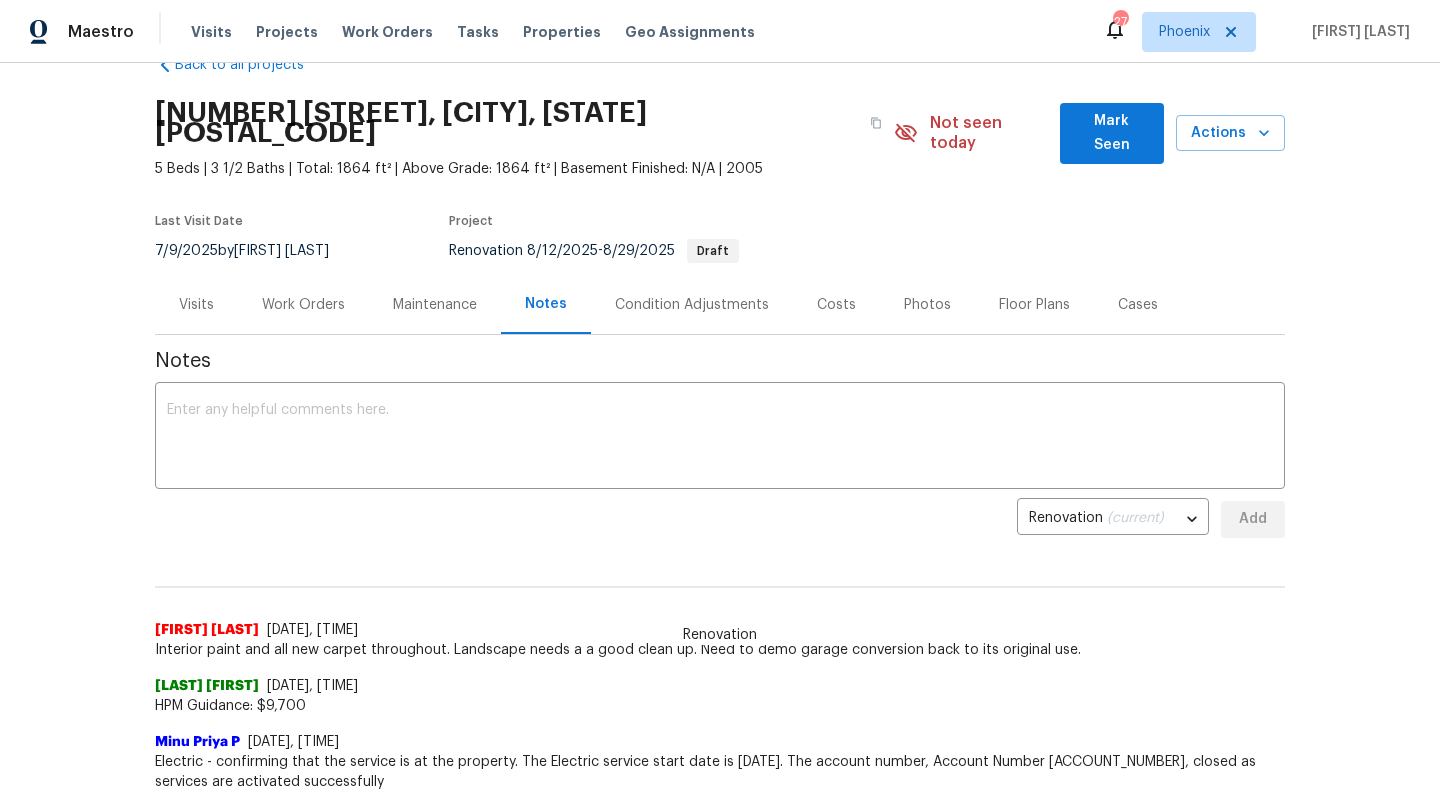 scroll, scrollTop: 0, scrollLeft: 0, axis: both 